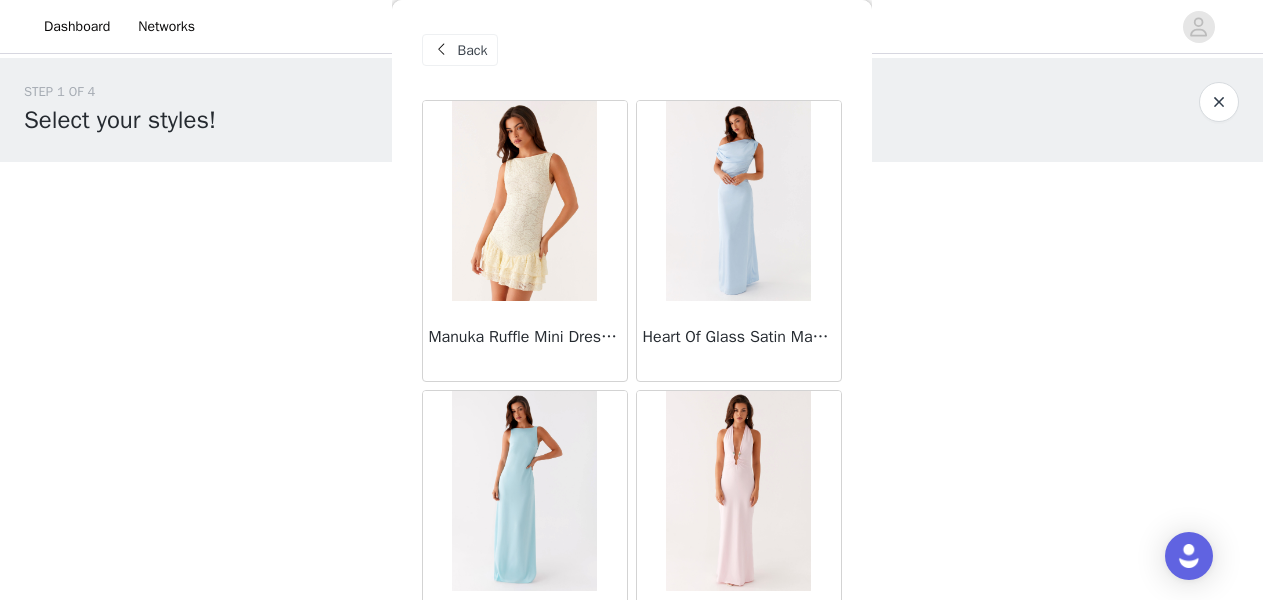 scroll, scrollTop: 0, scrollLeft: 0, axis: both 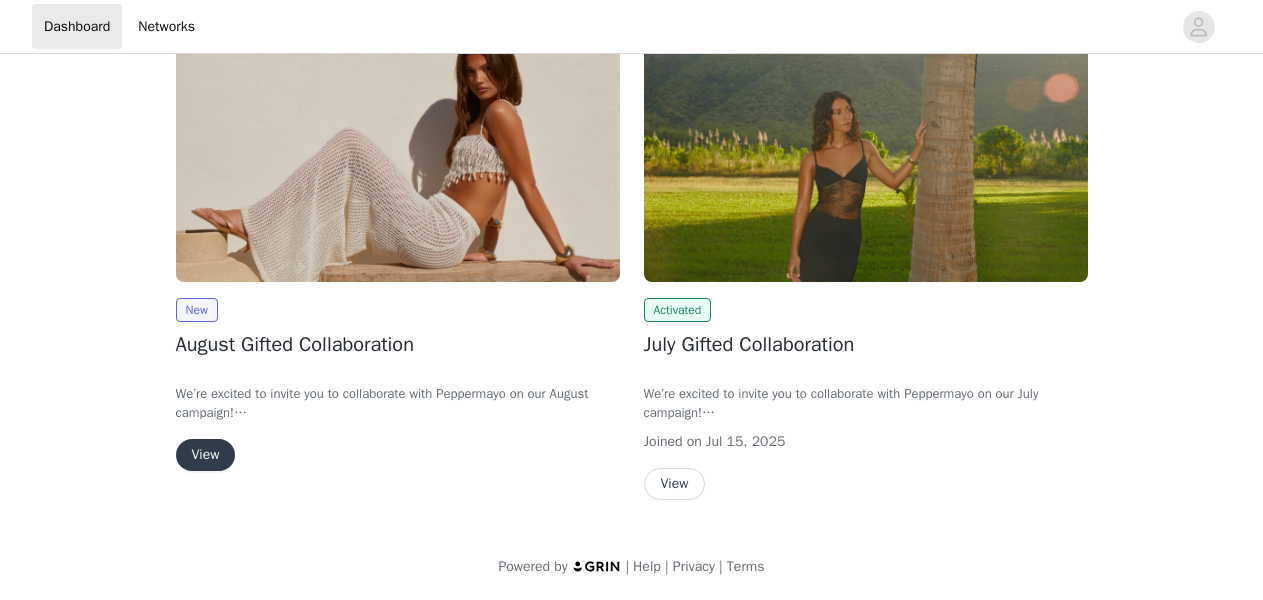 click on "View" at bounding box center (206, 455) 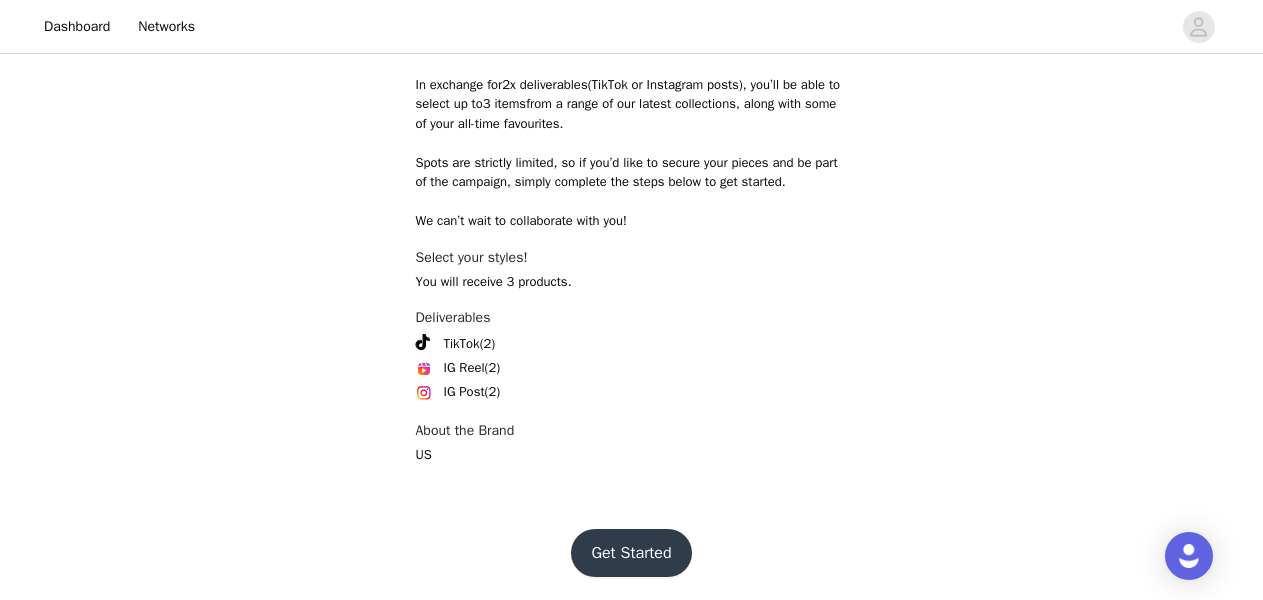 click on "Get Started" at bounding box center (631, 553) 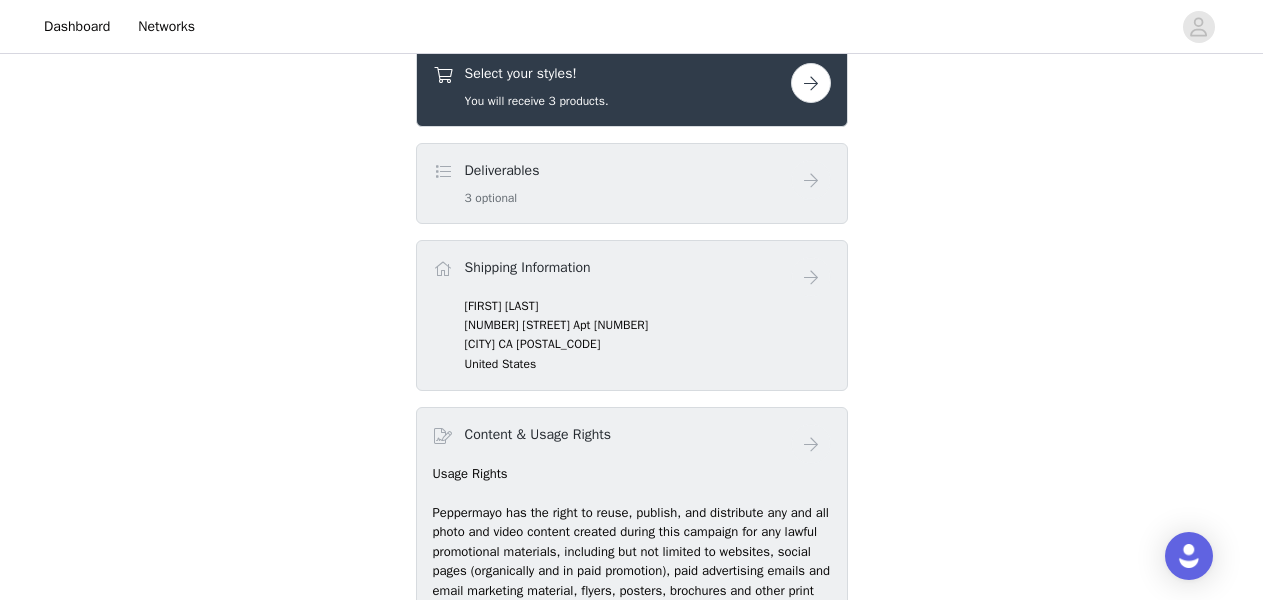 scroll, scrollTop: 623, scrollLeft: 0, axis: vertical 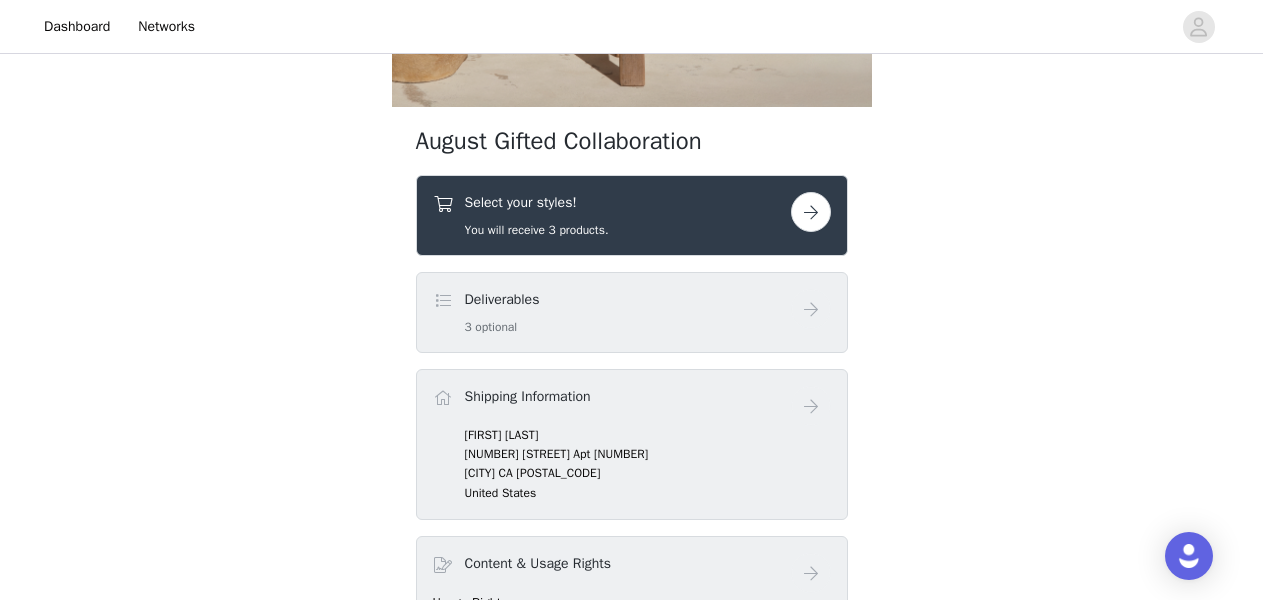 click on "Deliverables   3 optional" at bounding box center [612, 312] 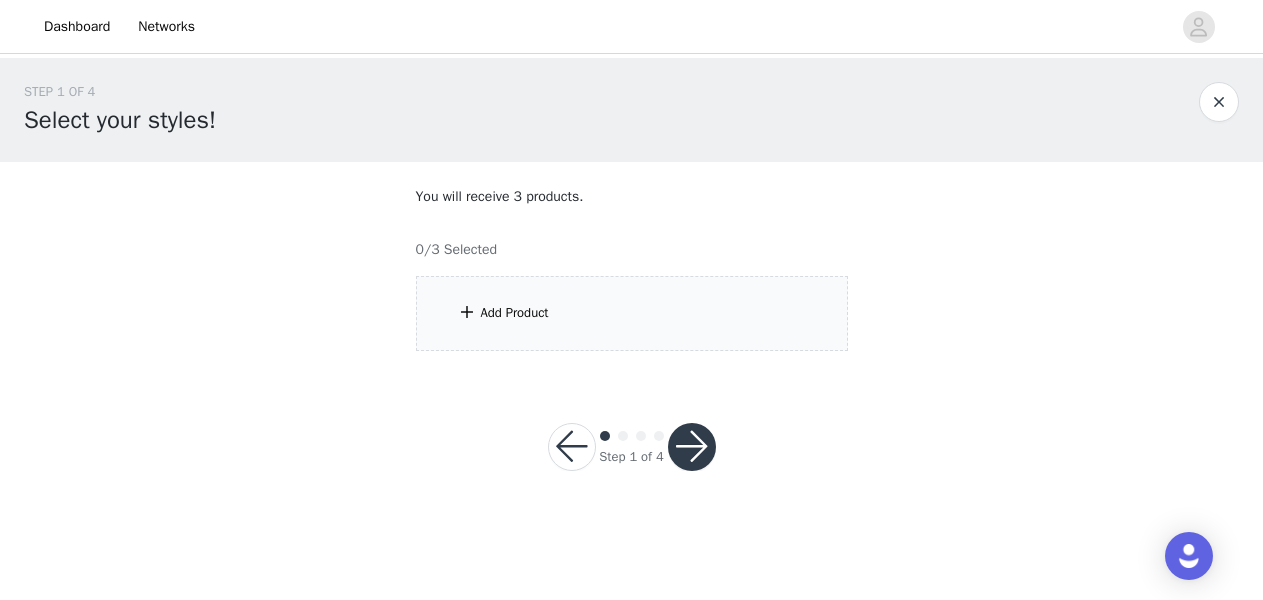 click on "Add Product" at bounding box center [632, 313] 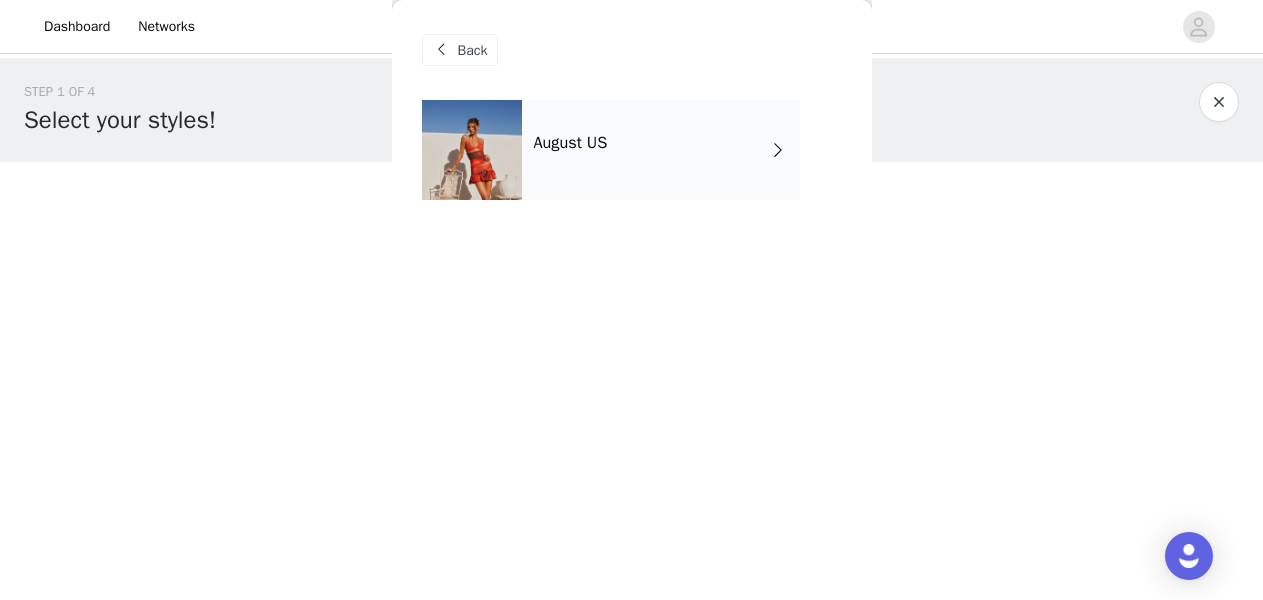 click on "August US" at bounding box center [661, 150] 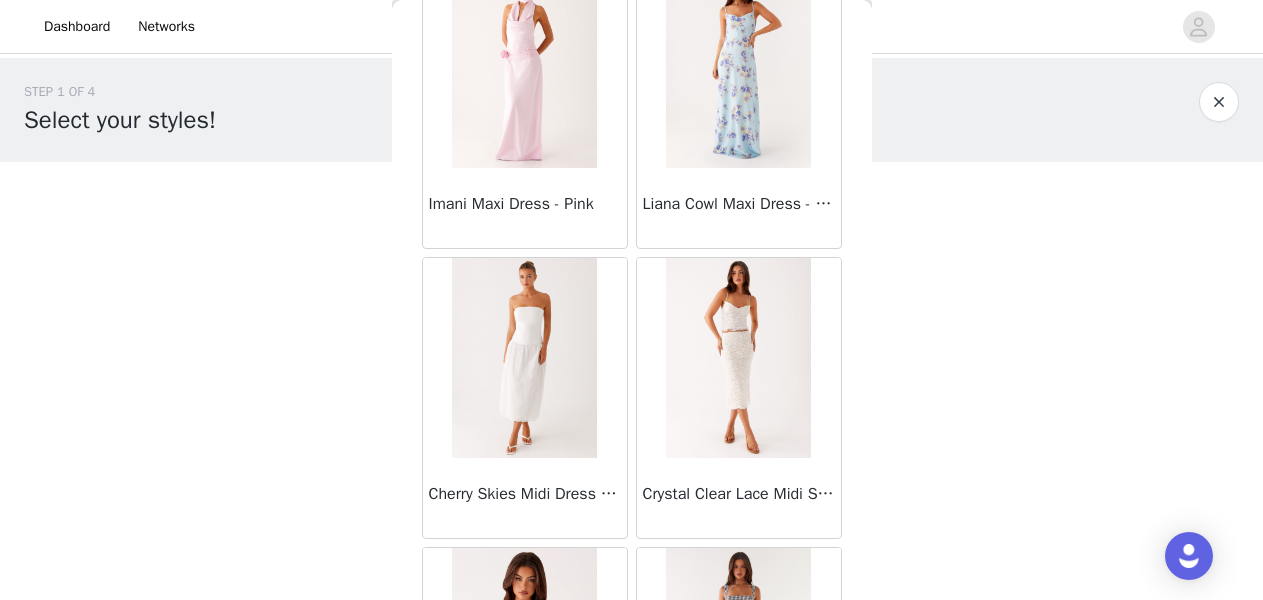 click at bounding box center [524, 358] 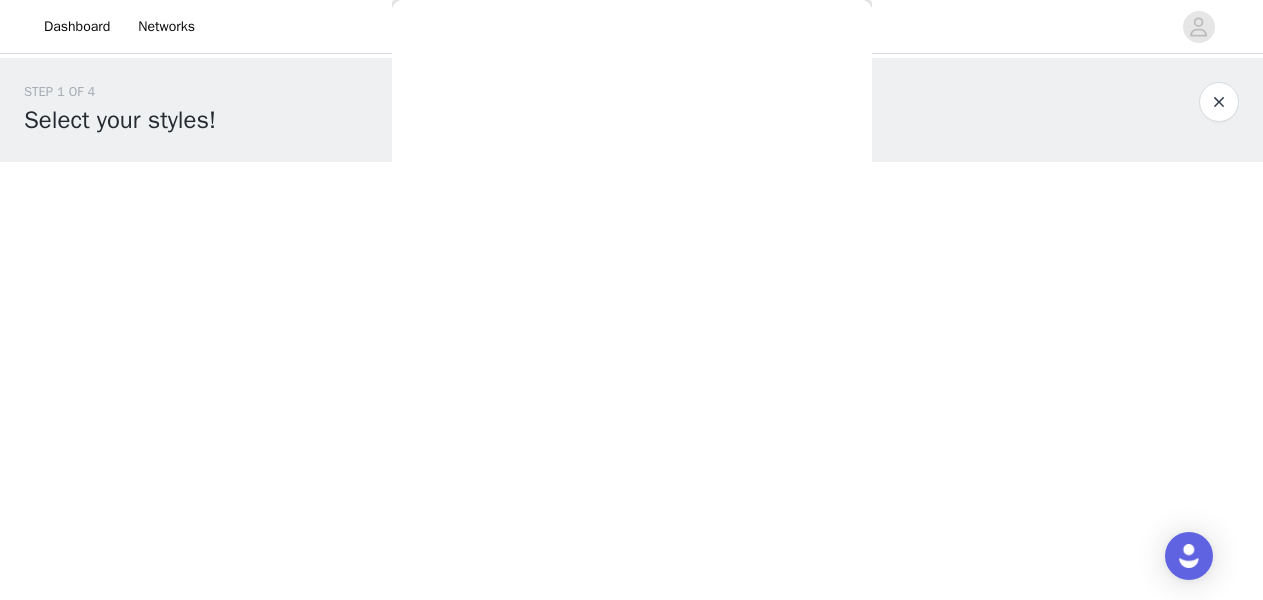 scroll, scrollTop: 454, scrollLeft: 0, axis: vertical 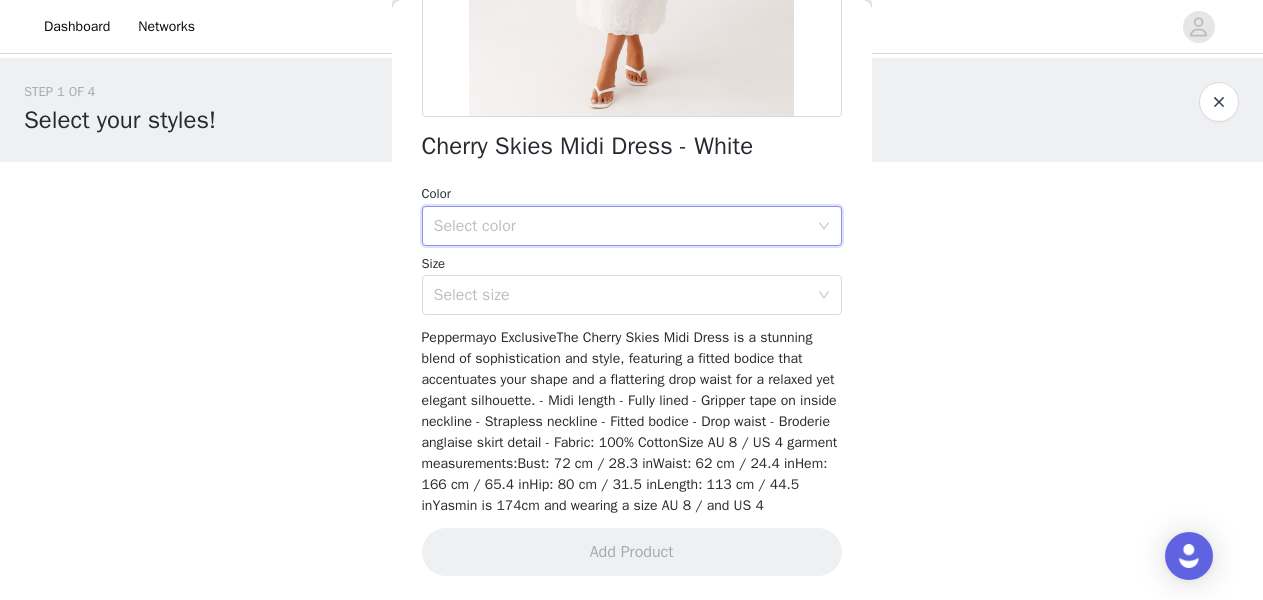 click on "Select color" at bounding box center (625, 226) 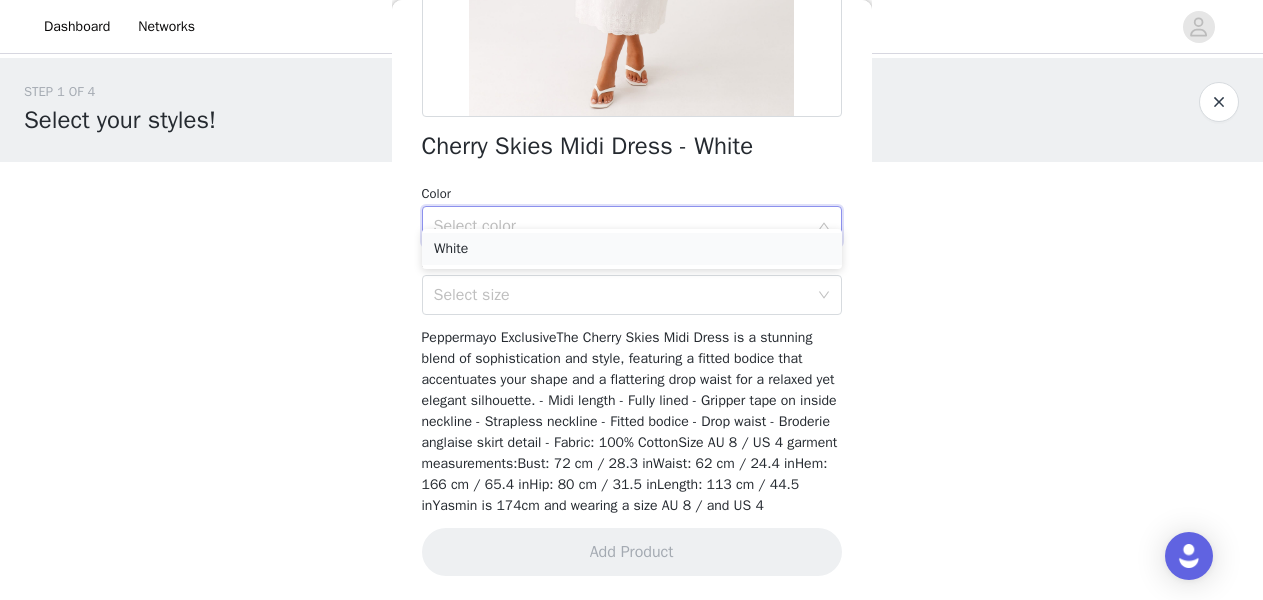 click on "White" at bounding box center (632, 249) 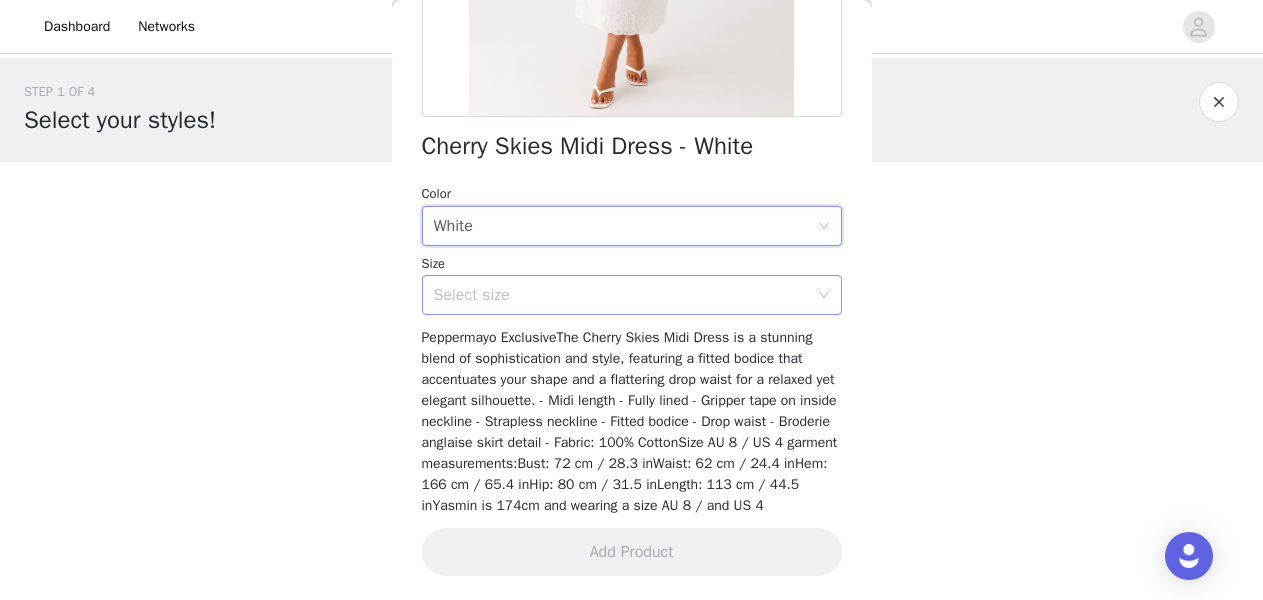 click on "Select size" at bounding box center (625, 295) 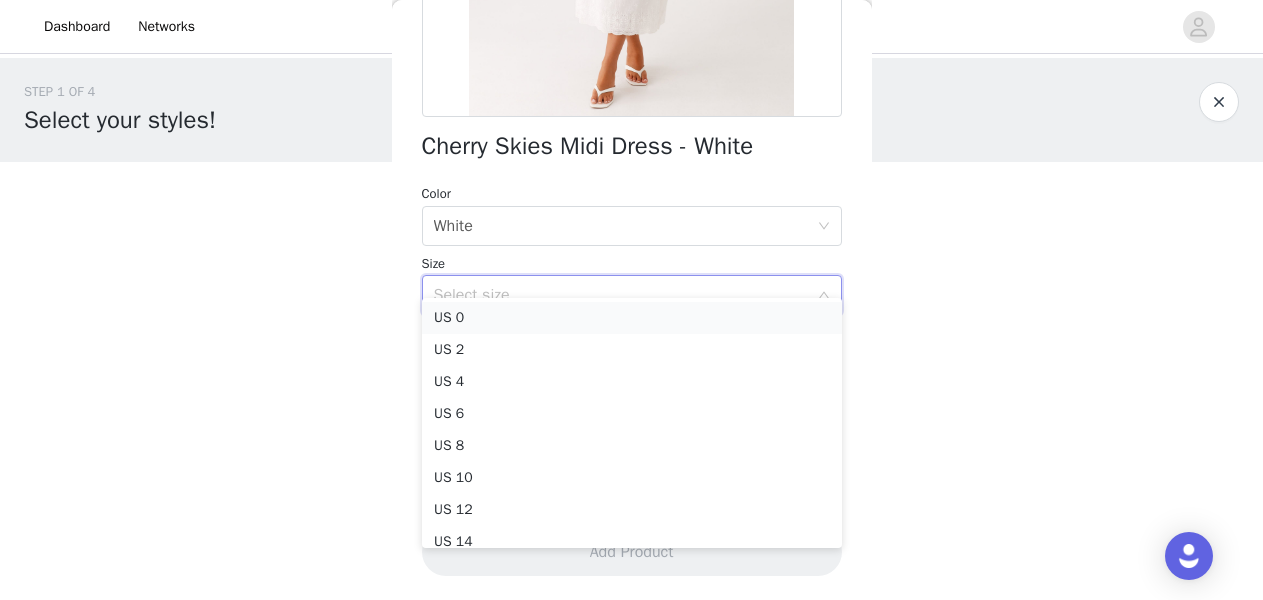 click on "US 0" at bounding box center (632, 318) 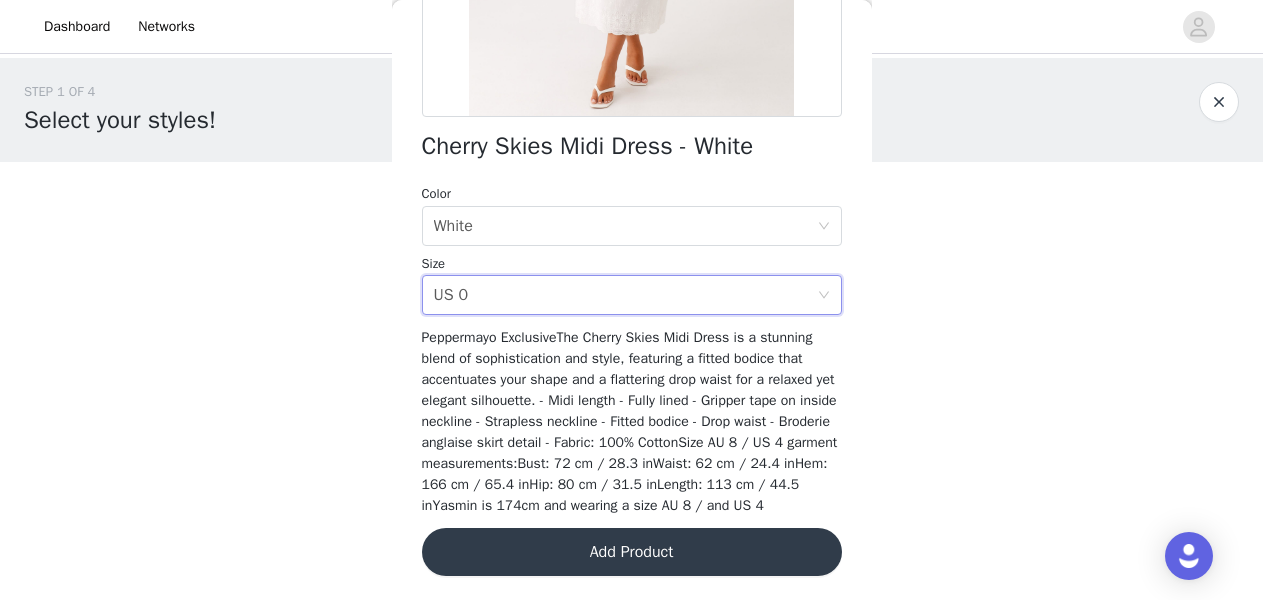 click on "Add Product" at bounding box center (632, 552) 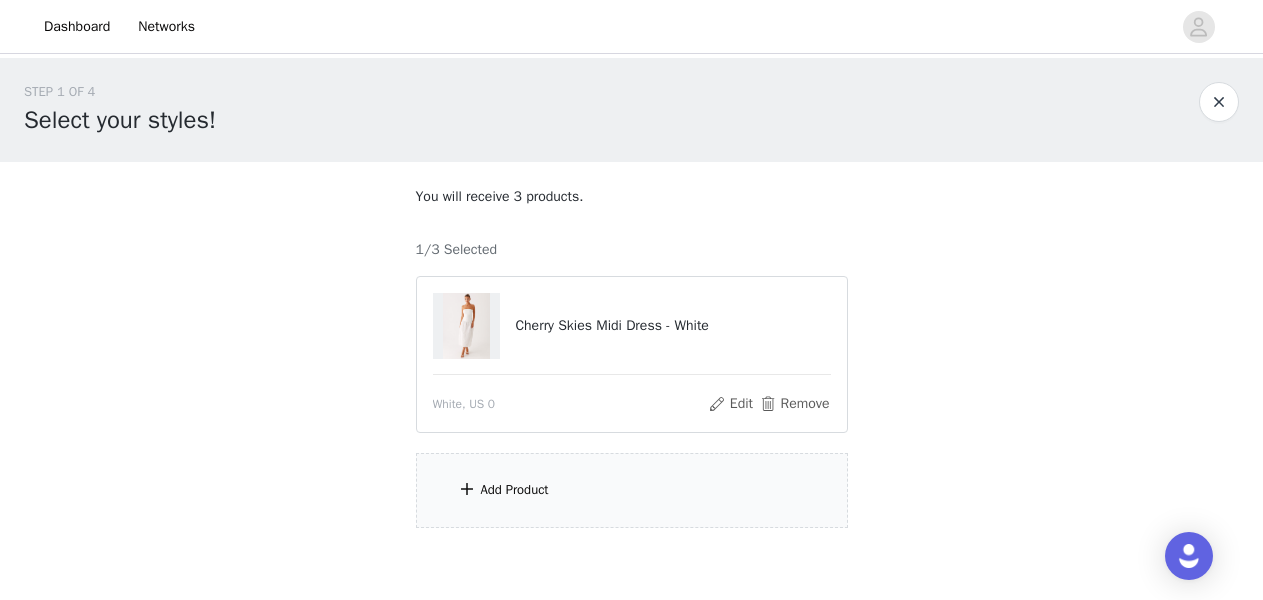 click on "Add Product" at bounding box center (632, 490) 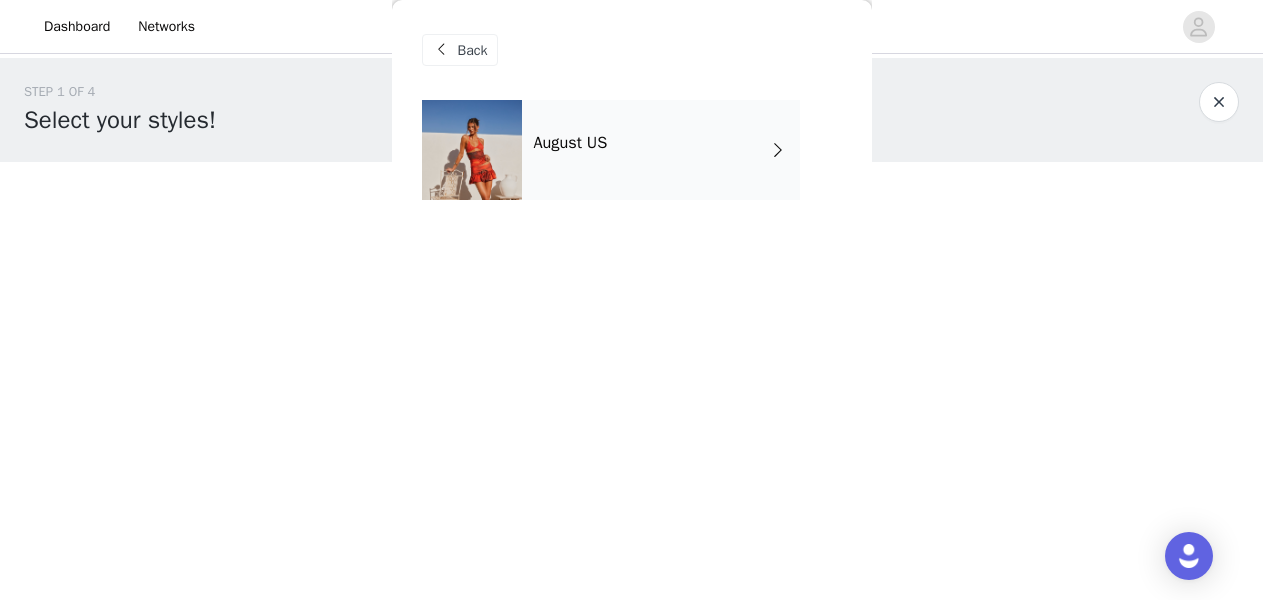 click on "August US" at bounding box center (661, 150) 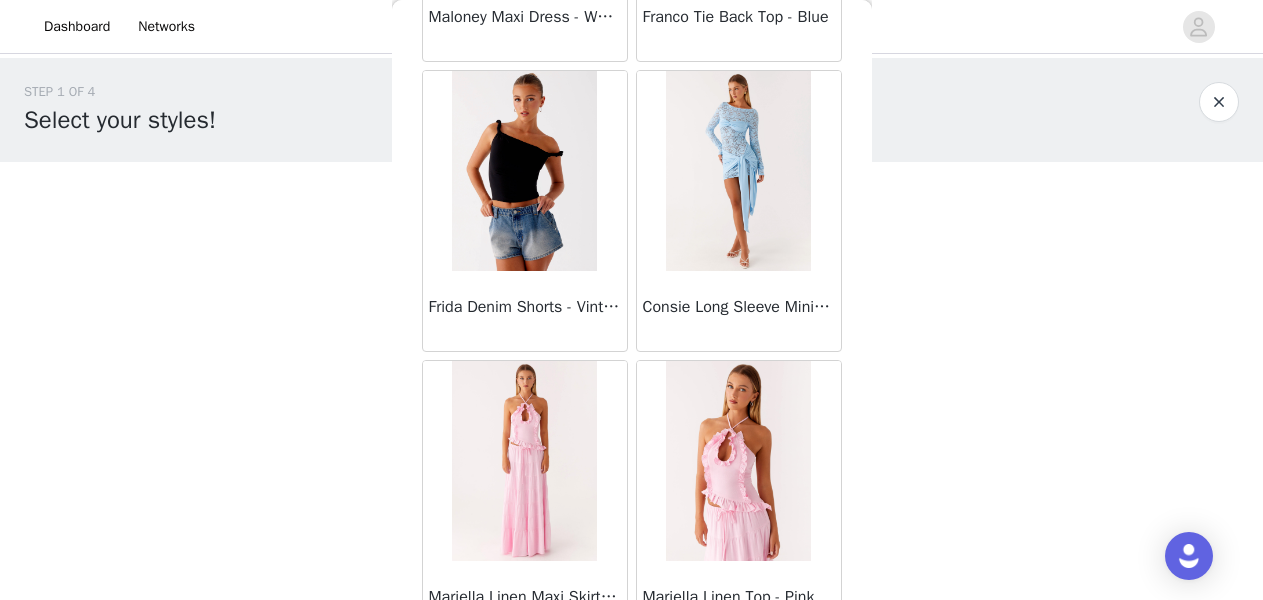 scroll, scrollTop: 2460, scrollLeft: 0, axis: vertical 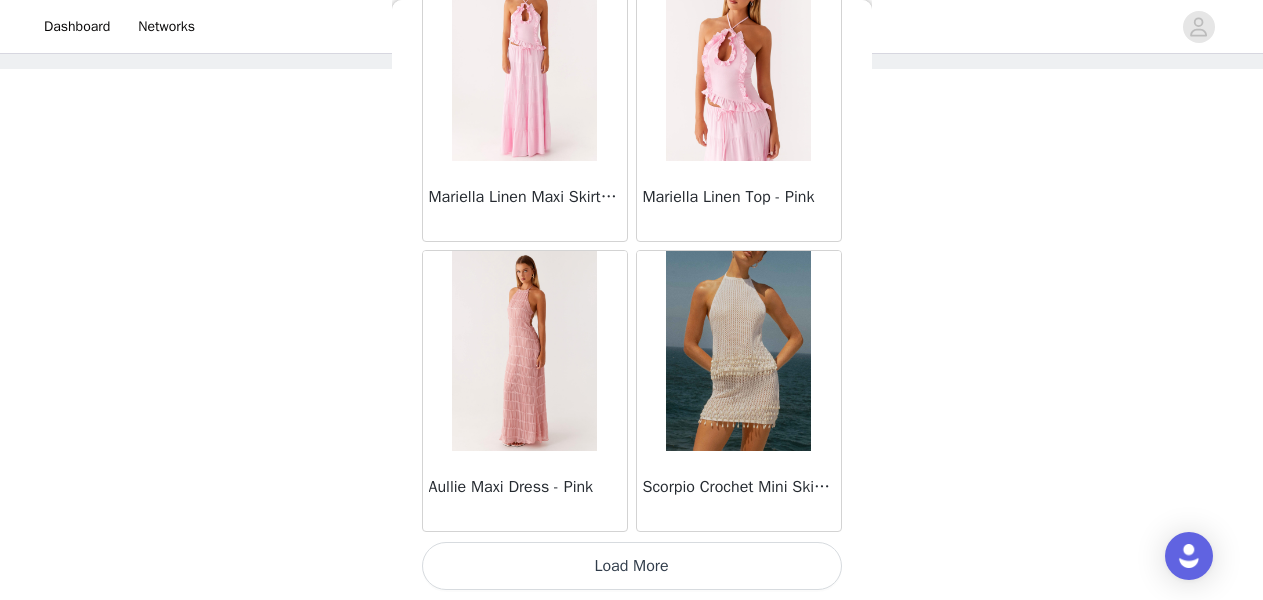 click on "Load More" at bounding box center (632, 566) 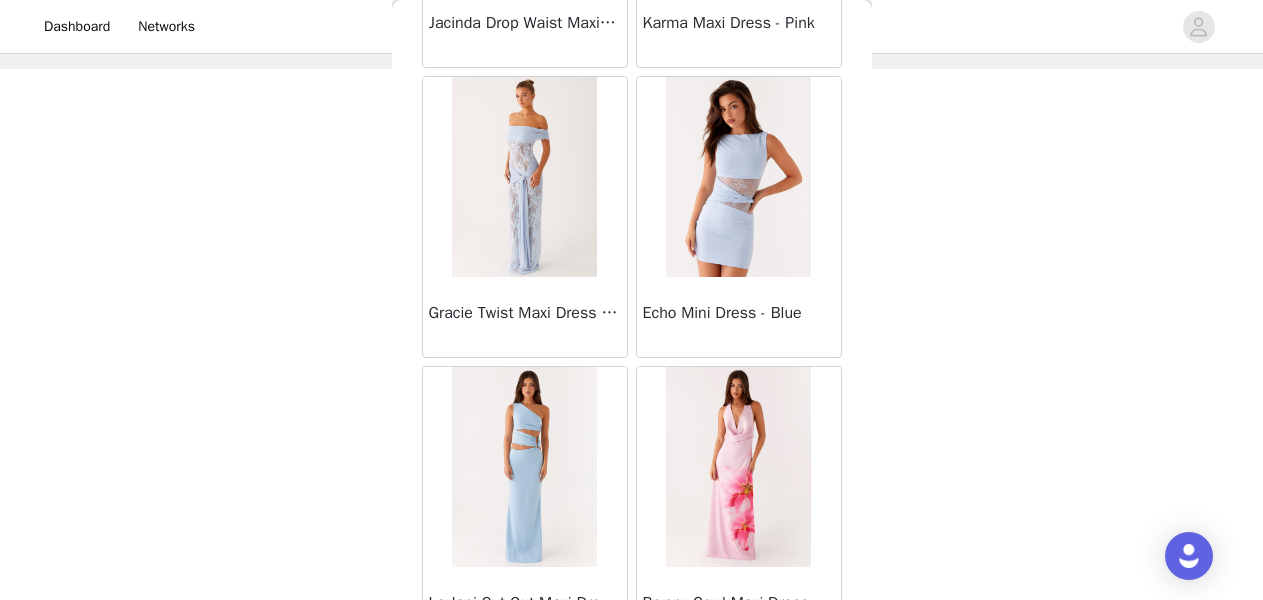 scroll, scrollTop: 5360, scrollLeft: 0, axis: vertical 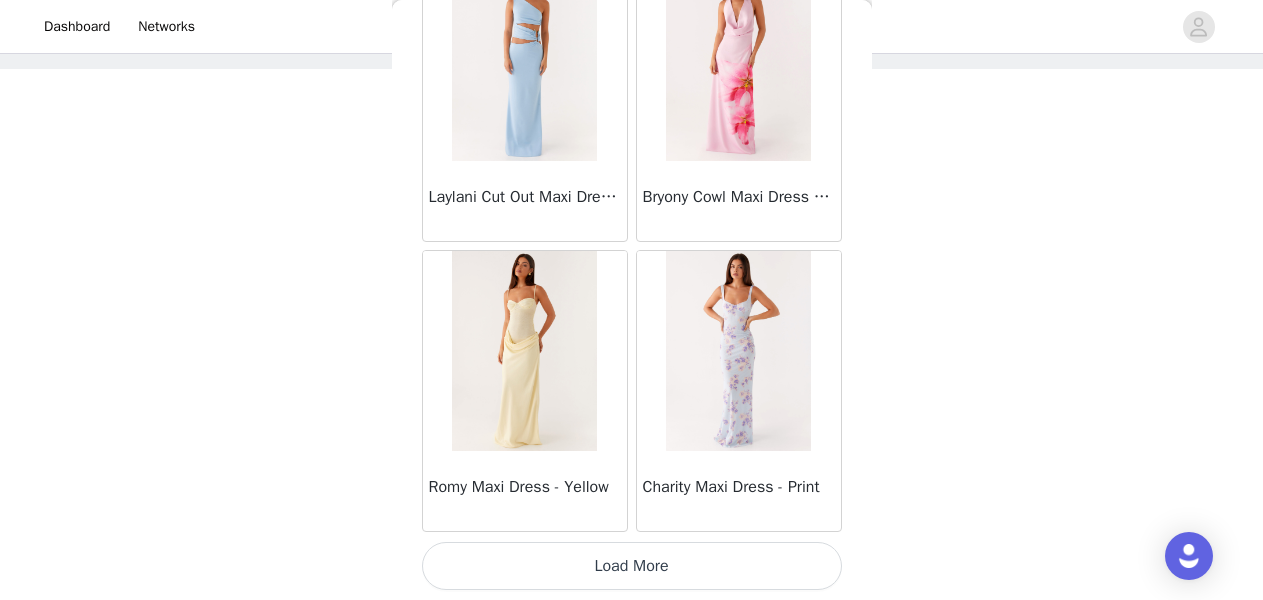 click on "Load More" at bounding box center (632, 566) 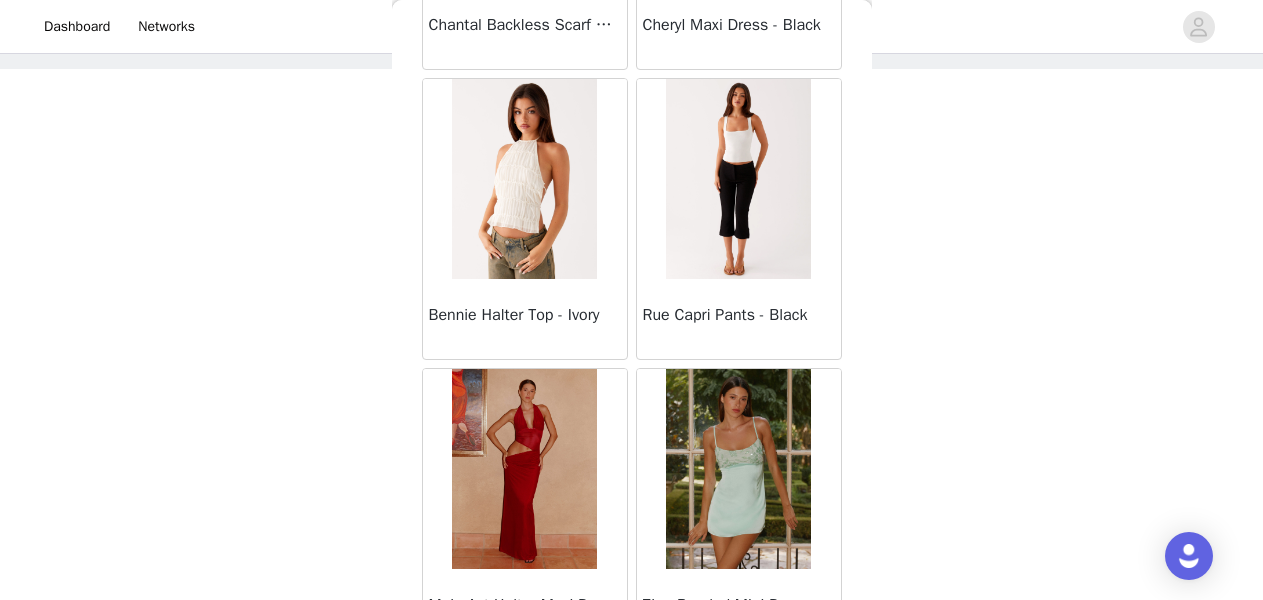 scroll, scrollTop: 8260, scrollLeft: 0, axis: vertical 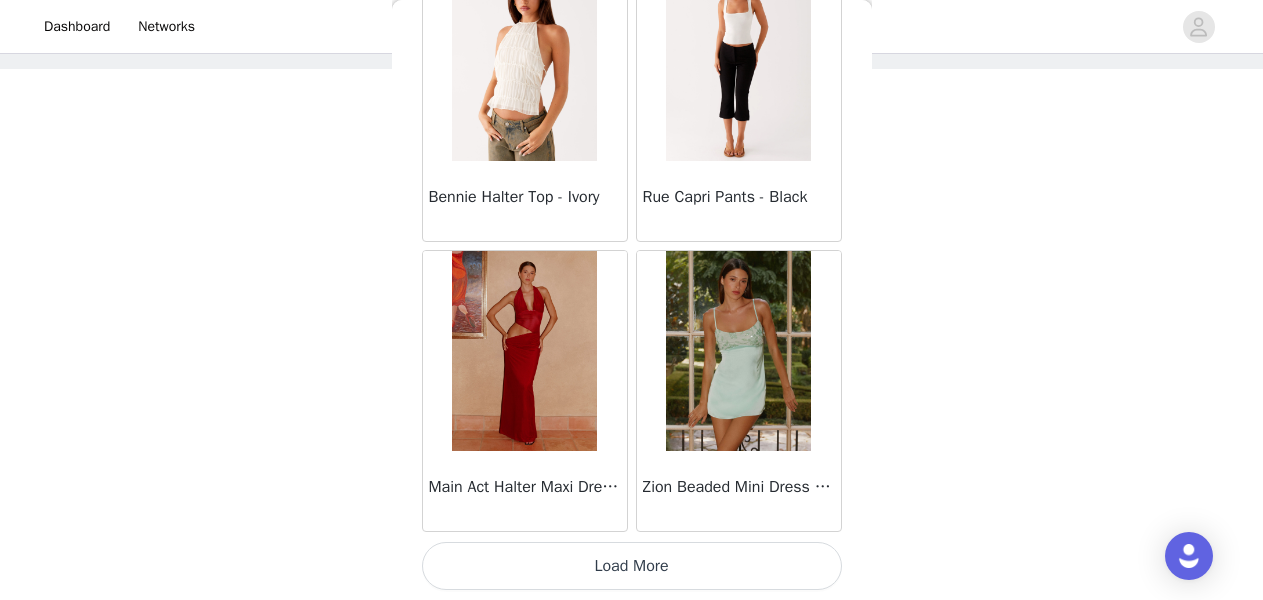click on "Load More" at bounding box center (632, 566) 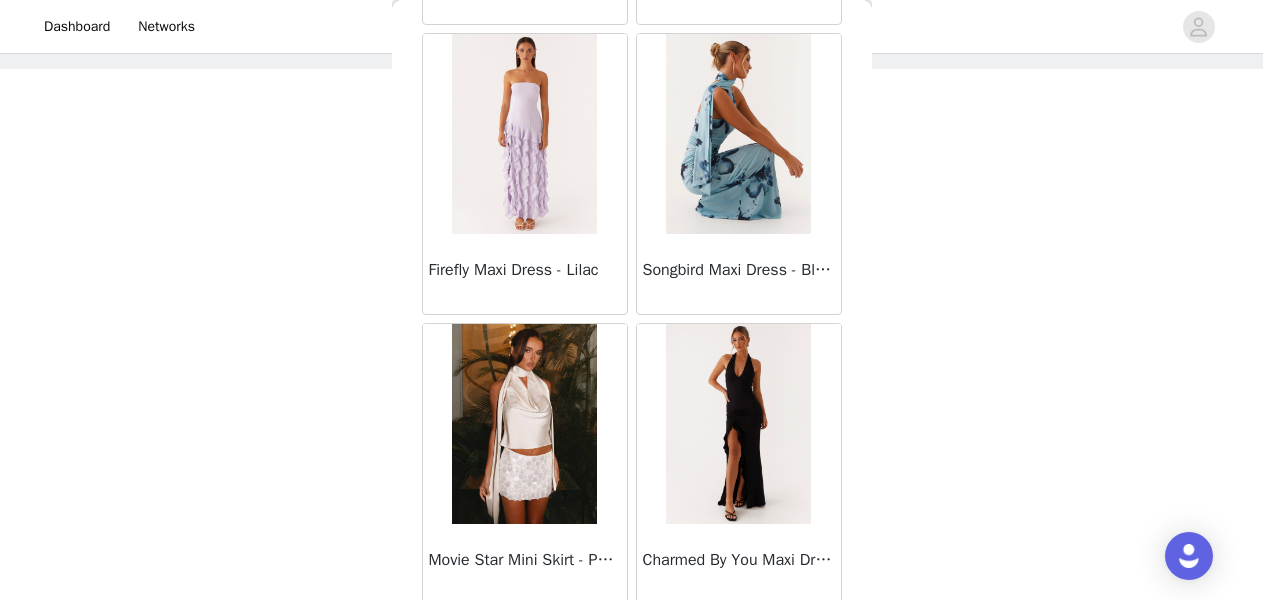 scroll, scrollTop: 11160, scrollLeft: 0, axis: vertical 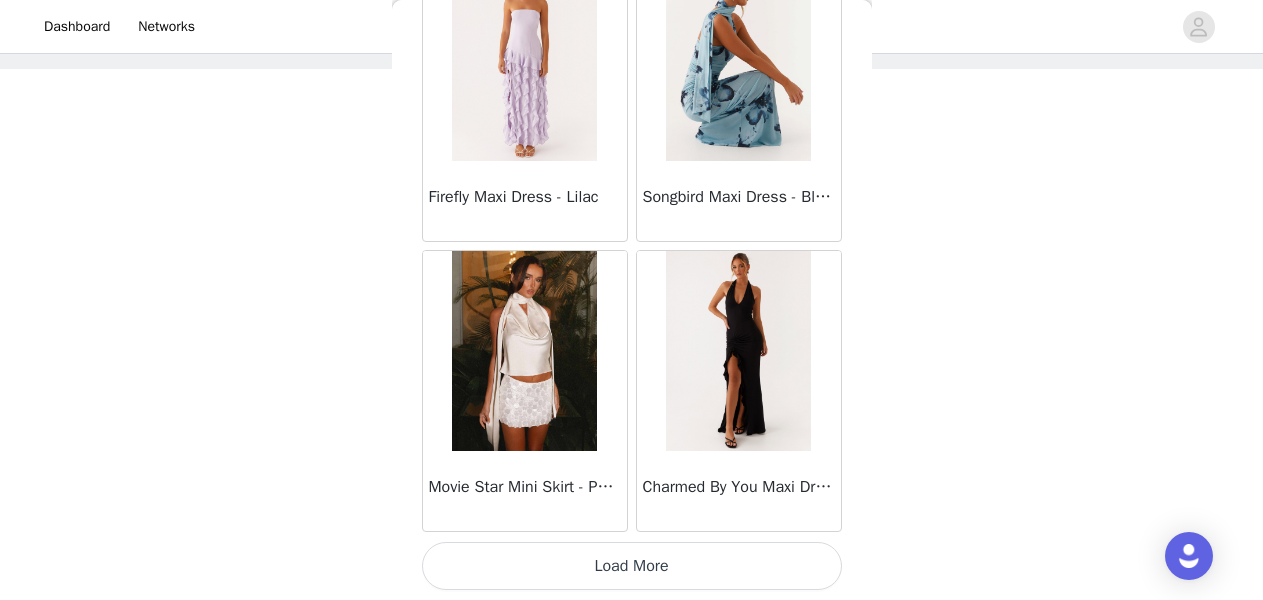 click on "Load More" at bounding box center [632, 566] 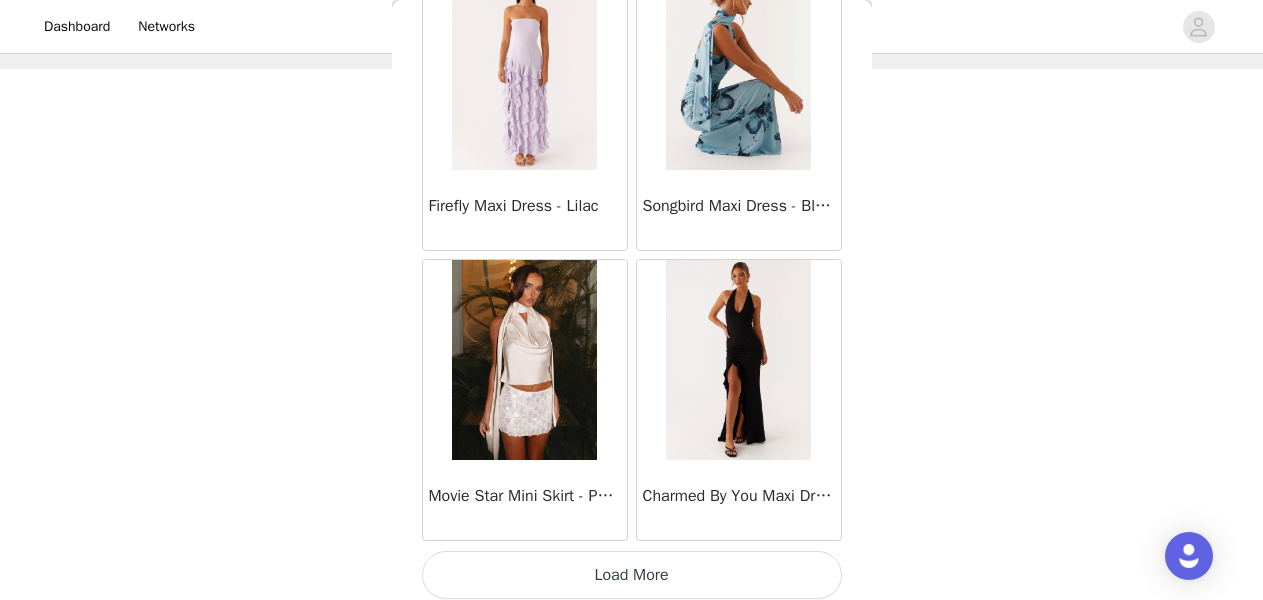 scroll, scrollTop: 11160, scrollLeft: 0, axis: vertical 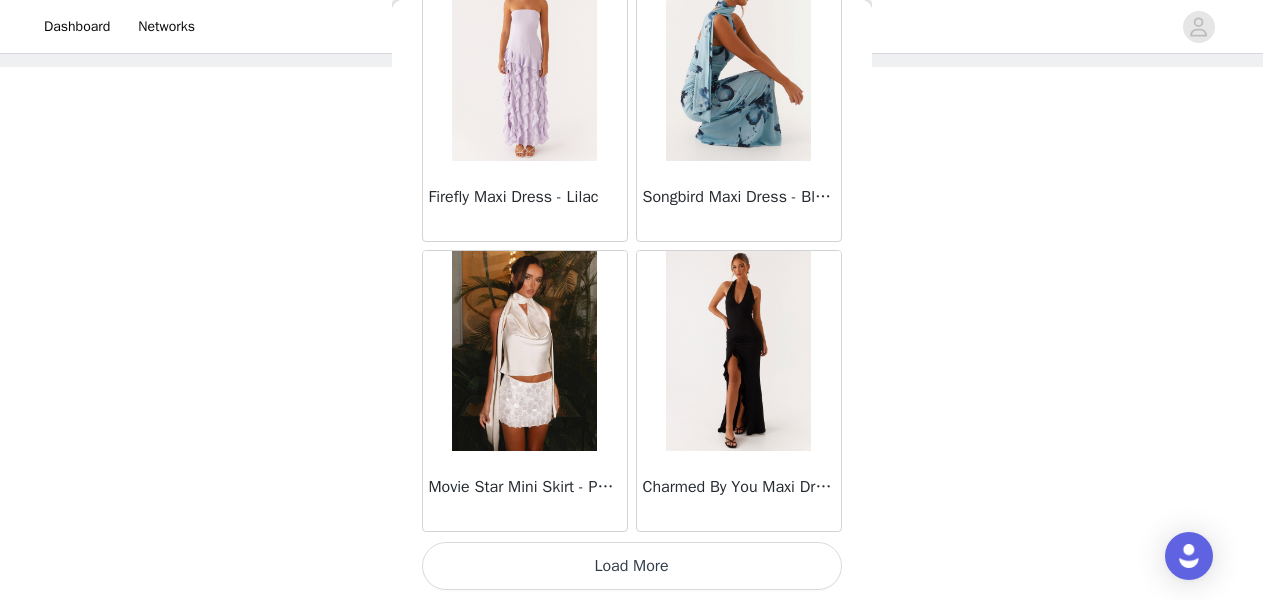 click on "Load More" at bounding box center [632, 566] 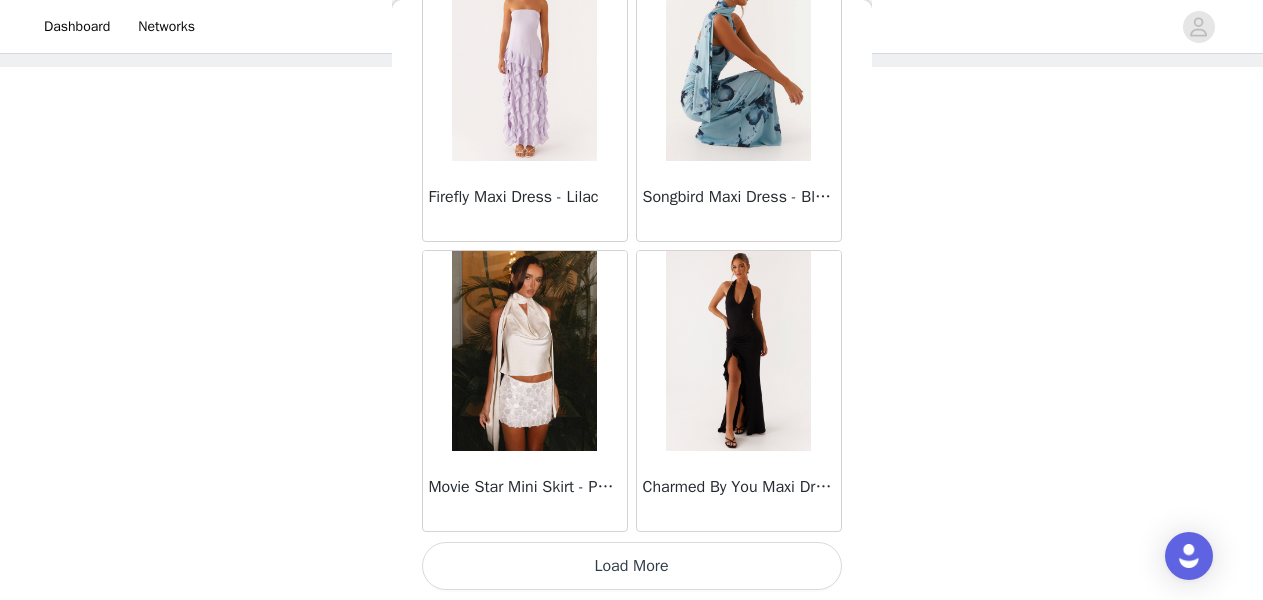 scroll, scrollTop: 11160, scrollLeft: 0, axis: vertical 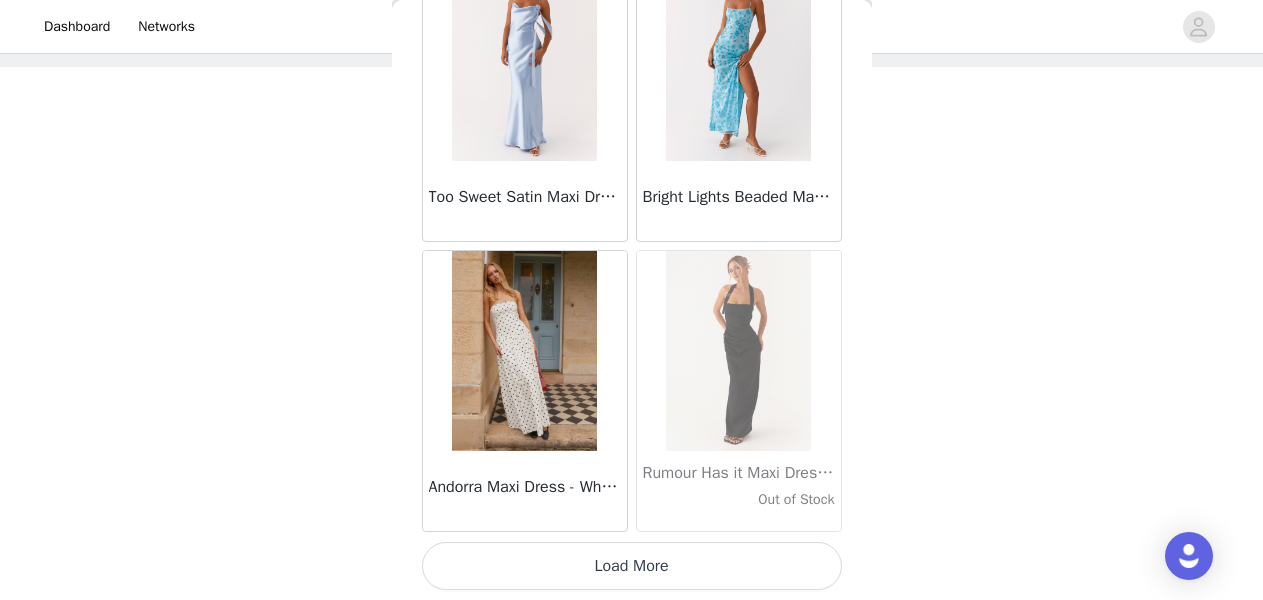 click on "Load More" at bounding box center (632, 566) 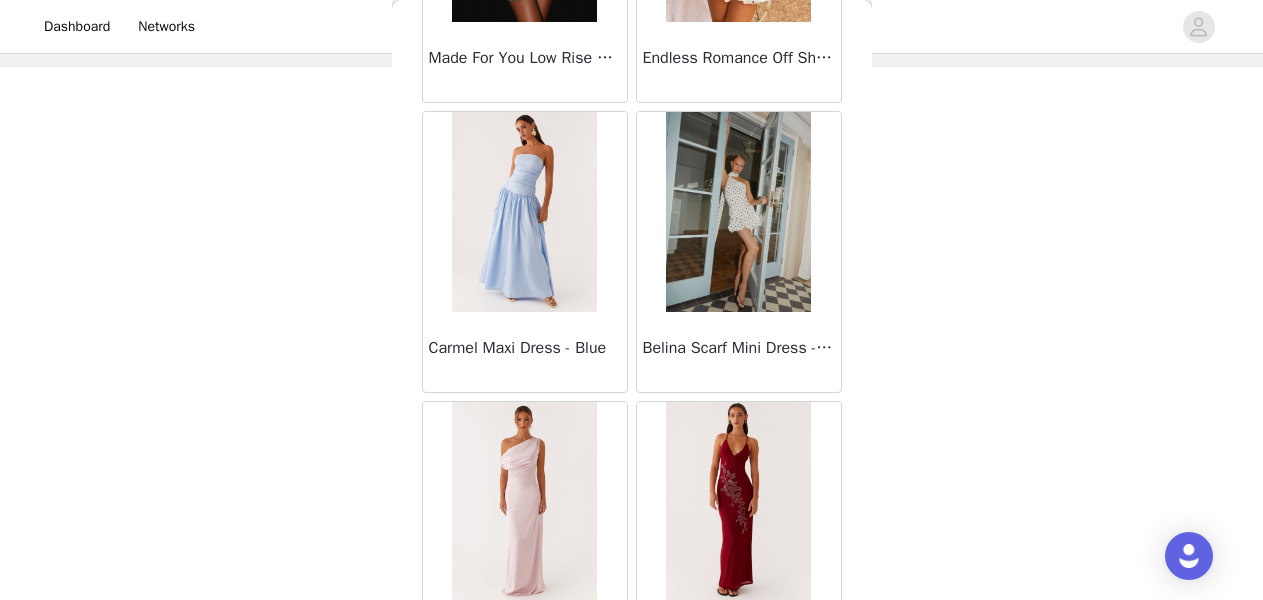 scroll, scrollTop: 16960, scrollLeft: 0, axis: vertical 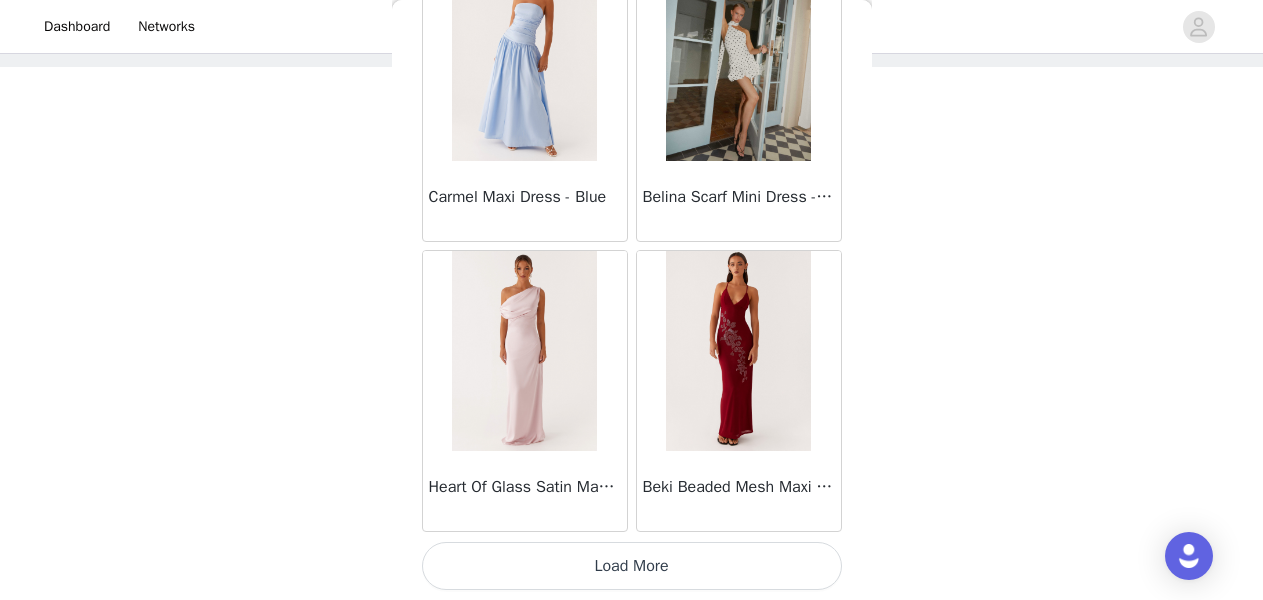 click on "Load More" at bounding box center (632, 566) 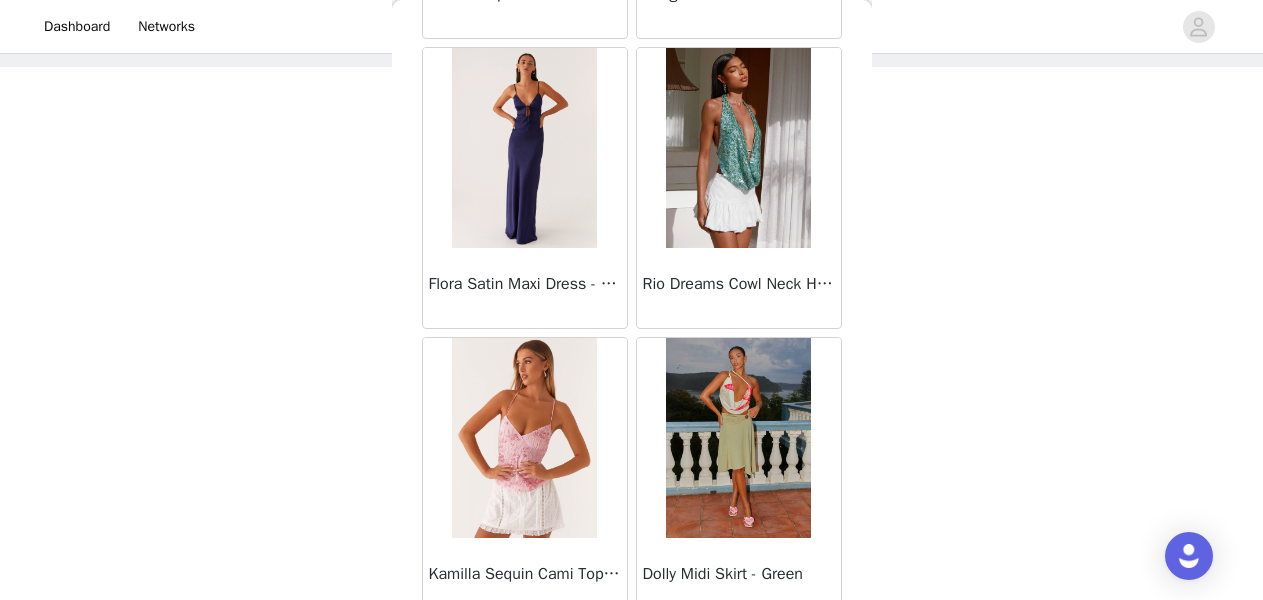 scroll, scrollTop: 19860, scrollLeft: 0, axis: vertical 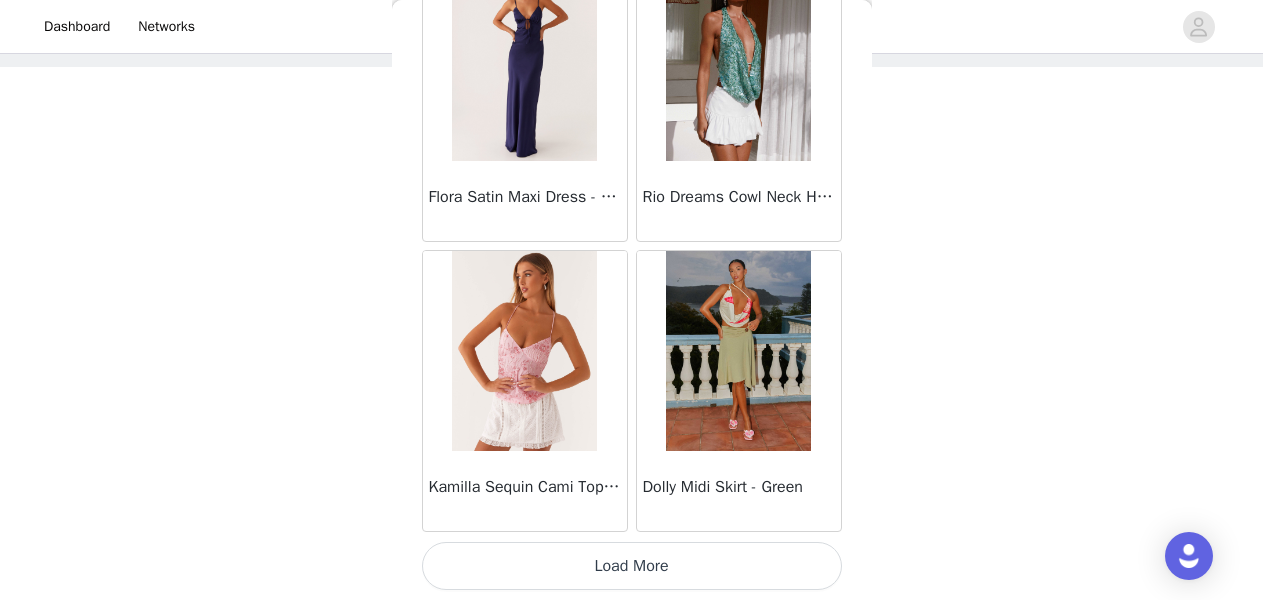 click on "Load More" at bounding box center [632, 566] 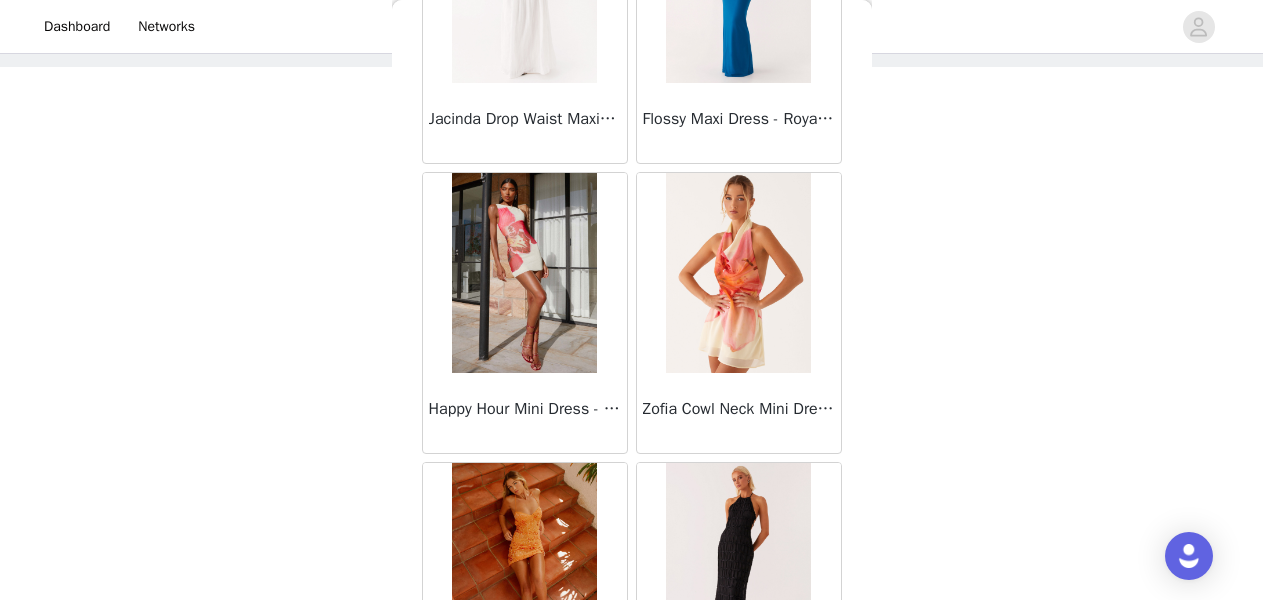 scroll, scrollTop: 22760, scrollLeft: 0, axis: vertical 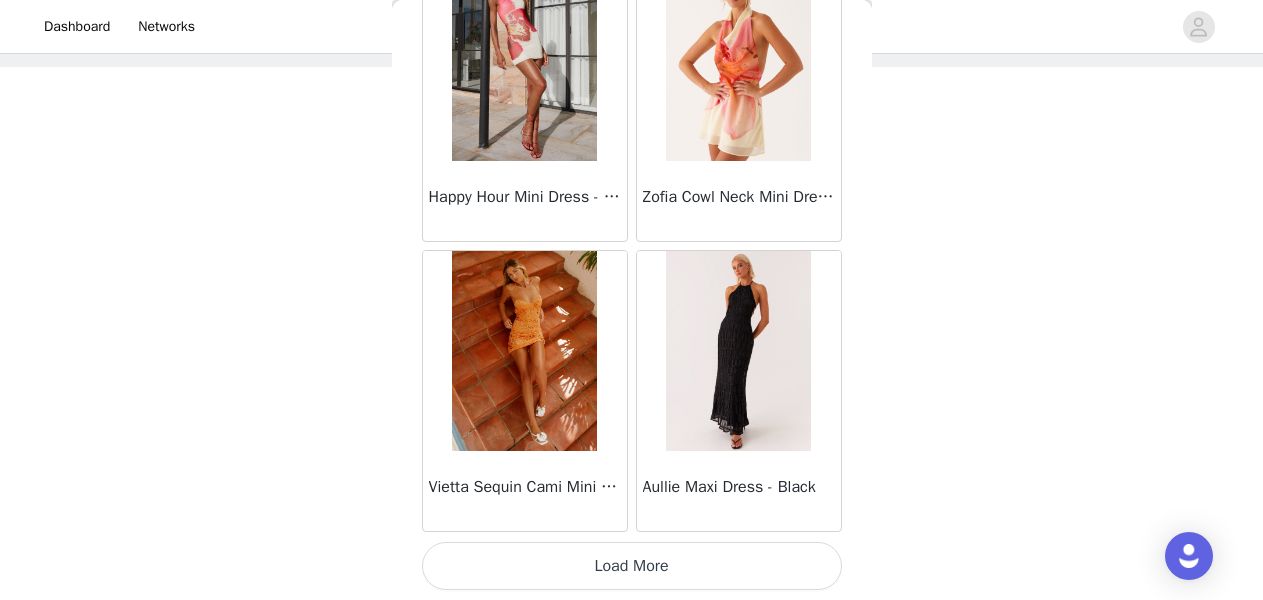 click on "Load More" at bounding box center [632, 566] 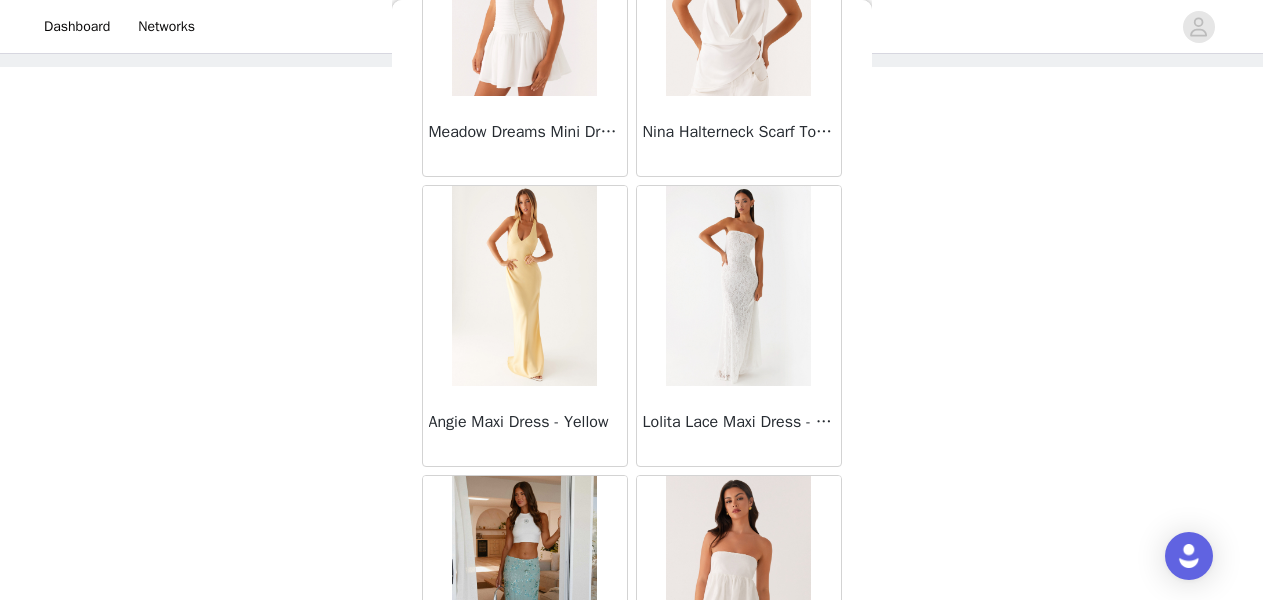 scroll, scrollTop: 25660, scrollLeft: 0, axis: vertical 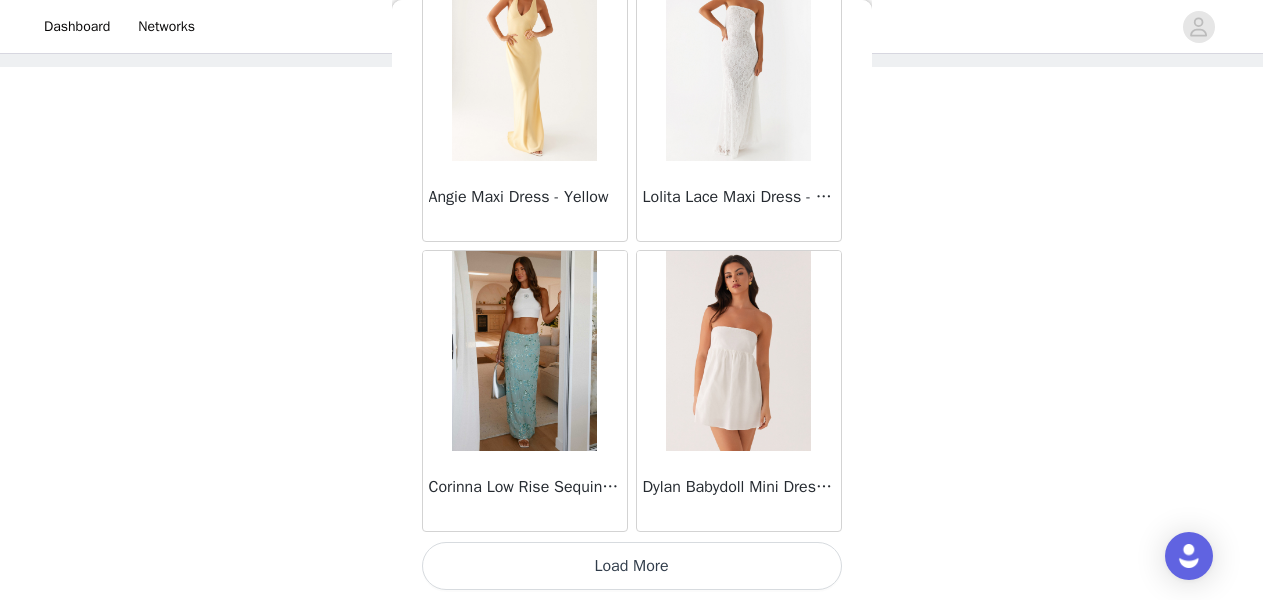 click on "Load More" at bounding box center (632, 566) 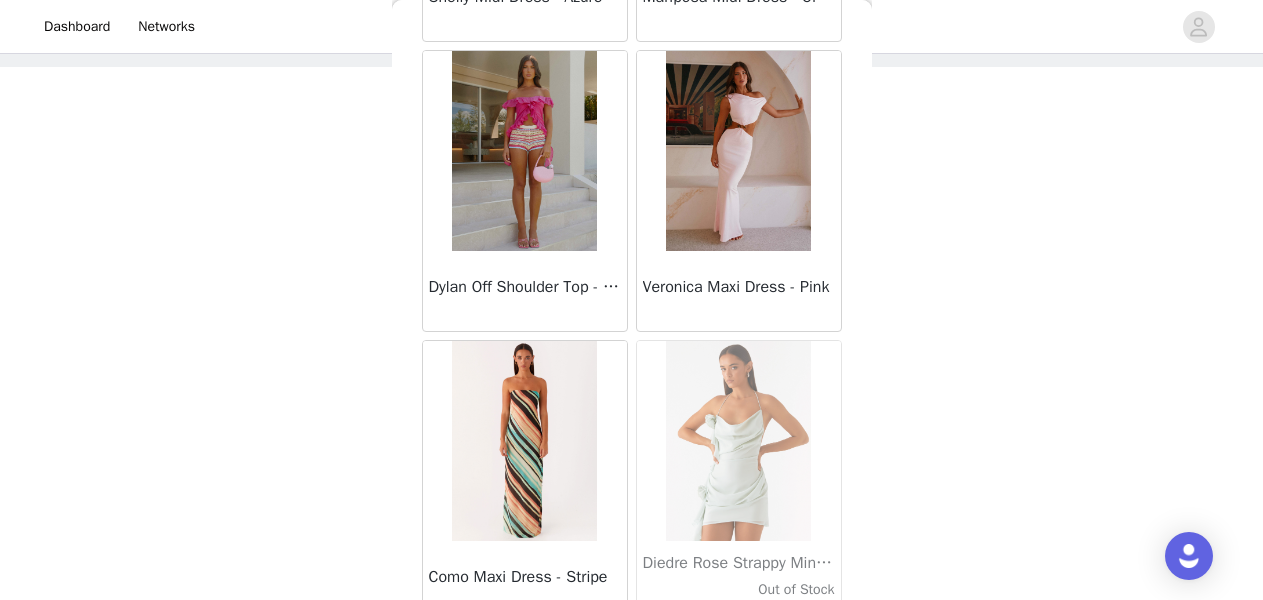 scroll, scrollTop: 28560, scrollLeft: 0, axis: vertical 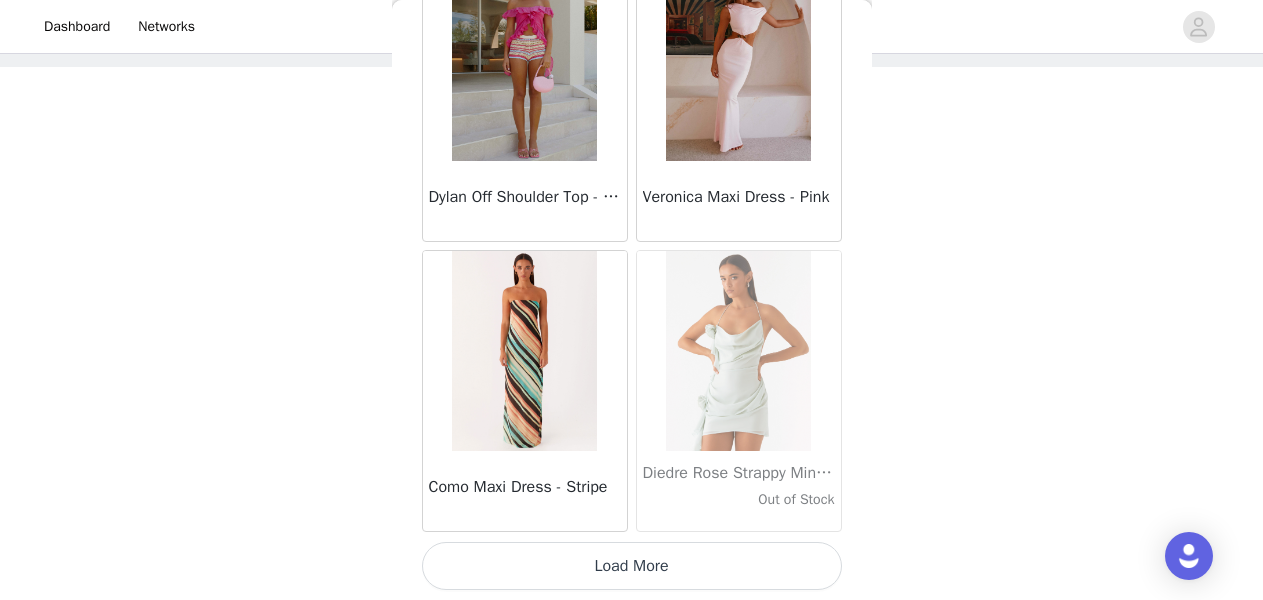 click on "Load More" at bounding box center [632, 566] 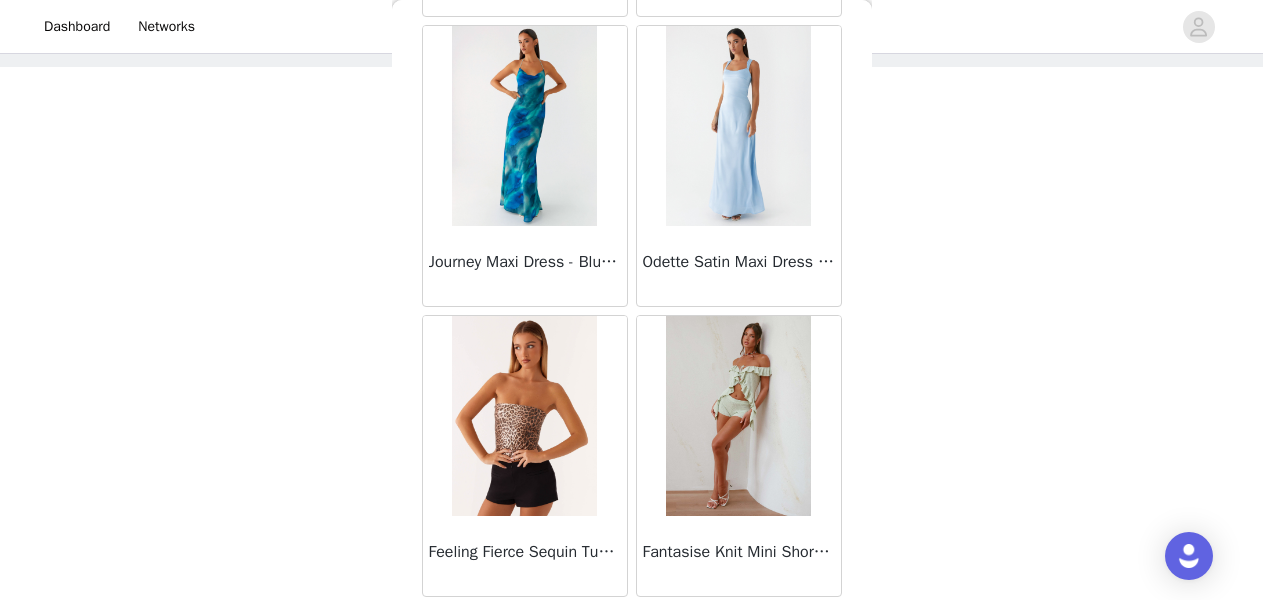 scroll, scrollTop: 31460, scrollLeft: 0, axis: vertical 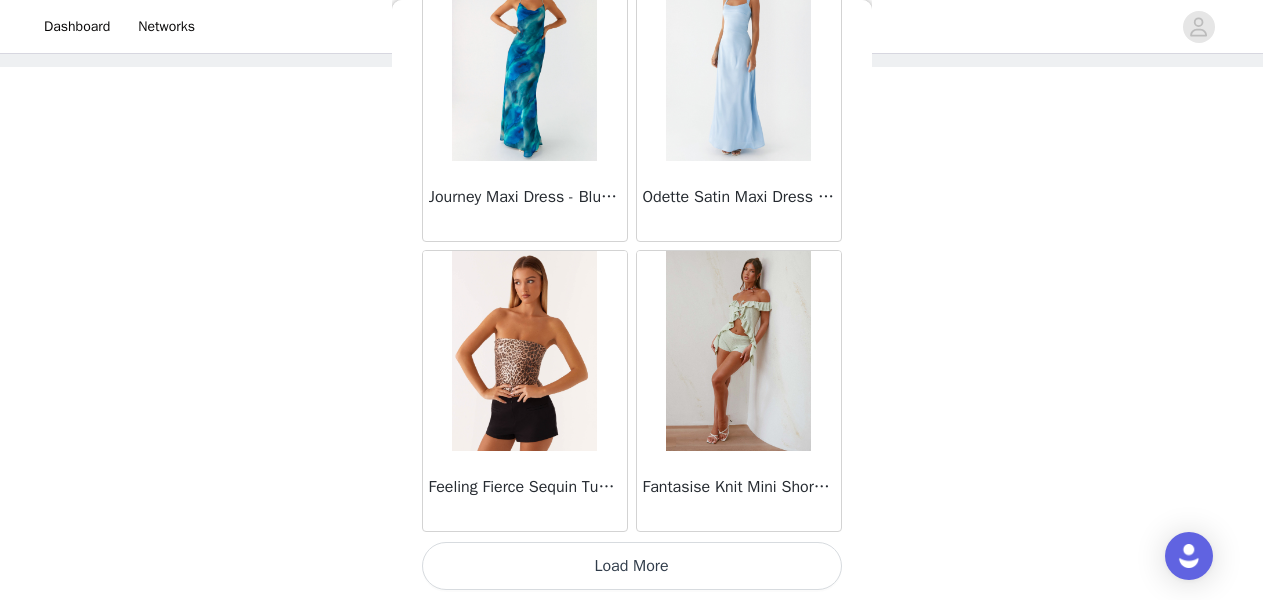 click on "Load More" at bounding box center (632, 566) 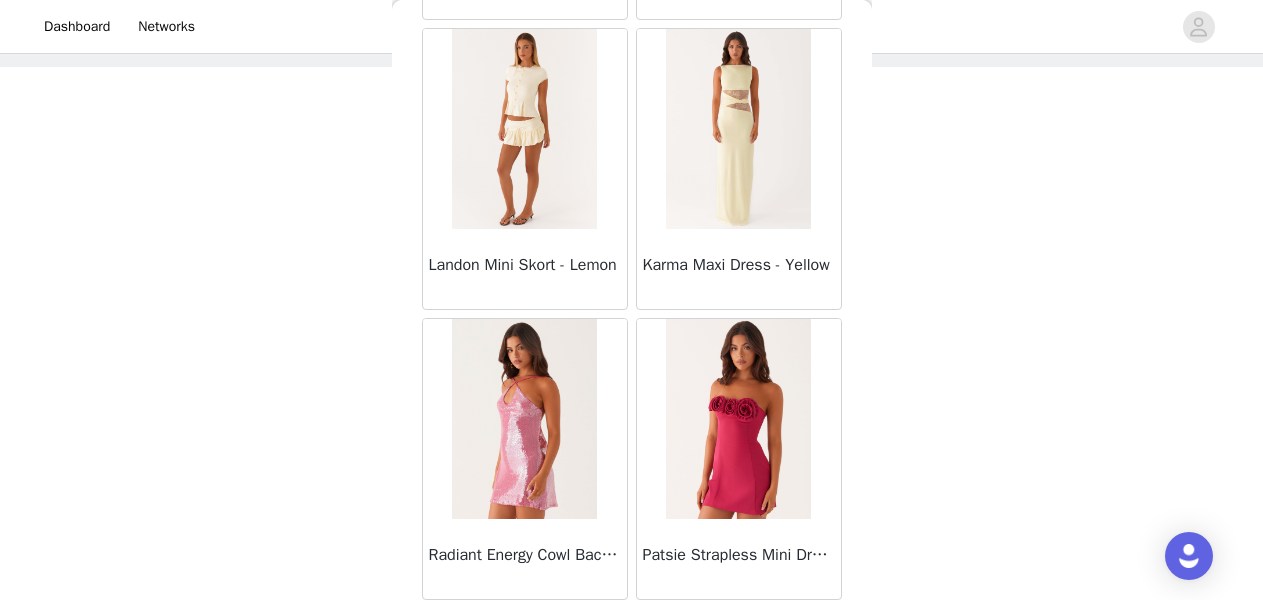 scroll, scrollTop: 34360, scrollLeft: 0, axis: vertical 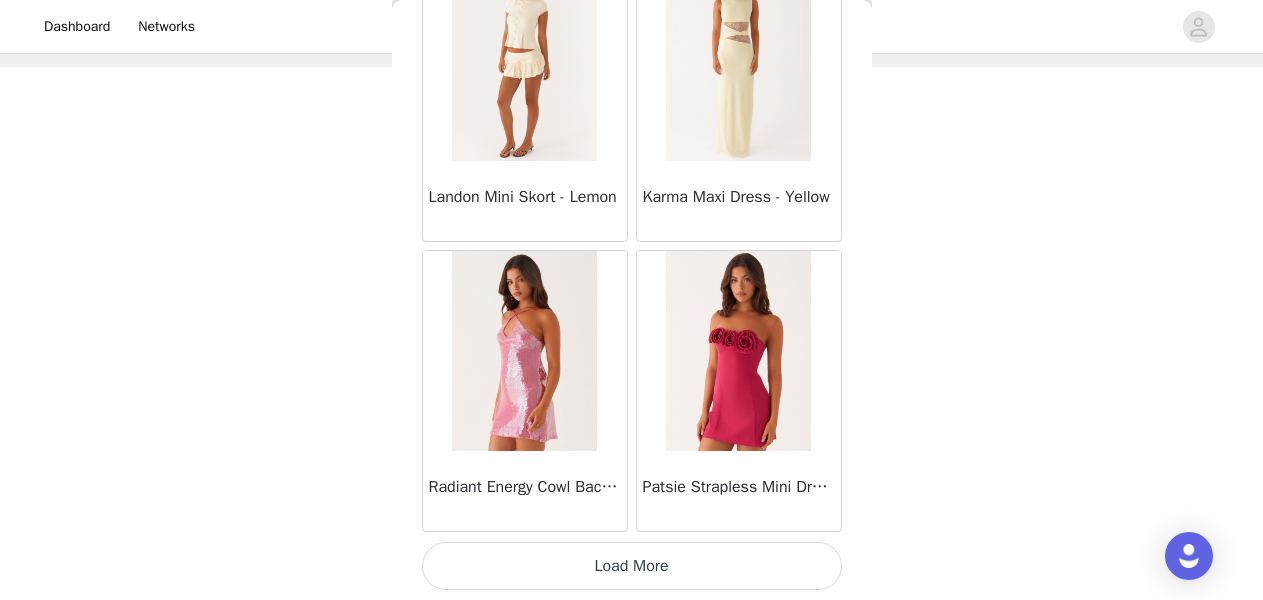 click on "Load More" at bounding box center (632, 566) 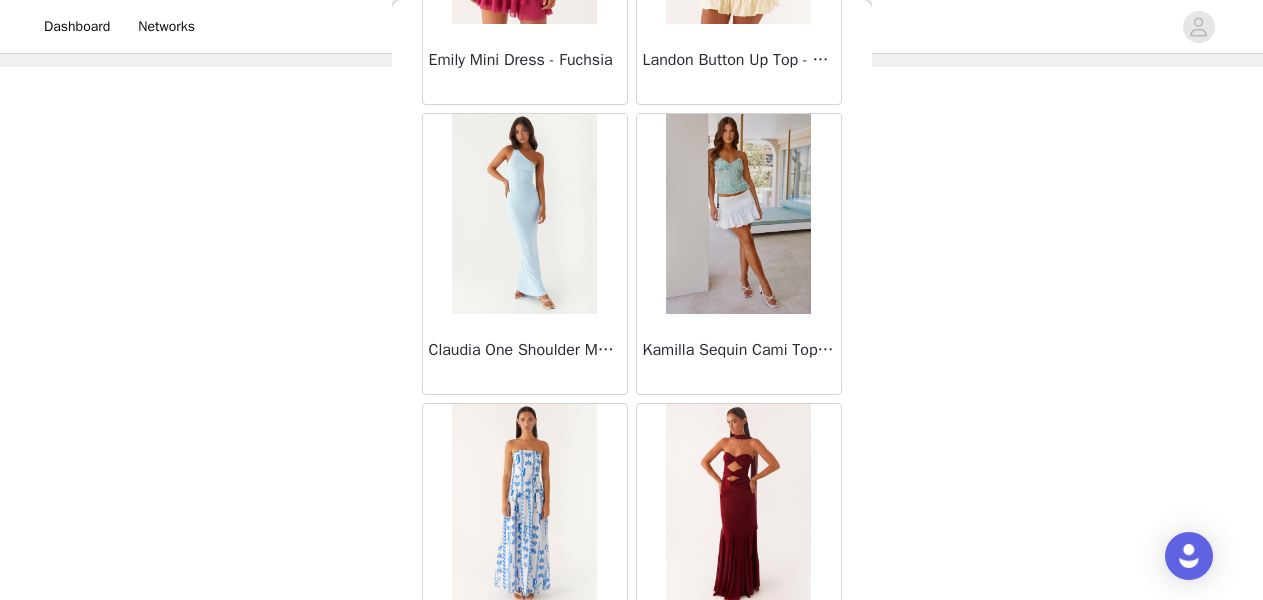scroll, scrollTop: 37260, scrollLeft: 0, axis: vertical 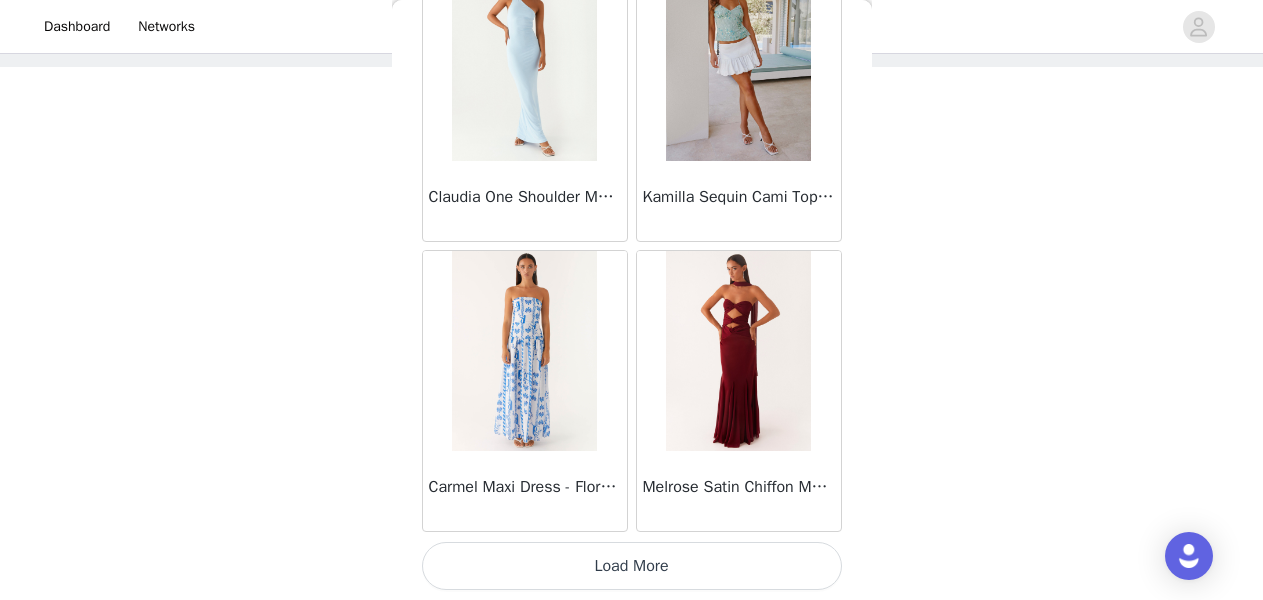 click on "Load More" at bounding box center [632, 566] 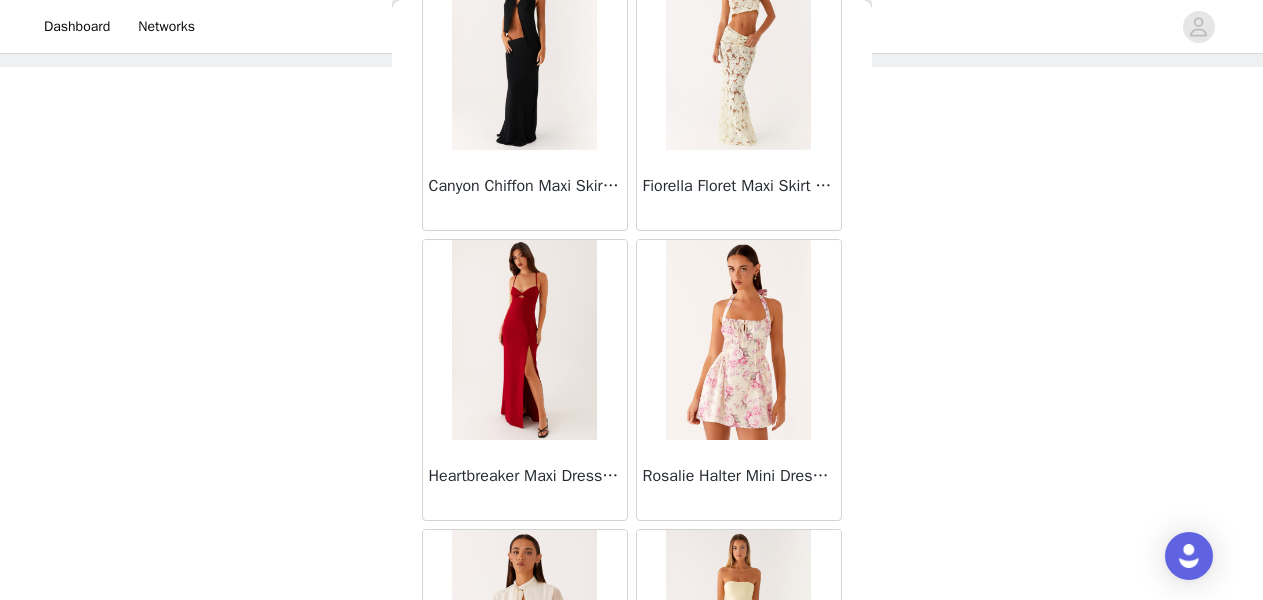 scroll, scrollTop: 40160, scrollLeft: 0, axis: vertical 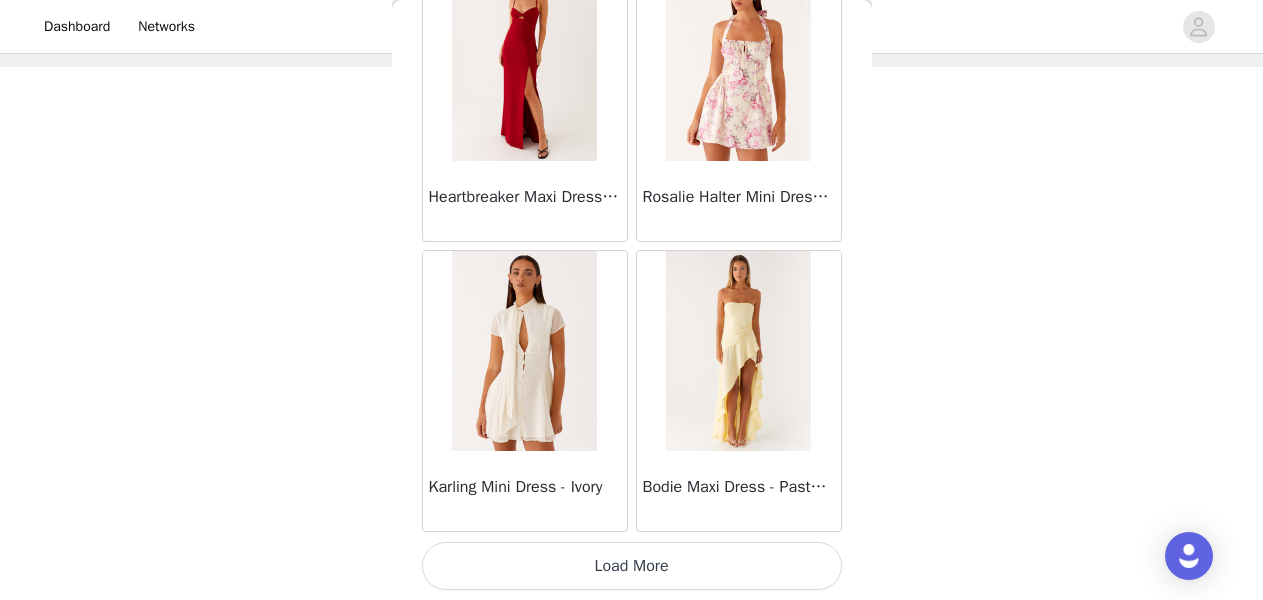 click on "Load More" at bounding box center [632, 566] 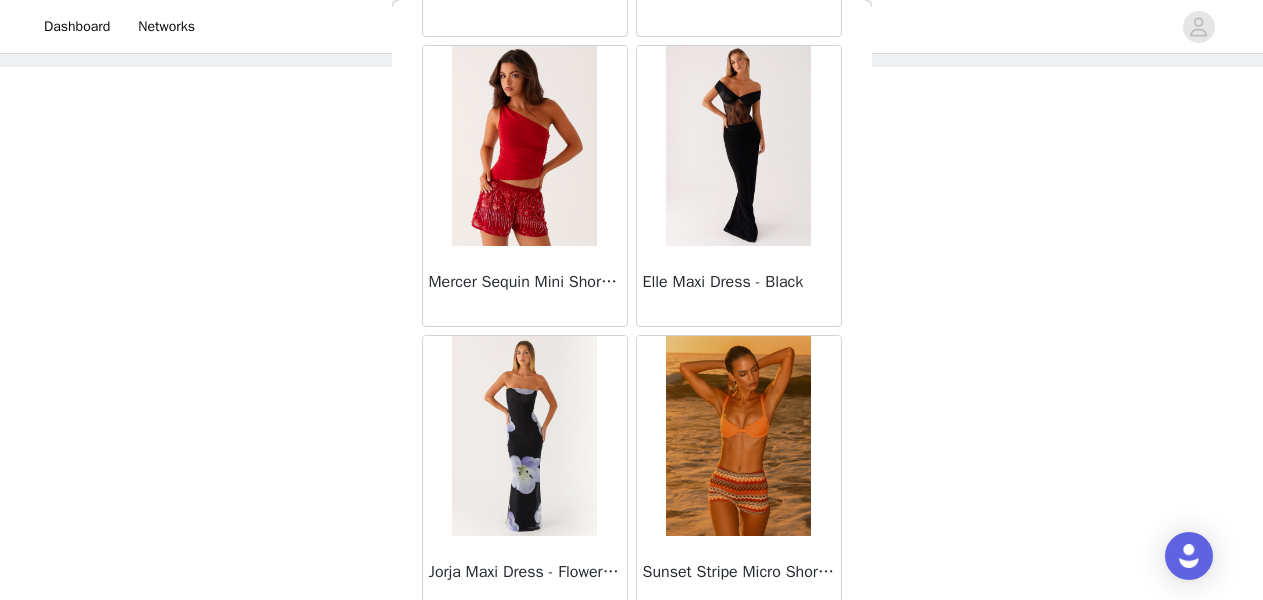 scroll, scrollTop: 43060, scrollLeft: 0, axis: vertical 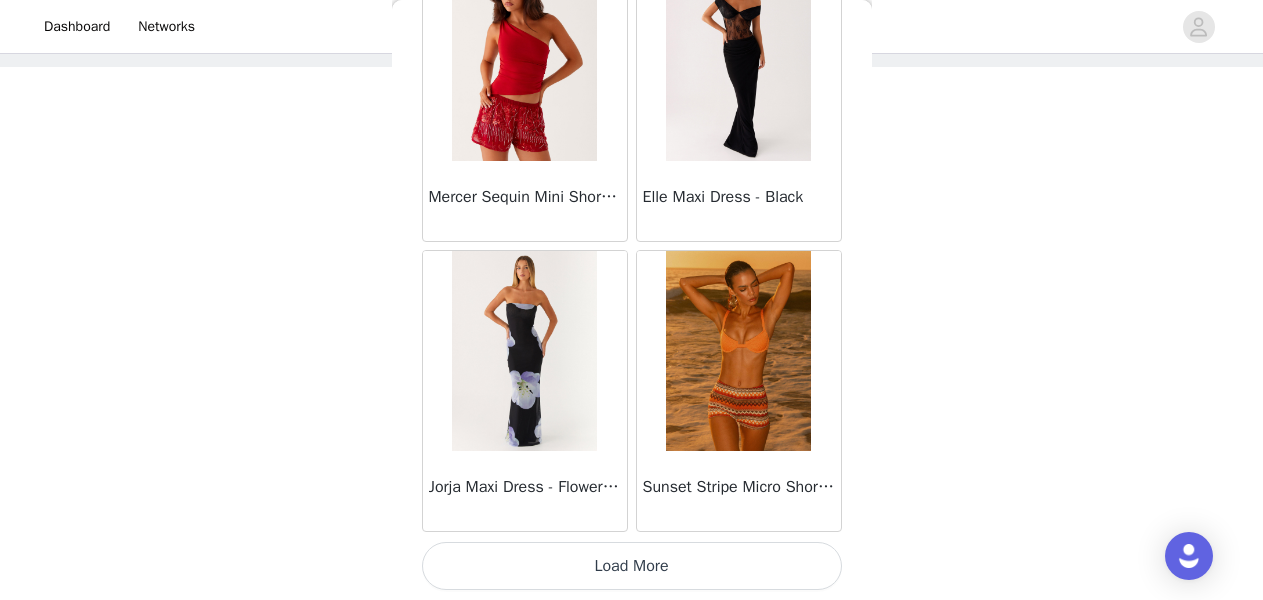 click on "Load More" at bounding box center [632, 566] 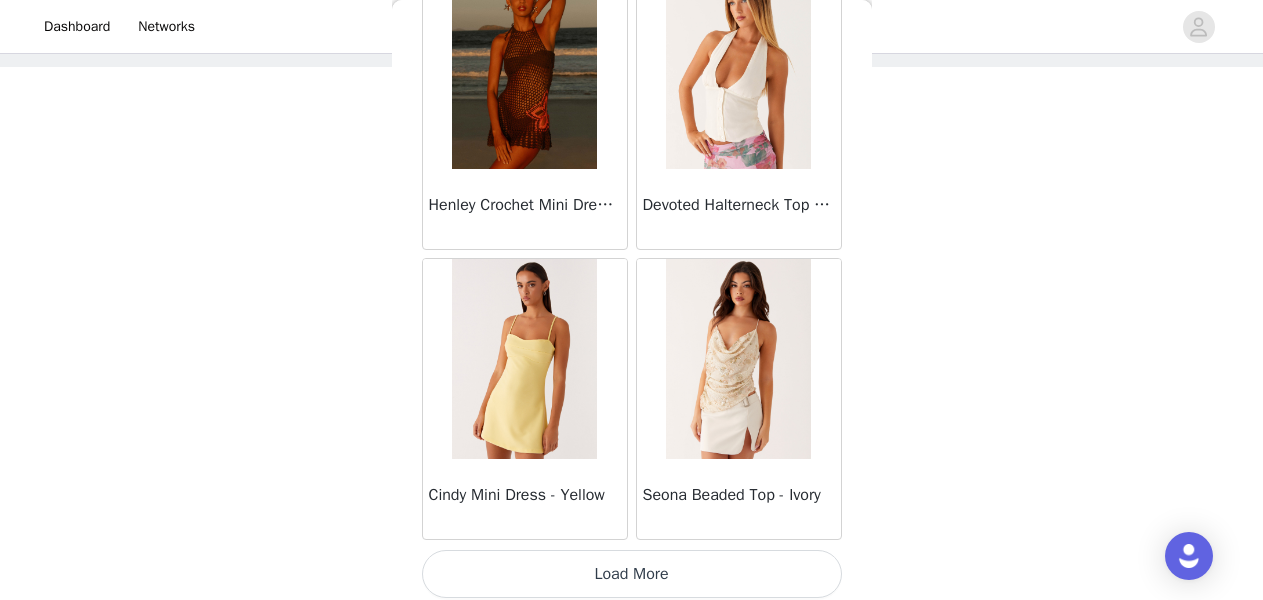 scroll, scrollTop: 45960, scrollLeft: 0, axis: vertical 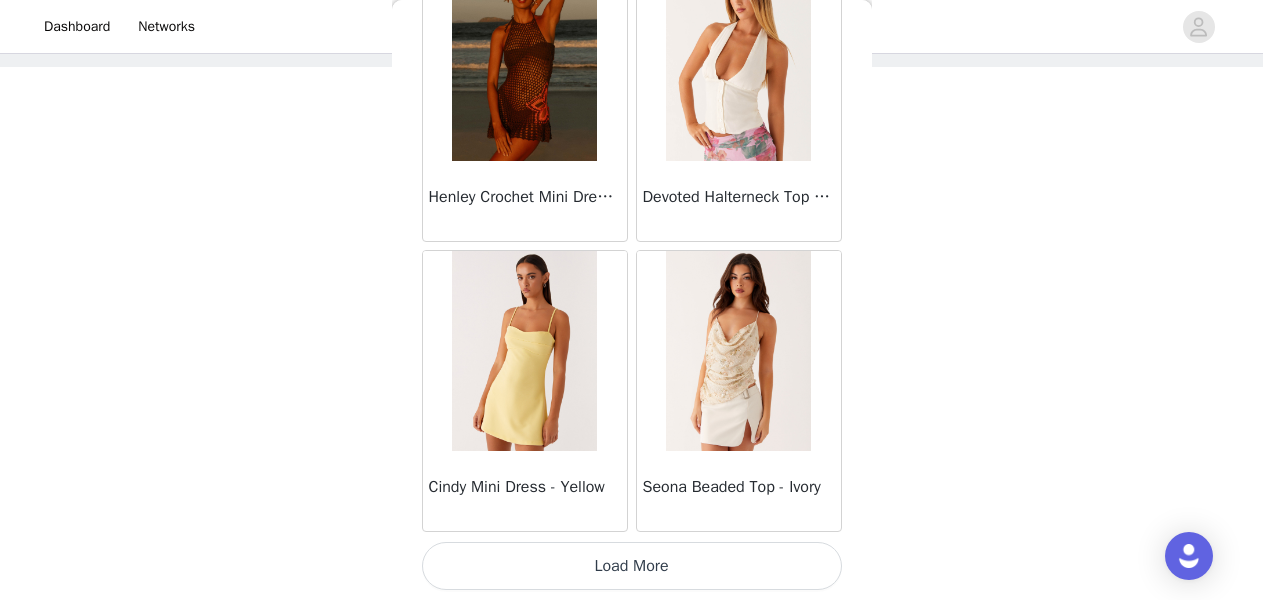click on "Load More" at bounding box center [632, 566] 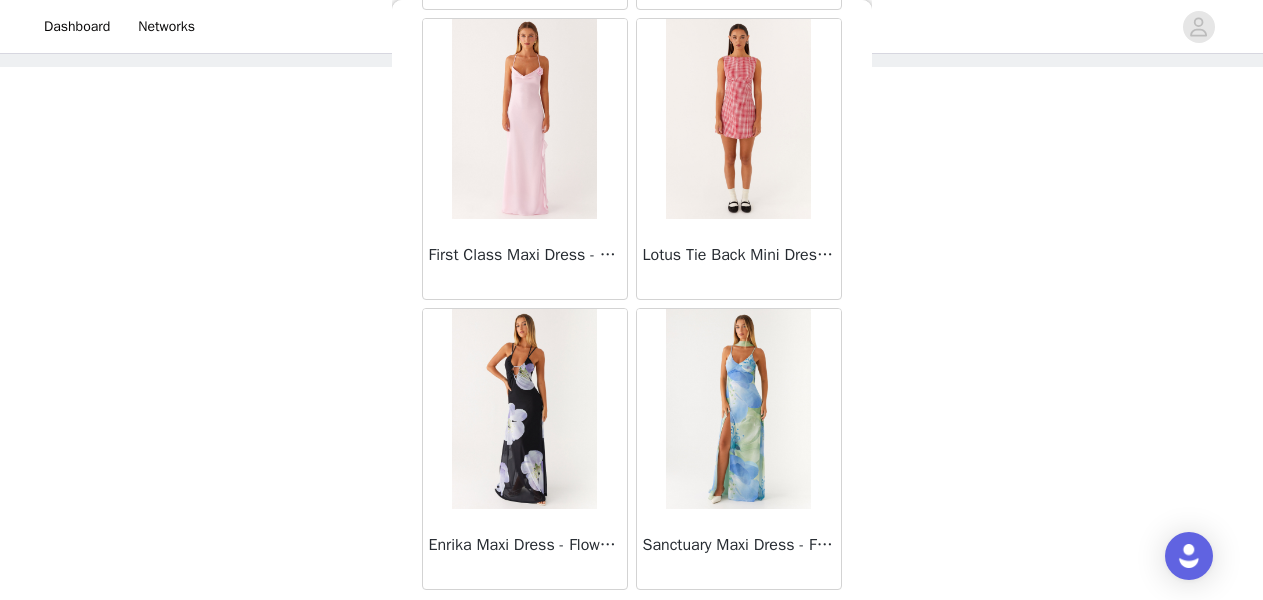 scroll, scrollTop: 48860, scrollLeft: 0, axis: vertical 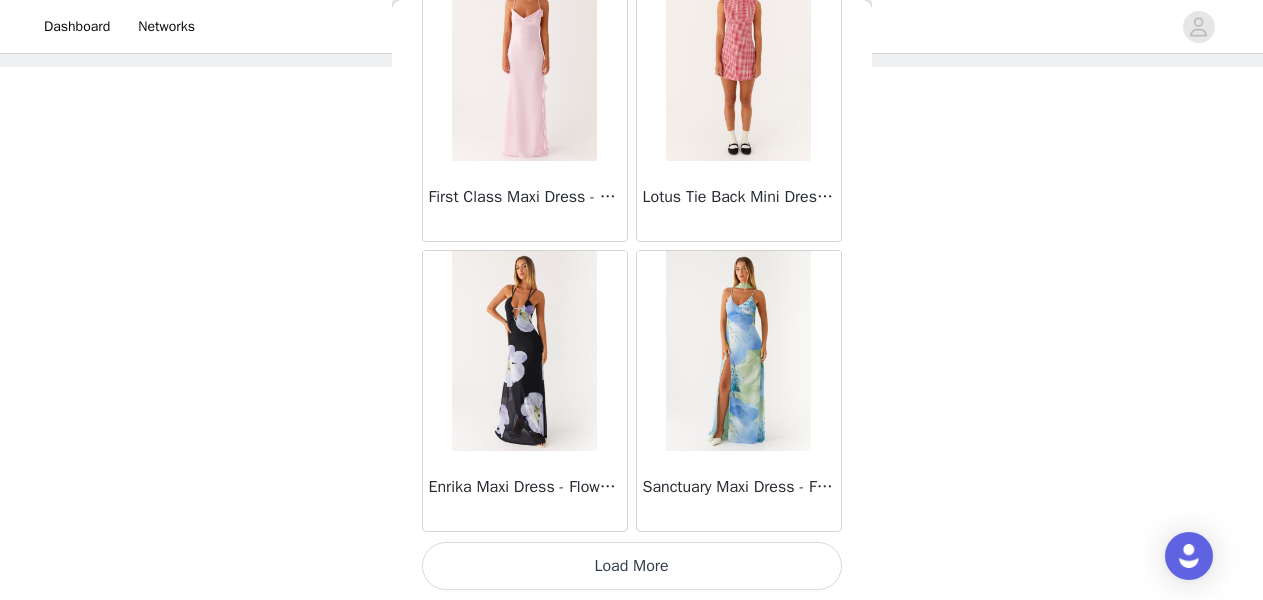 click on "Load More" at bounding box center [632, 566] 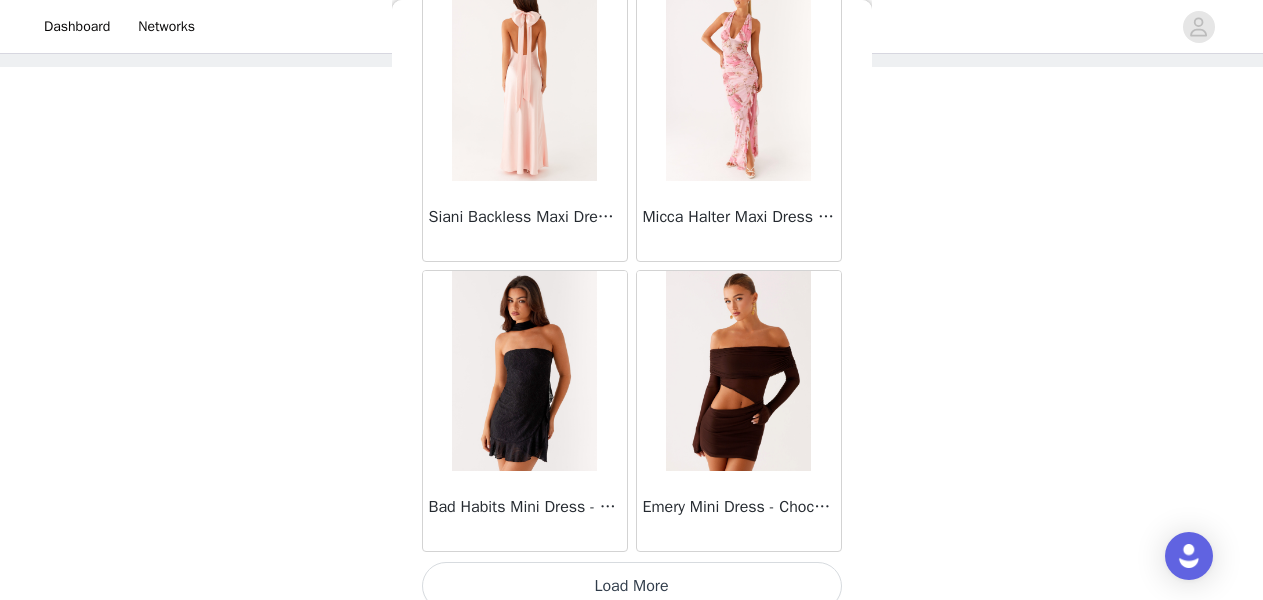 scroll, scrollTop: 51760, scrollLeft: 0, axis: vertical 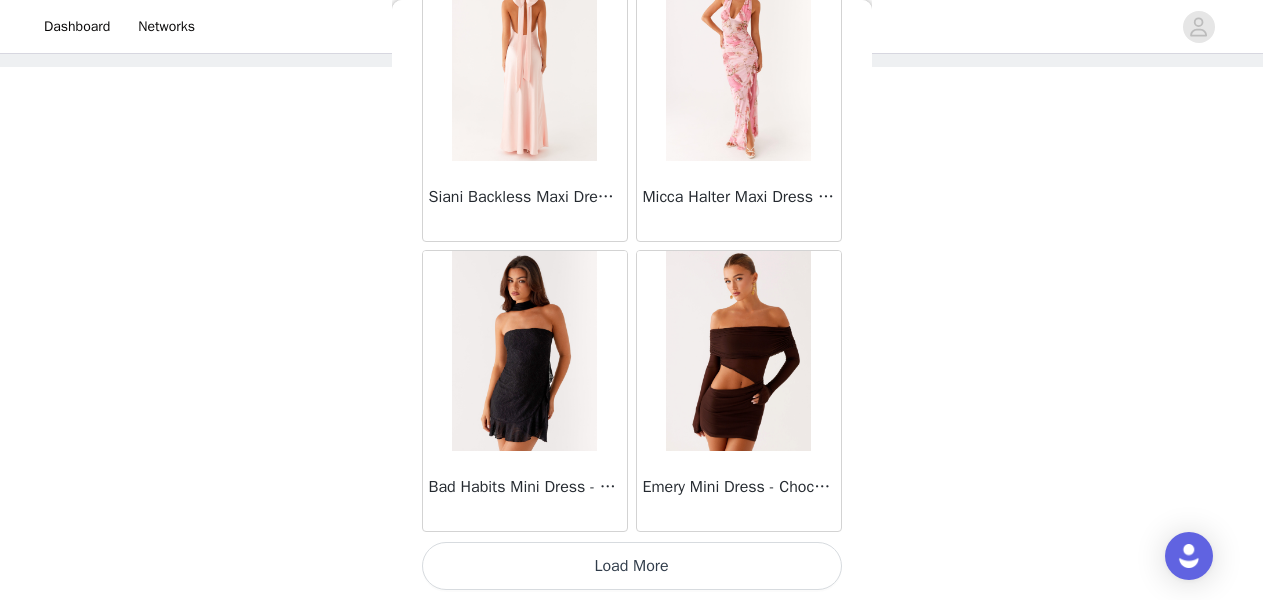 click on "Load More" at bounding box center (632, 566) 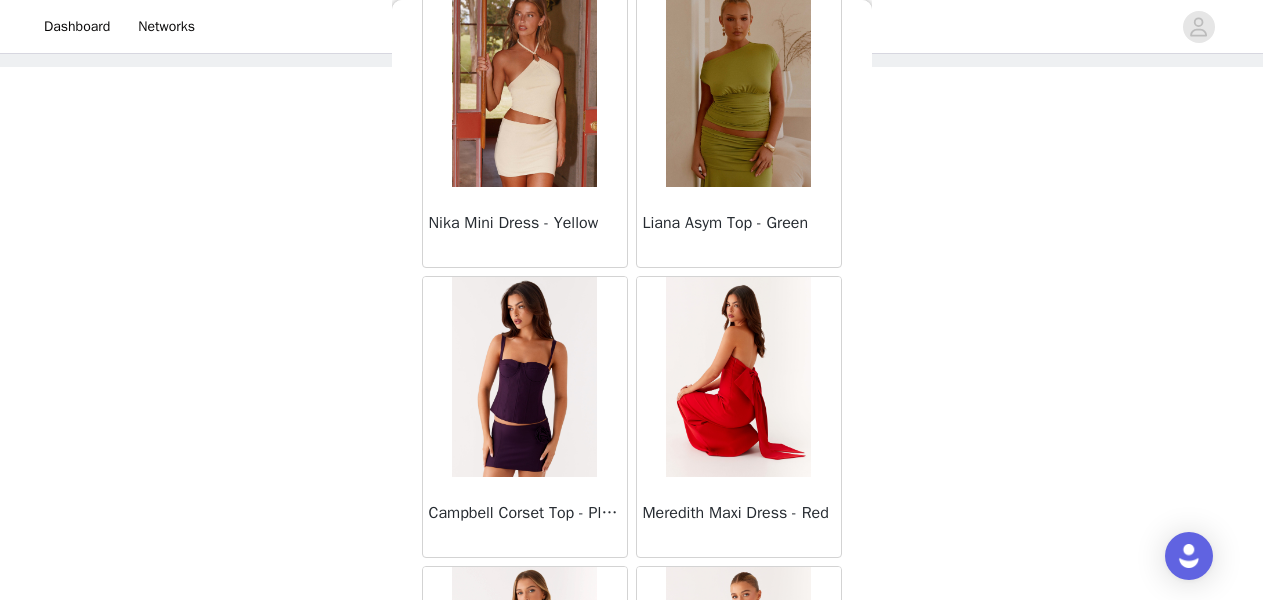 scroll, scrollTop: 53816, scrollLeft: 0, axis: vertical 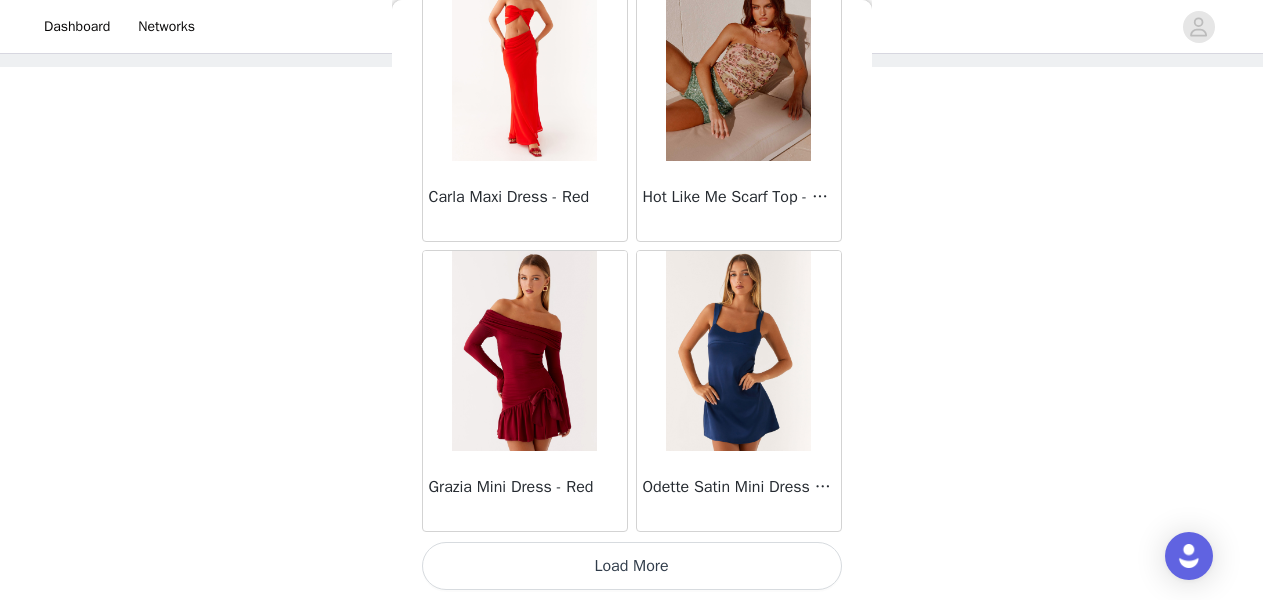 click on "Load More" at bounding box center [632, 566] 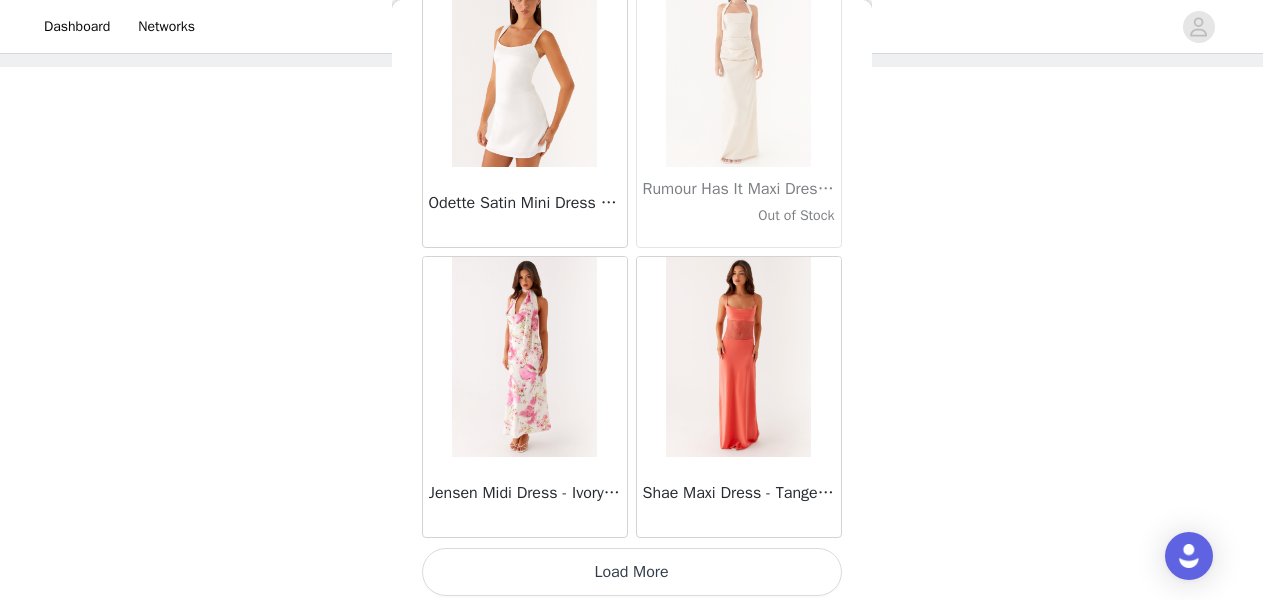 scroll, scrollTop: 57560, scrollLeft: 0, axis: vertical 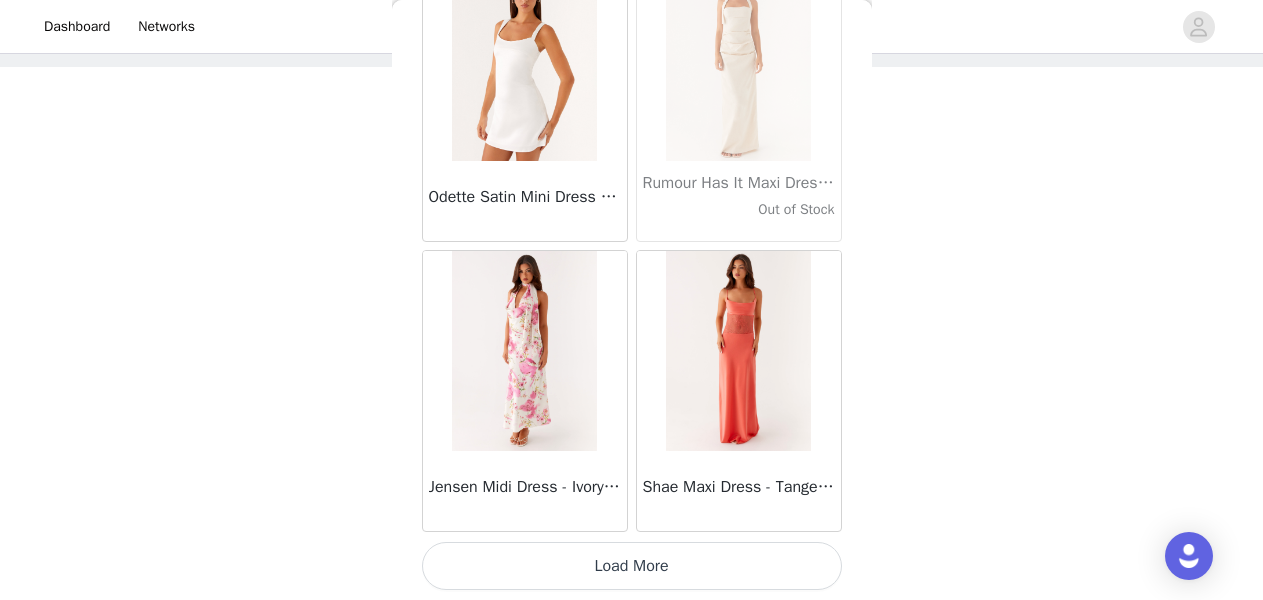 click on "Load More" at bounding box center [632, 566] 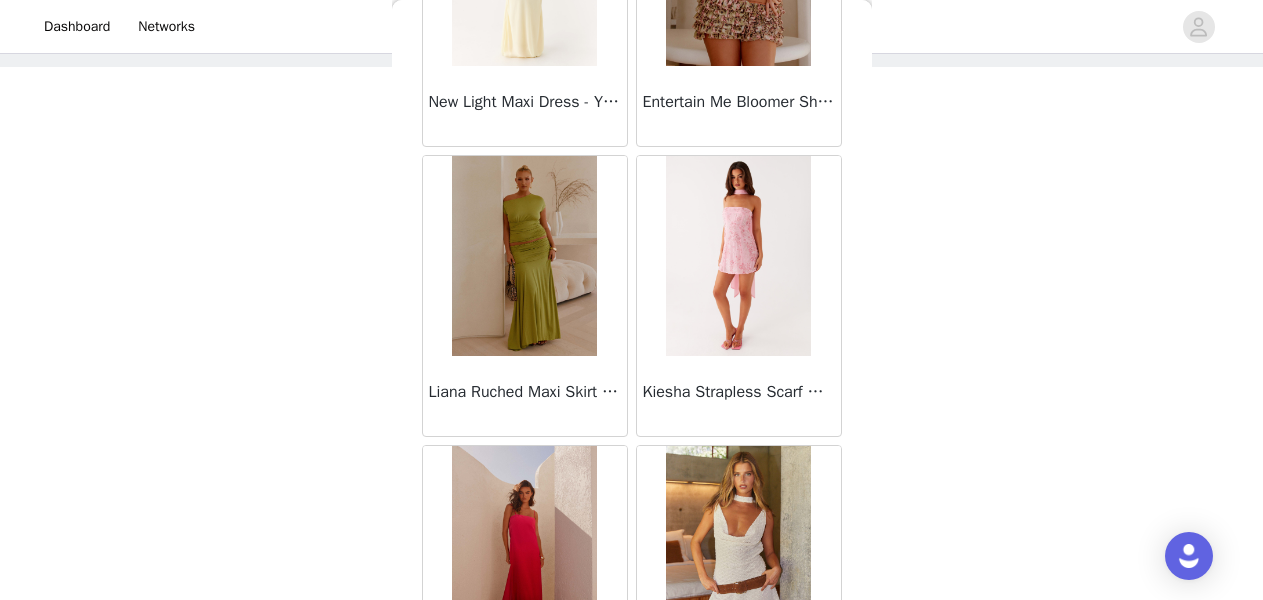 scroll, scrollTop: 60460, scrollLeft: 0, axis: vertical 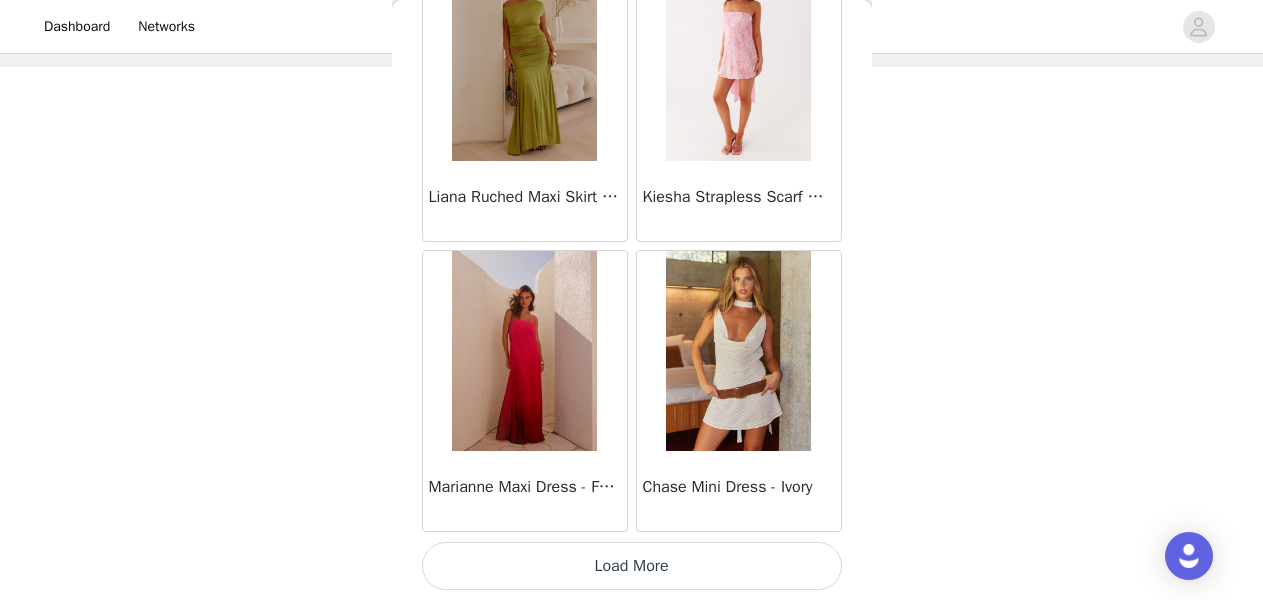 click on "Load More" at bounding box center [632, 566] 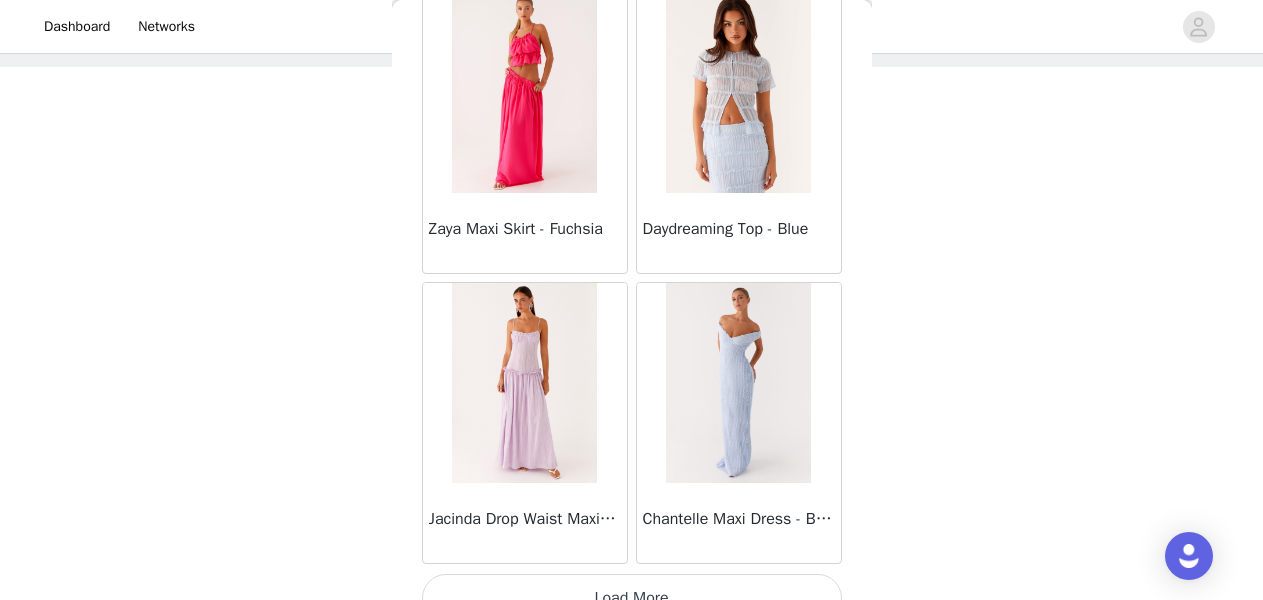 scroll, scrollTop: 63360, scrollLeft: 0, axis: vertical 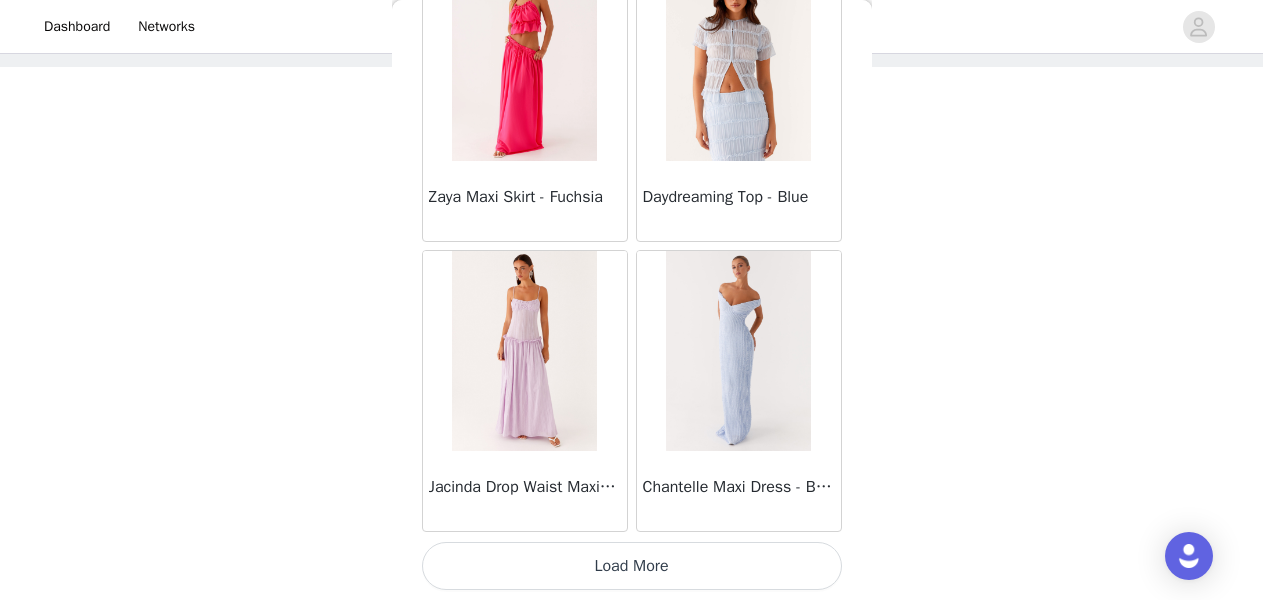 click on "Load More" at bounding box center [632, 566] 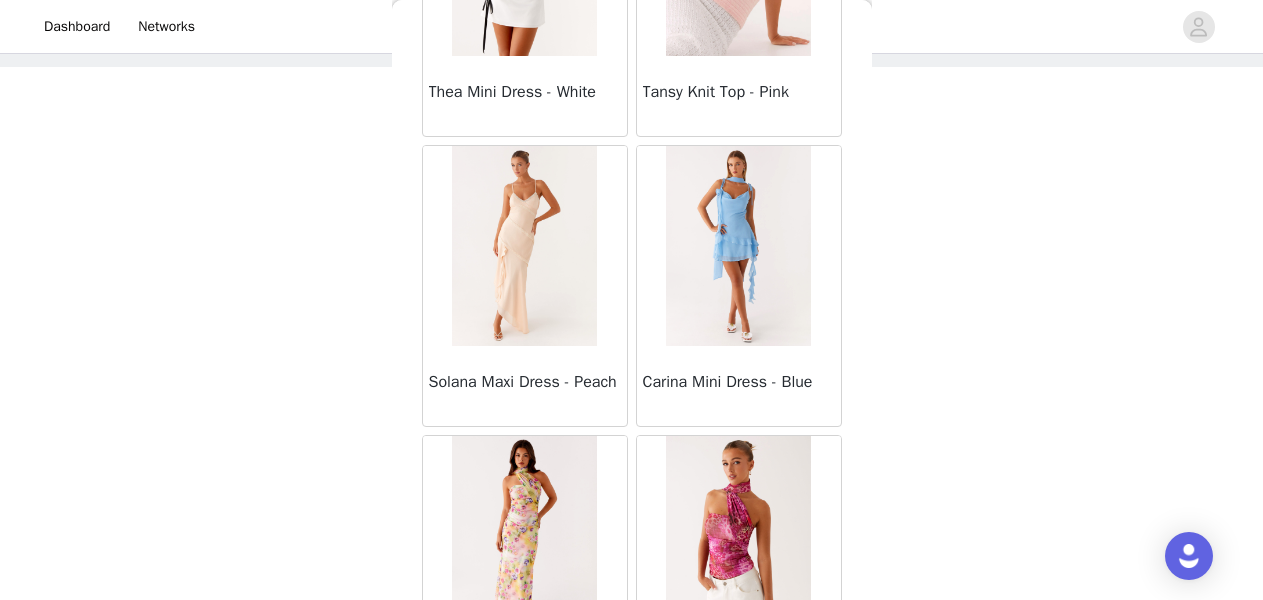 scroll, scrollTop: 66058, scrollLeft: 0, axis: vertical 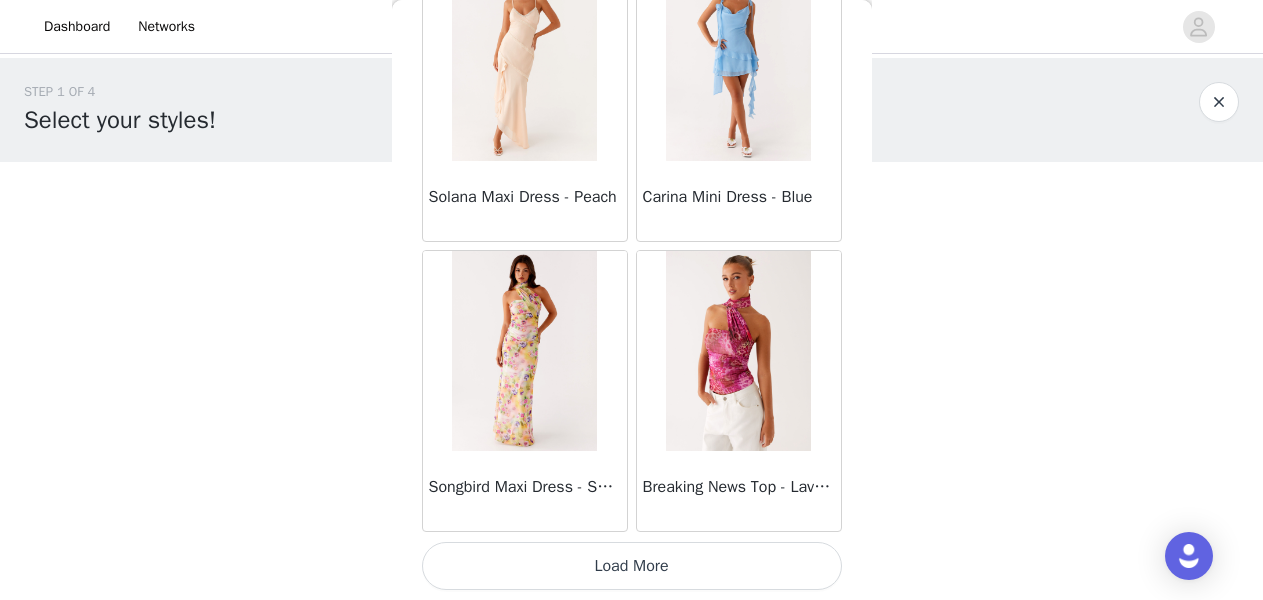 click on "Manuka Ruffle Mini Dress - Yellow       Heart Of Glass Satin Maxi Dress - Blue       Ronnie Maxi Dress - Blue       Nicola Maxi Dress - Pink       Imani Maxi Dress - Pink       Liana Cowl Maxi Dress - Print       Cherry Skies Midi Dress - White       Crystal Clear Lace Midi Skirt - Ivory       Crystal Clear Lace Top - Ivory       Clayton Top - Black Gingham       Wish You Luck Denim Top - Dark Blue       Raphaela Mini Dress - Navy       Maloney Maxi Dress - White       Franco Tie Back Top - Blue       Frida Denim Shorts - Vintage Wash Blue       Consie Long Sleeve Mini Dress - Pale Blue       Mariella Linen Maxi Skirt - Pink       Mariella Linen Top - Pink       Aullie Maxi Dress - Pink       Scorpio Crochet Mini Skirt - Ivory       Carnation Long Sleeve Knit Maxi Dress - Blue       Tara Maxi Dress - Pink Print       Kandi Mini Skirt - Mint       Bohemian Bliss Mesh Mini Dress - Green Floral       Carpe Diem Crochet Mini Dress - Ivory       Calissa Haltherneck Mini Dress - Pink" at bounding box center (632, -32782) 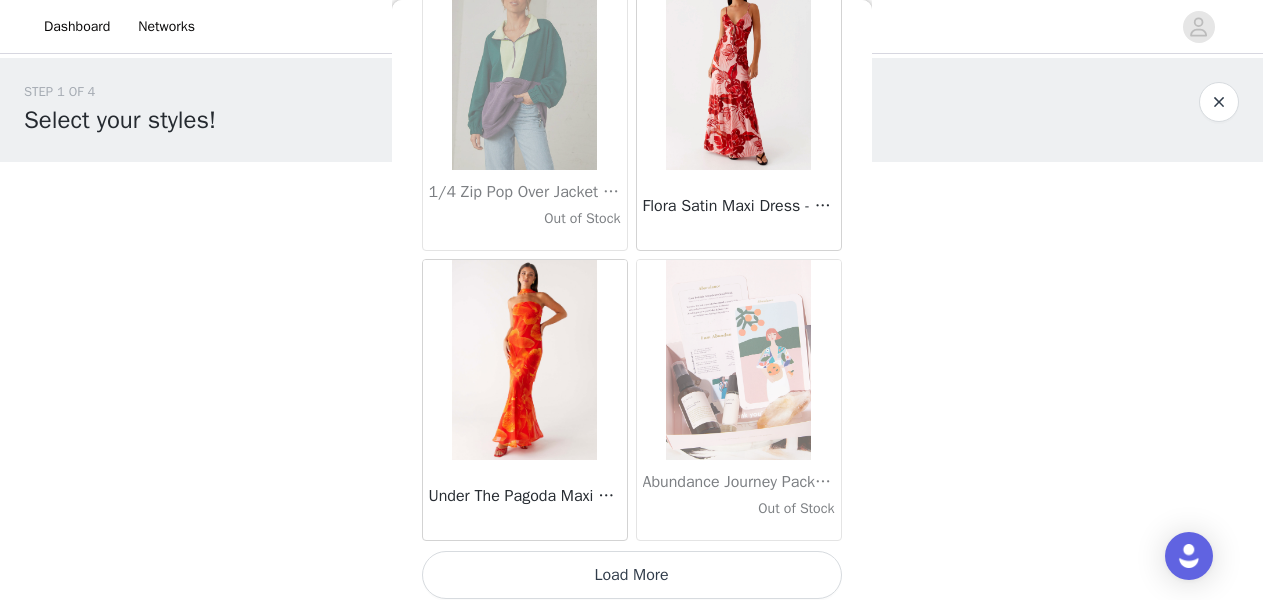 scroll, scrollTop: 69160, scrollLeft: 0, axis: vertical 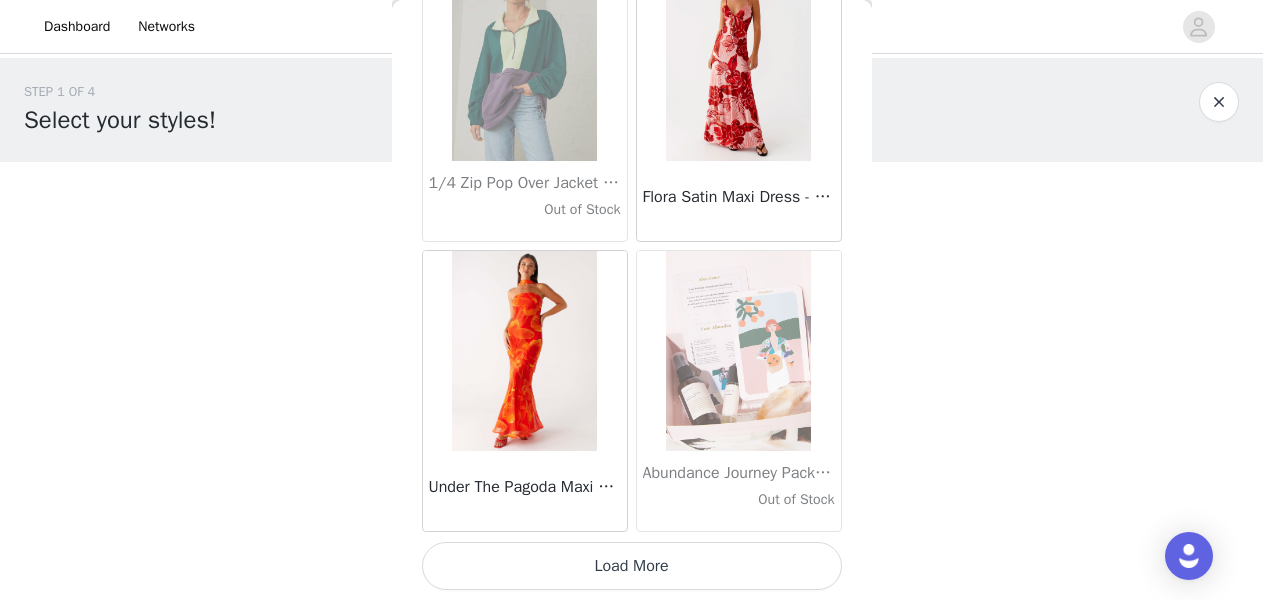 click on "Load More" at bounding box center (632, 566) 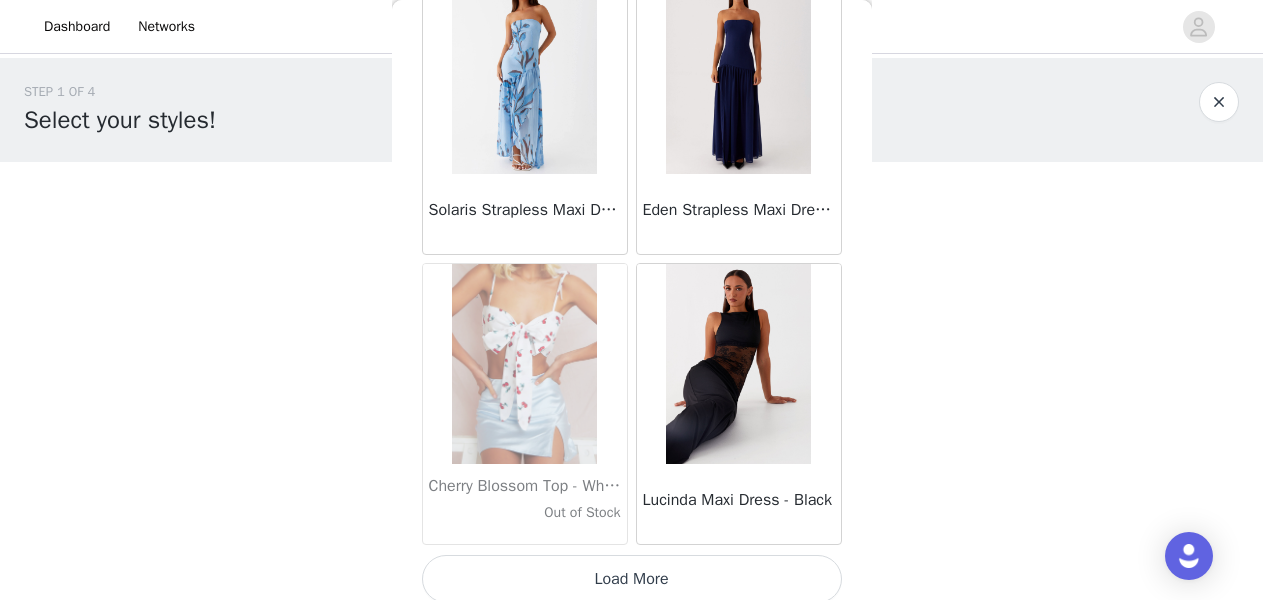 scroll, scrollTop: 72060, scrollLeft: 0, axis: vertical 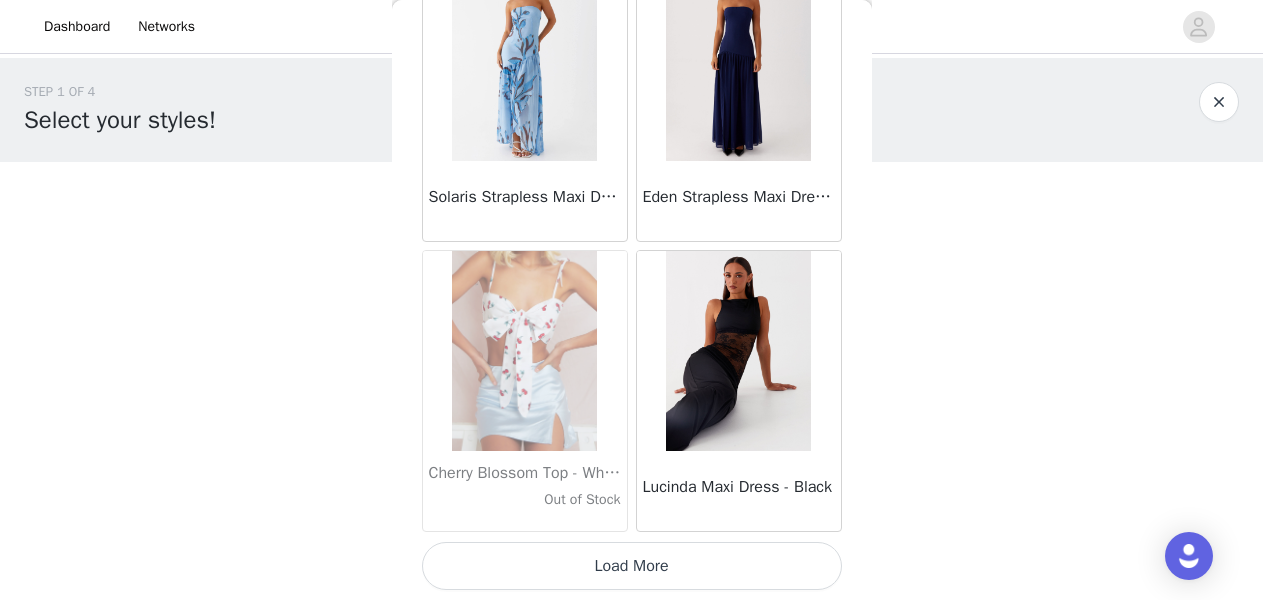 click on "Load More" at bounding box center (632, 566) 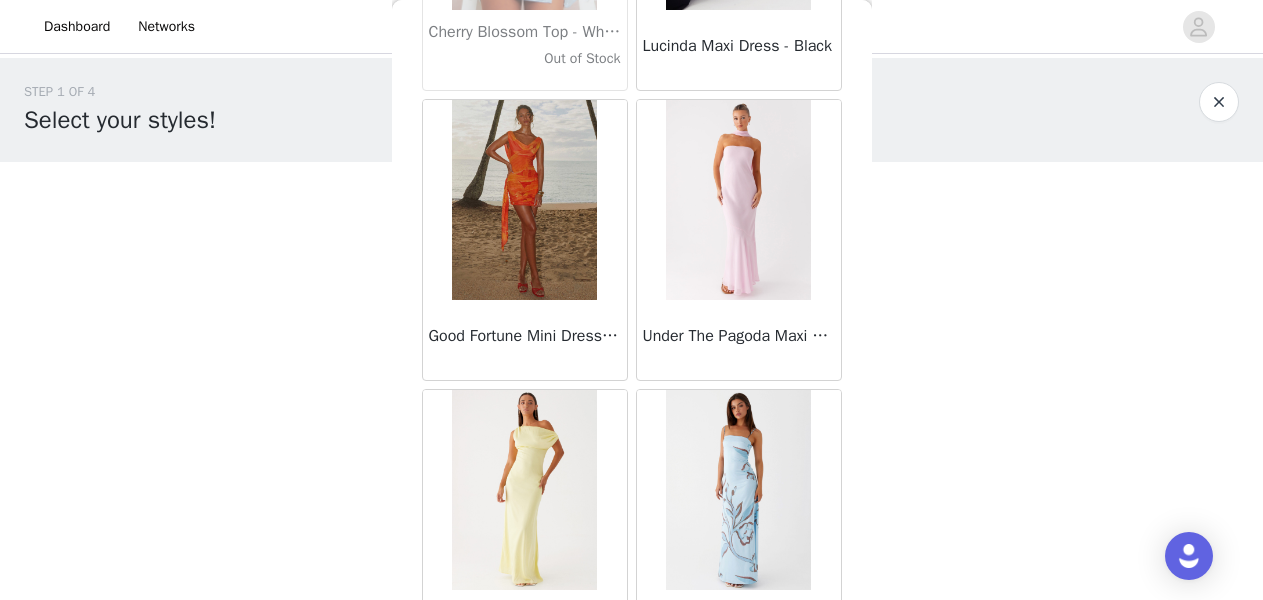 scroll, scrollTop: 72496, scrollLeft: 0, axis: vertical 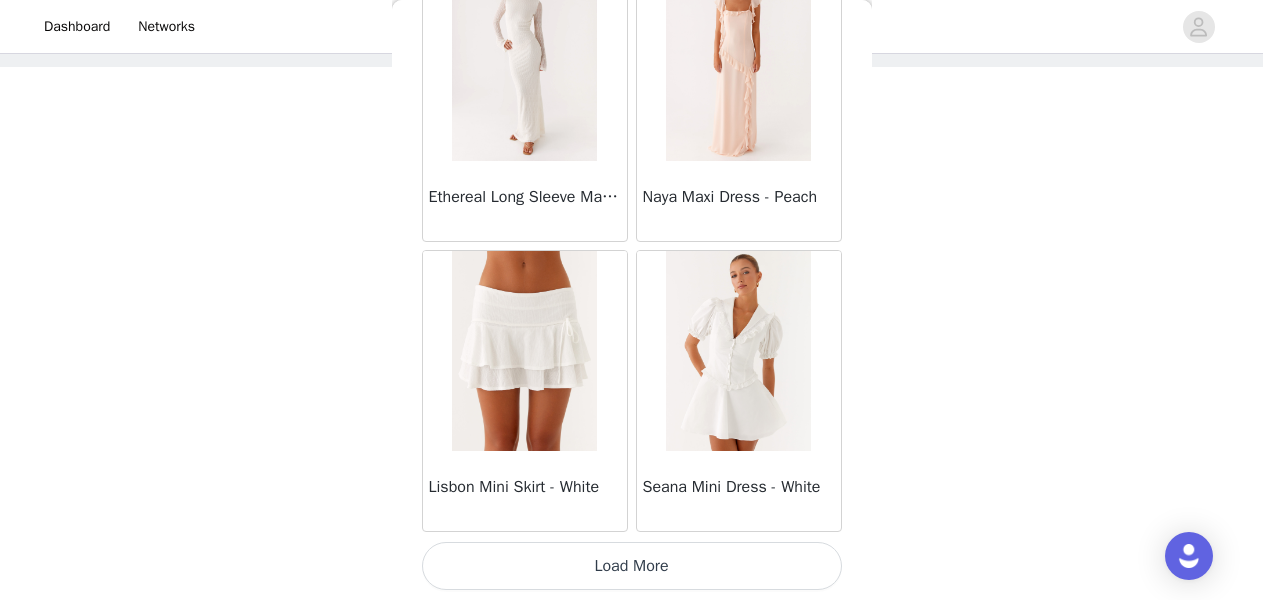 click on "Load More" at bounding box center [632, 566] 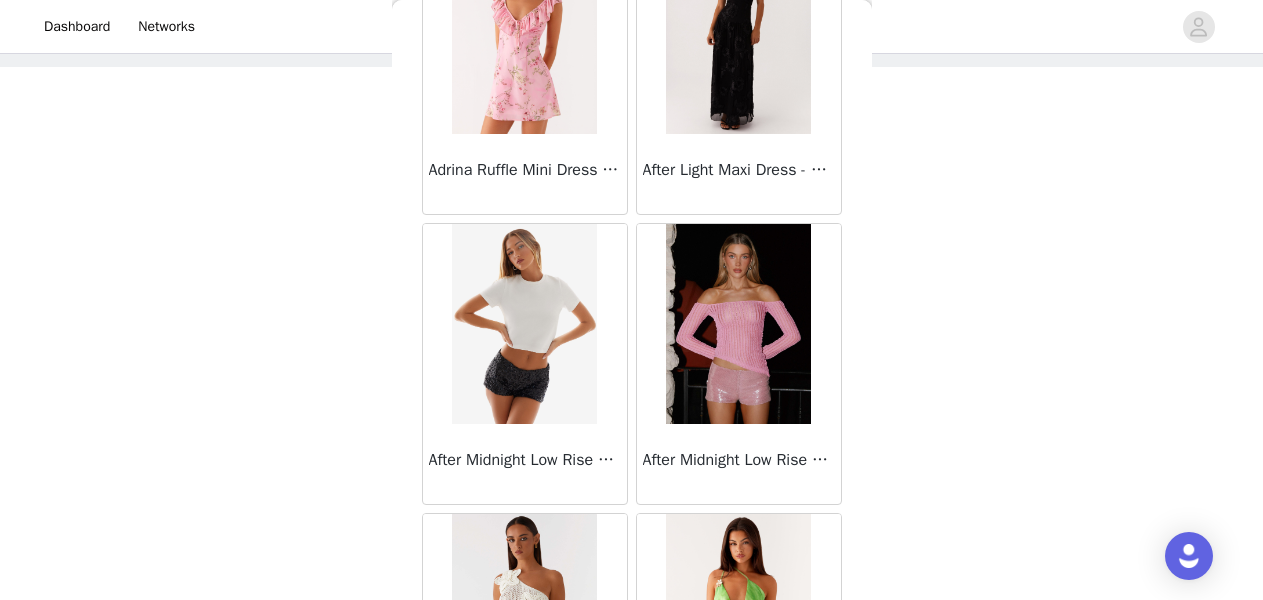 scroll, scrollTop: 77860, scrollLeft: 0, axis: vertical 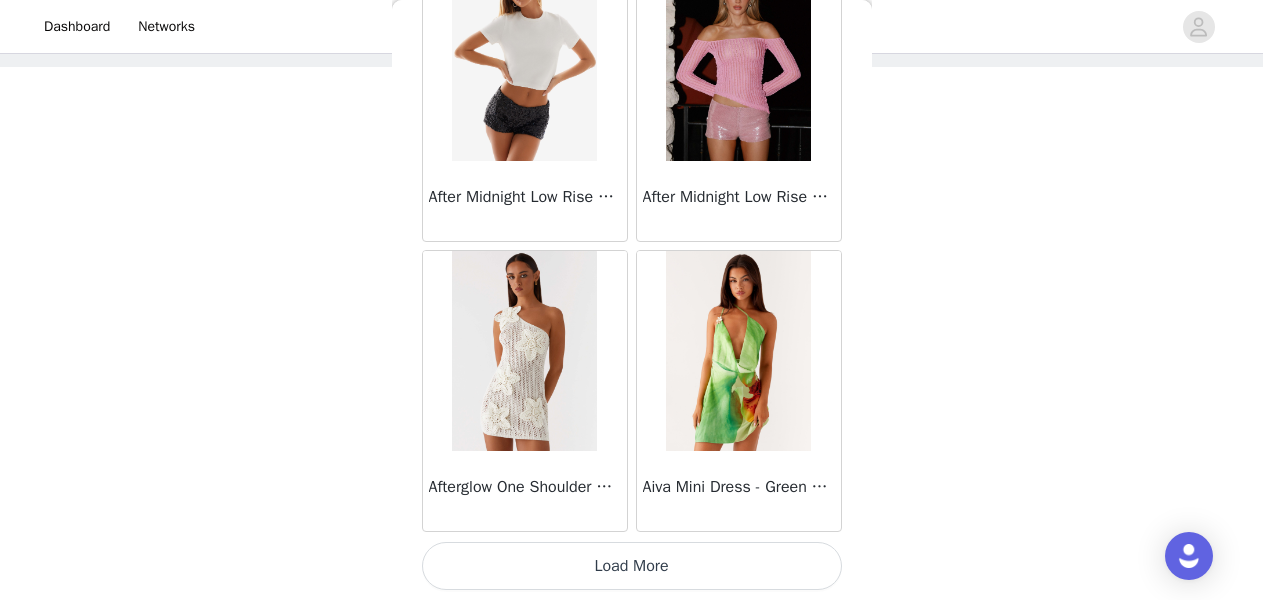 click on "Load More" at bounding box center [632, 566] 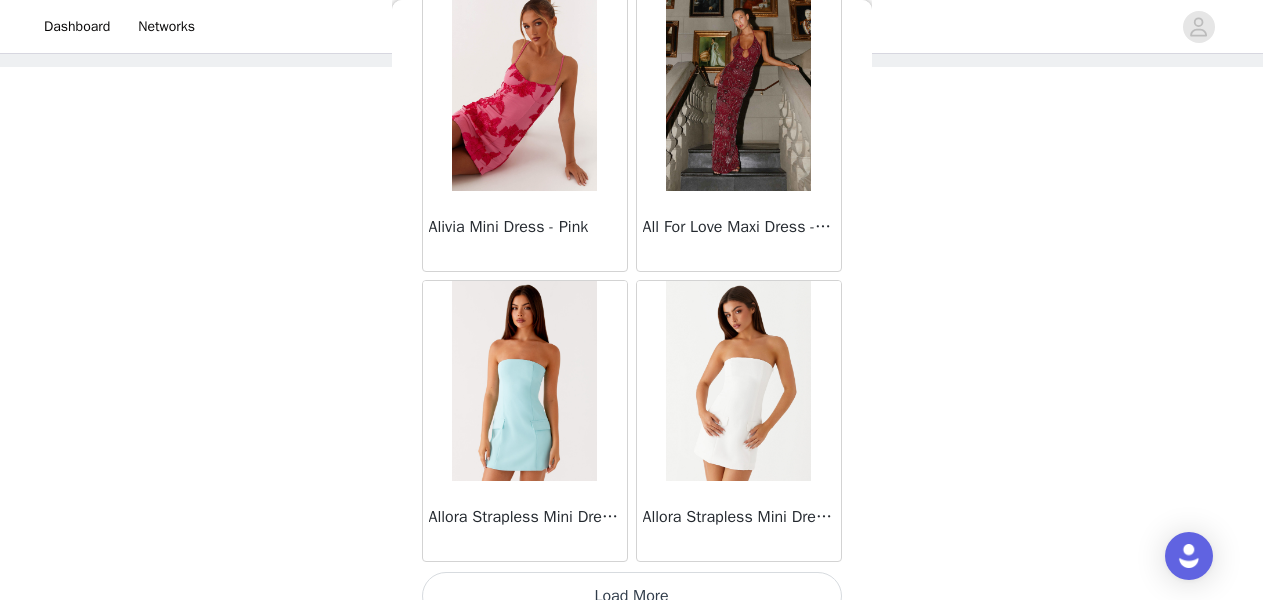 scroll, scrollTop: 80760, scrollLeft: 0, axis: vertical 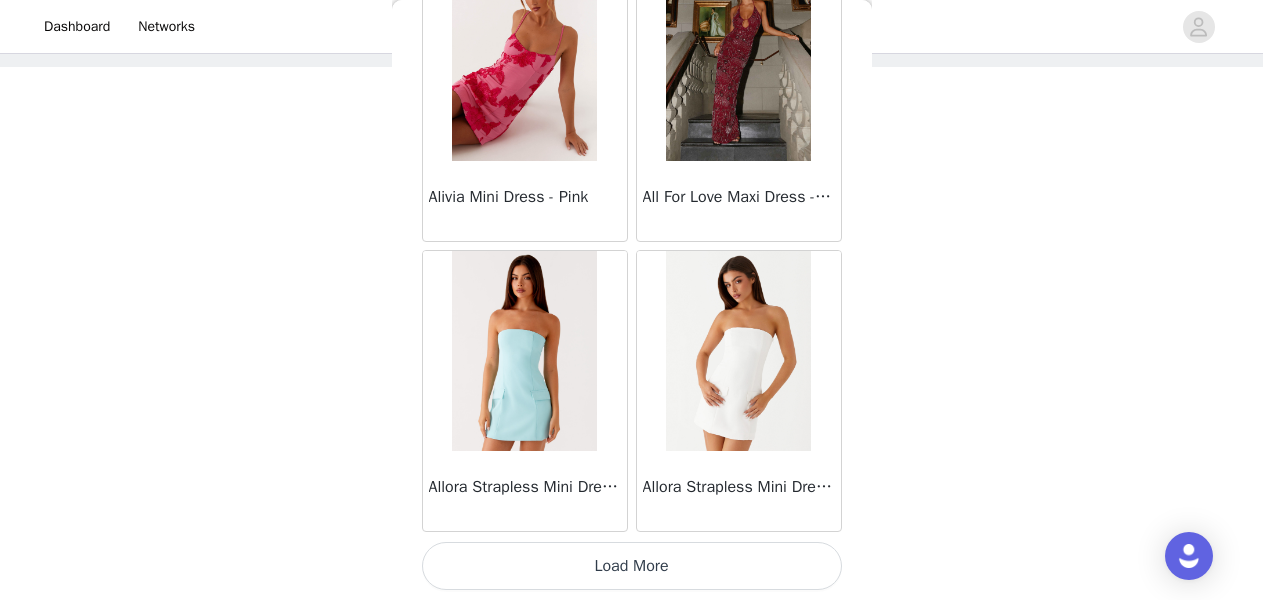 click on "Load More" at bounding box center [632, 566] 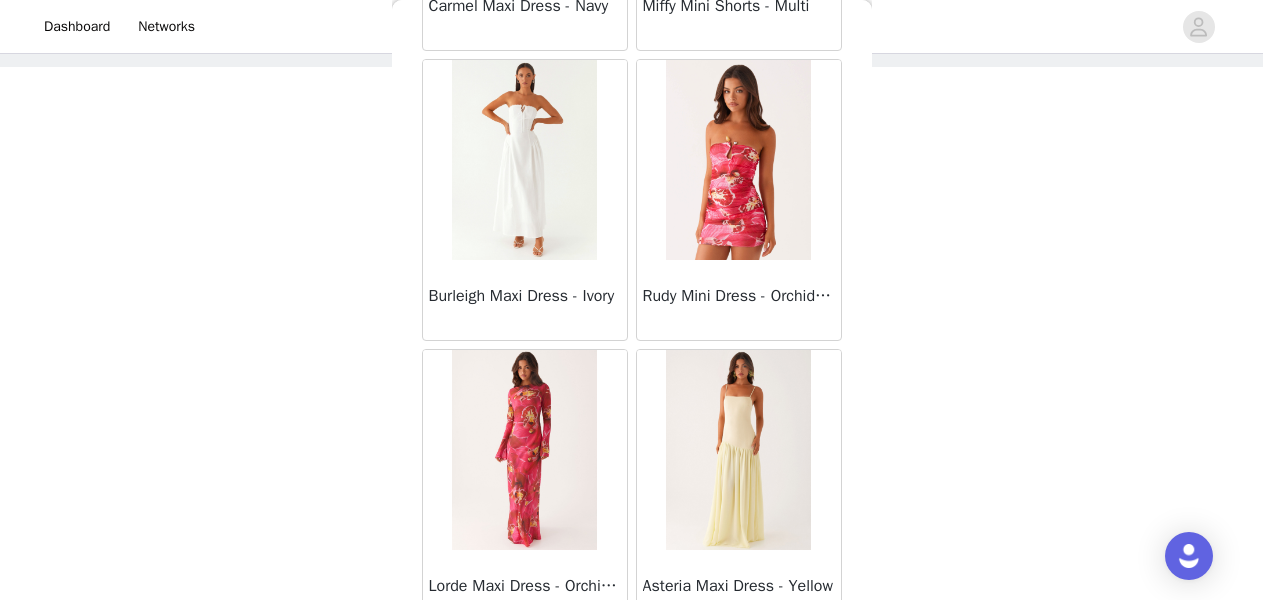scroll, scrollTop: 35761, scrollLeft: 0, axis: vertical 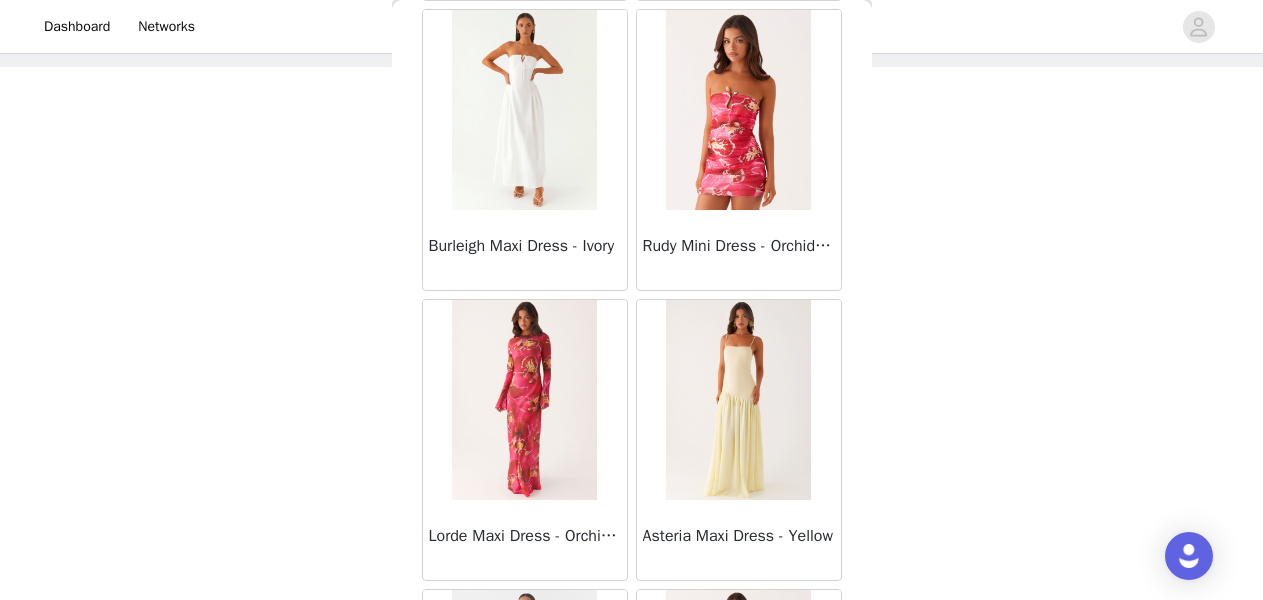 click at bounding box center (524, 400) 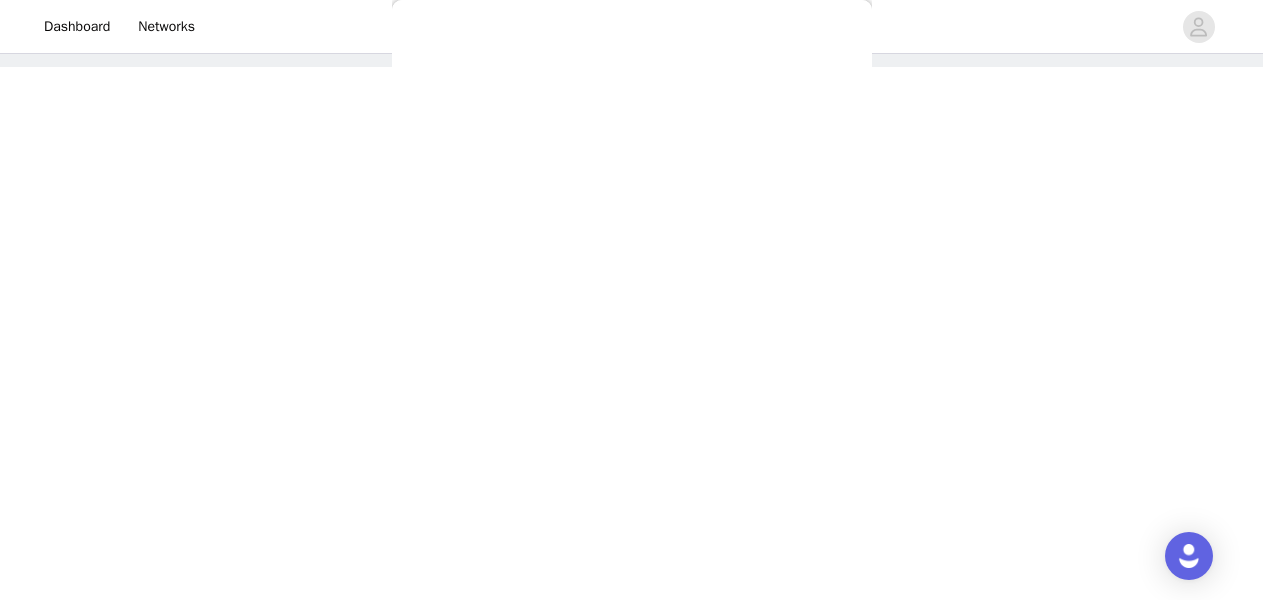 scroll, scrollTop: 0, scrollLeft: 0, axis: both 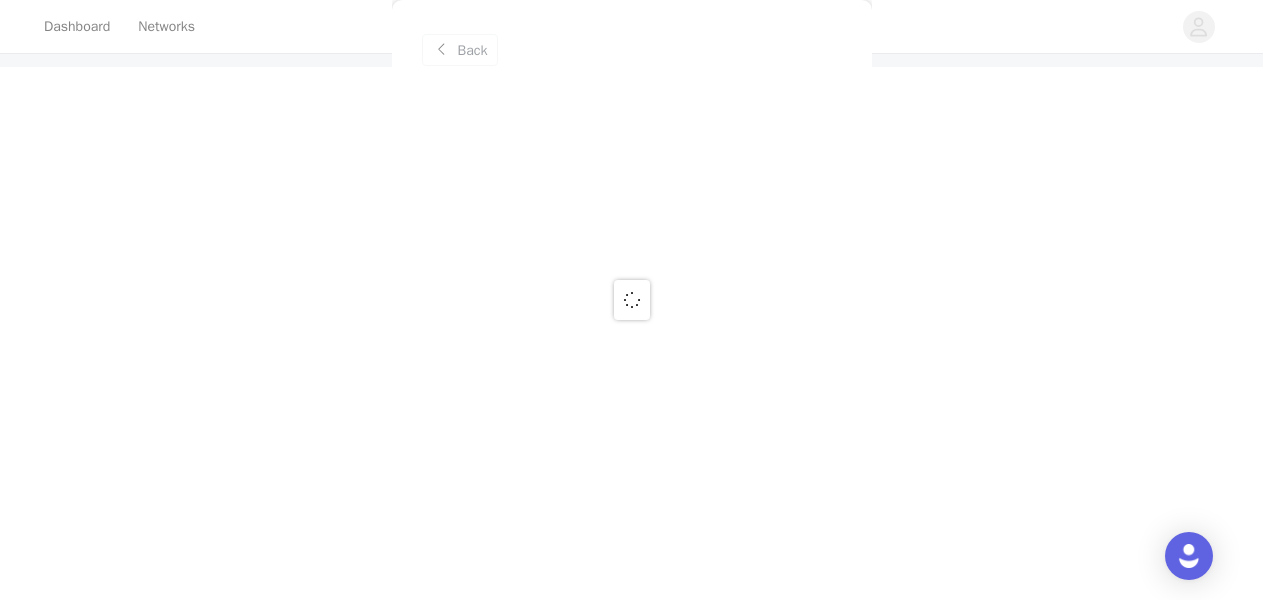 click at bounding box center (631, 300) 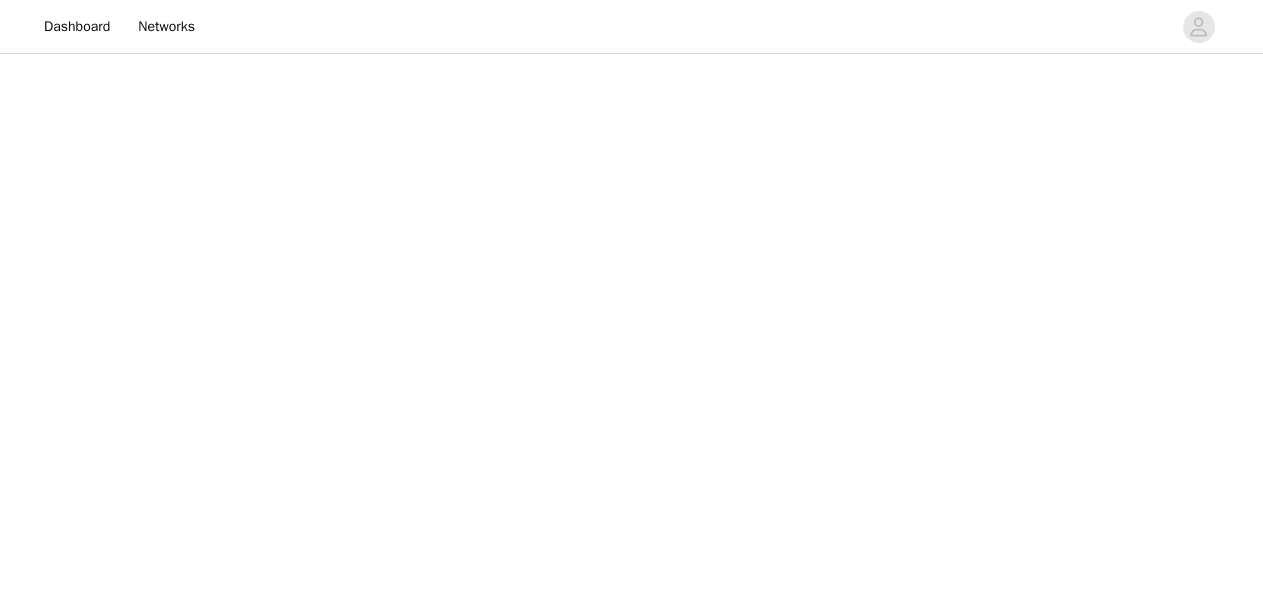 scroll, scrollTop: 0, scrollLeft: 0, axis: both 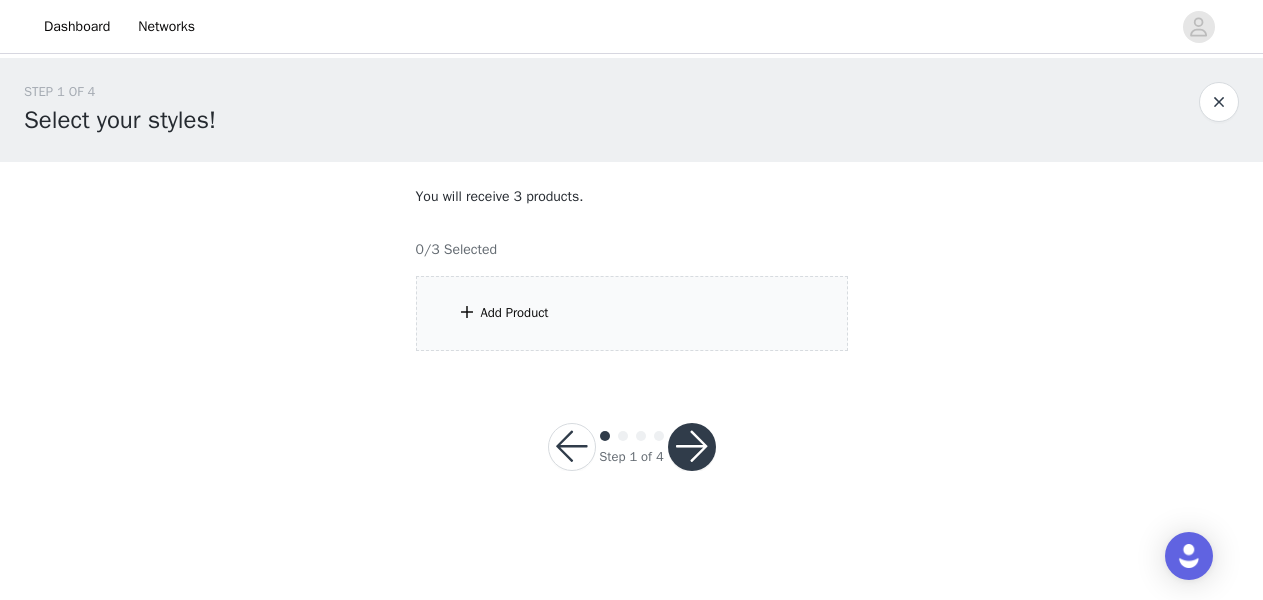 click on "Add Product" at bounding box center [632, 313] 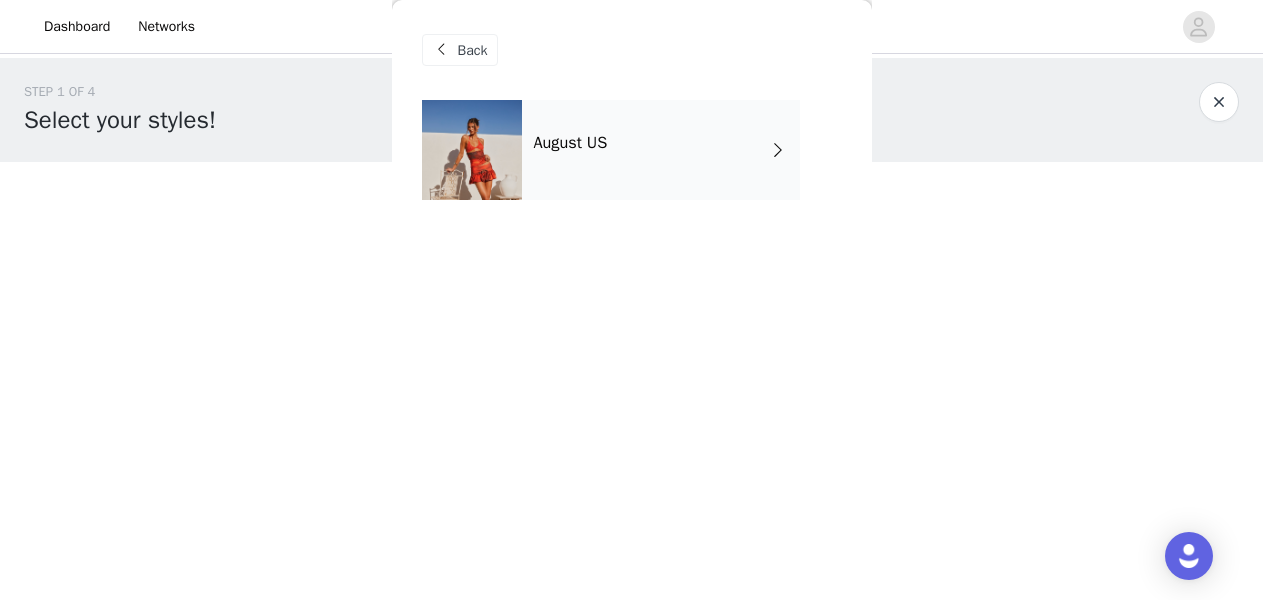 click on "August US" at bounding box center (661, 150) 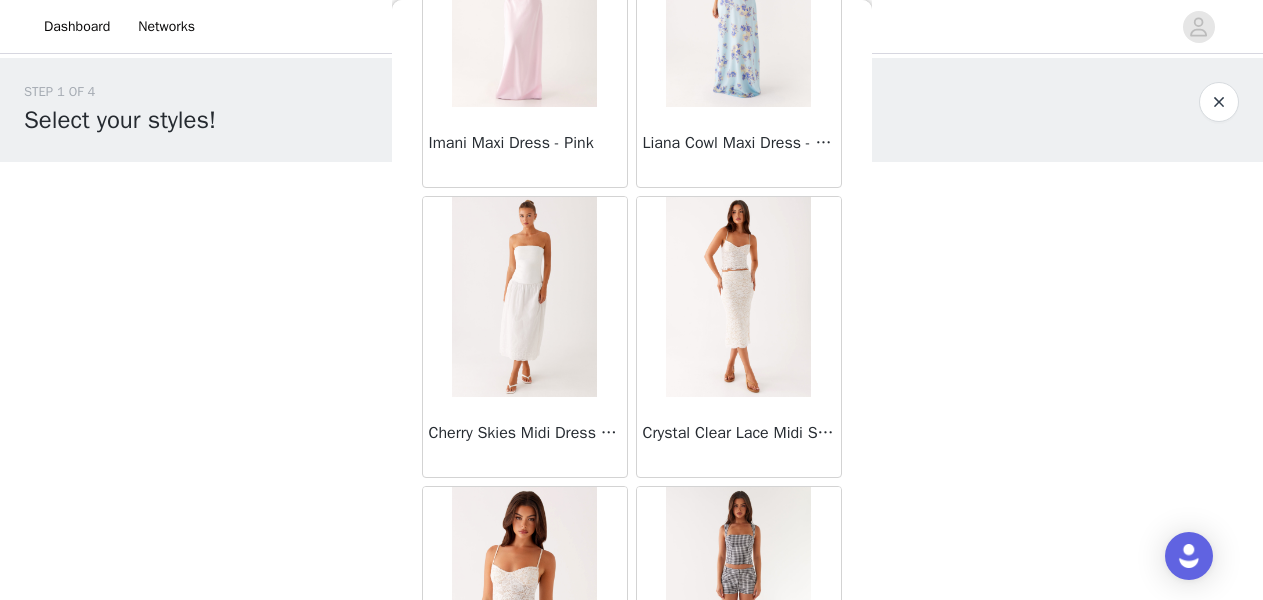 scroll, scrollTop: 843, scrollLeft: 0, axis: vertical 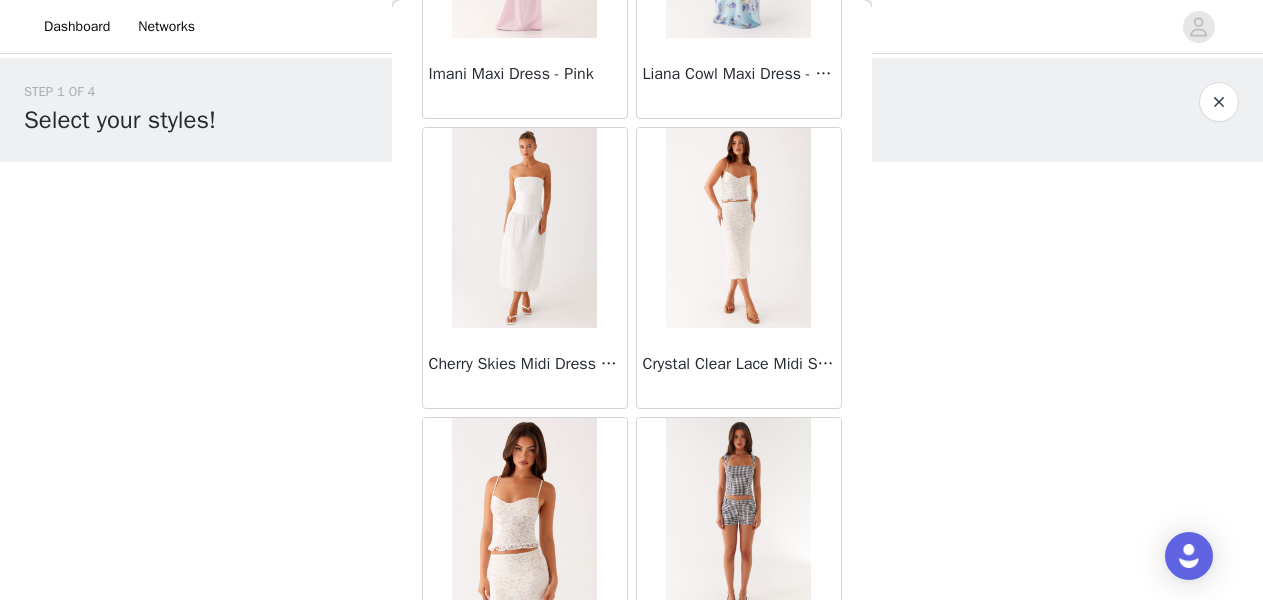click at bounding box center [524, 228] 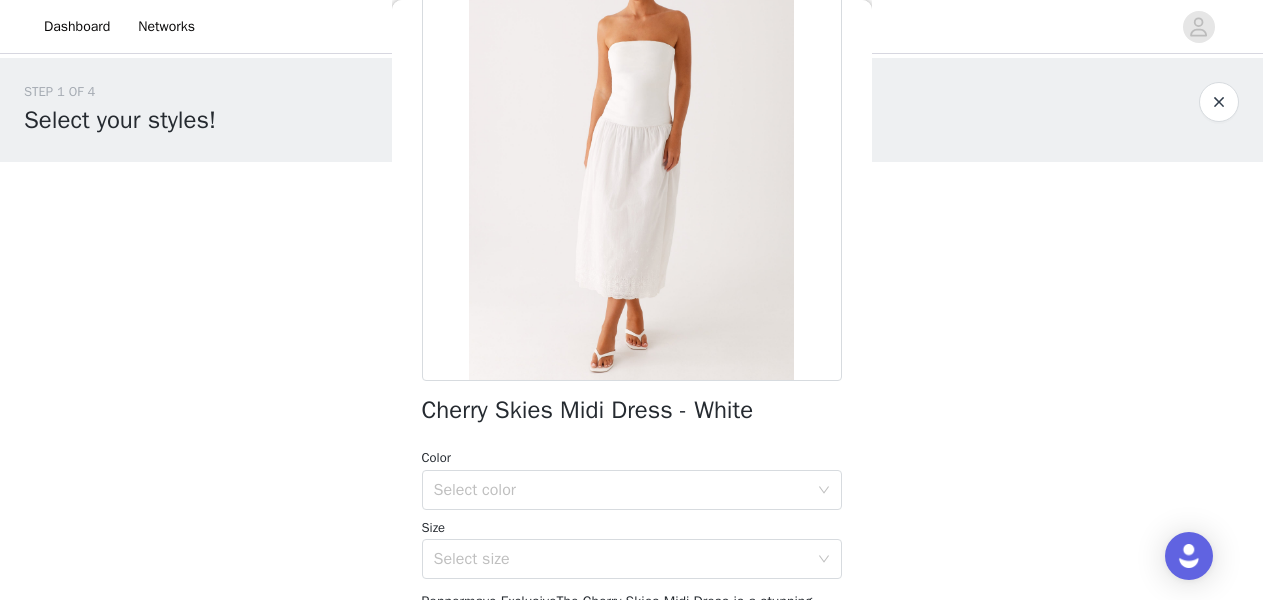 scroll, scrollTop: 175, scrollLeft: 0, axis: vertical 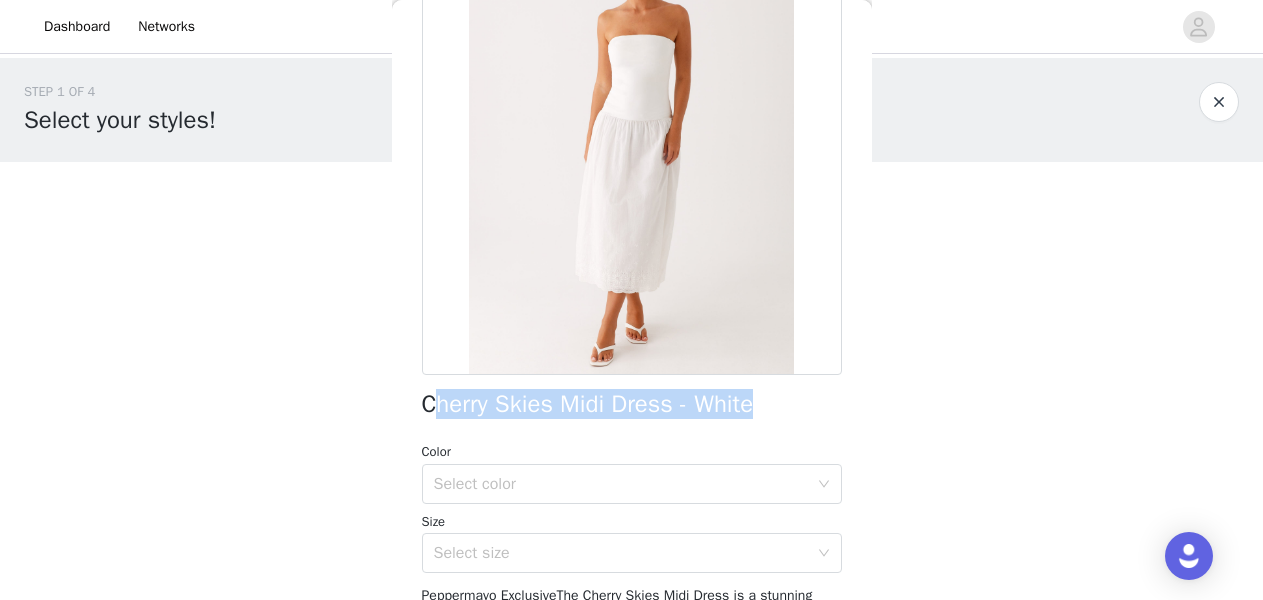 drag, startPoint x: 778, startPoint y: 403, endPoint x: 428, endPoint y: 393, distance: 350.14282 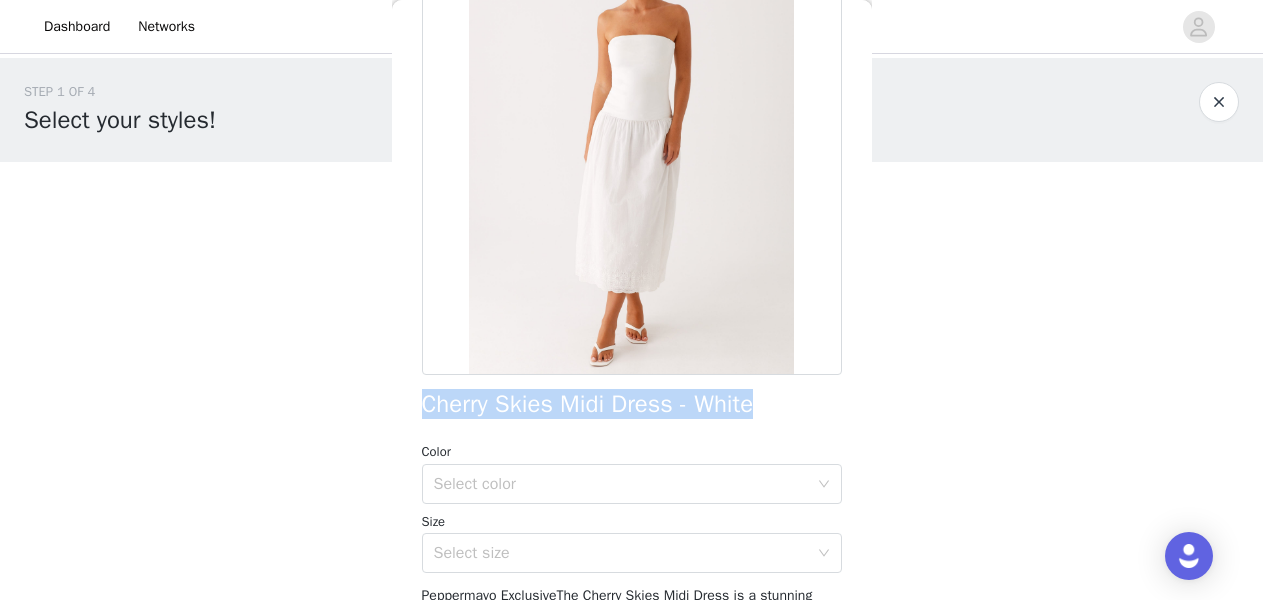 copy on "Cherry Skies Midi Dress - White" 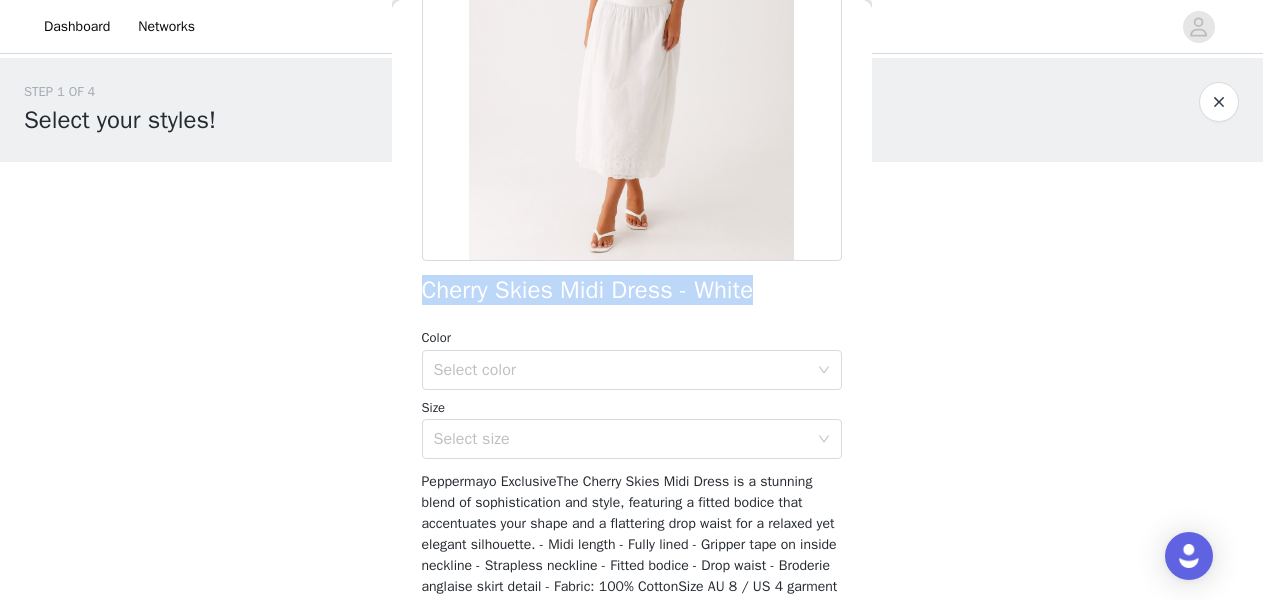 scroll, scrollTop: 327, scrollLeft: 0, axis: vertical 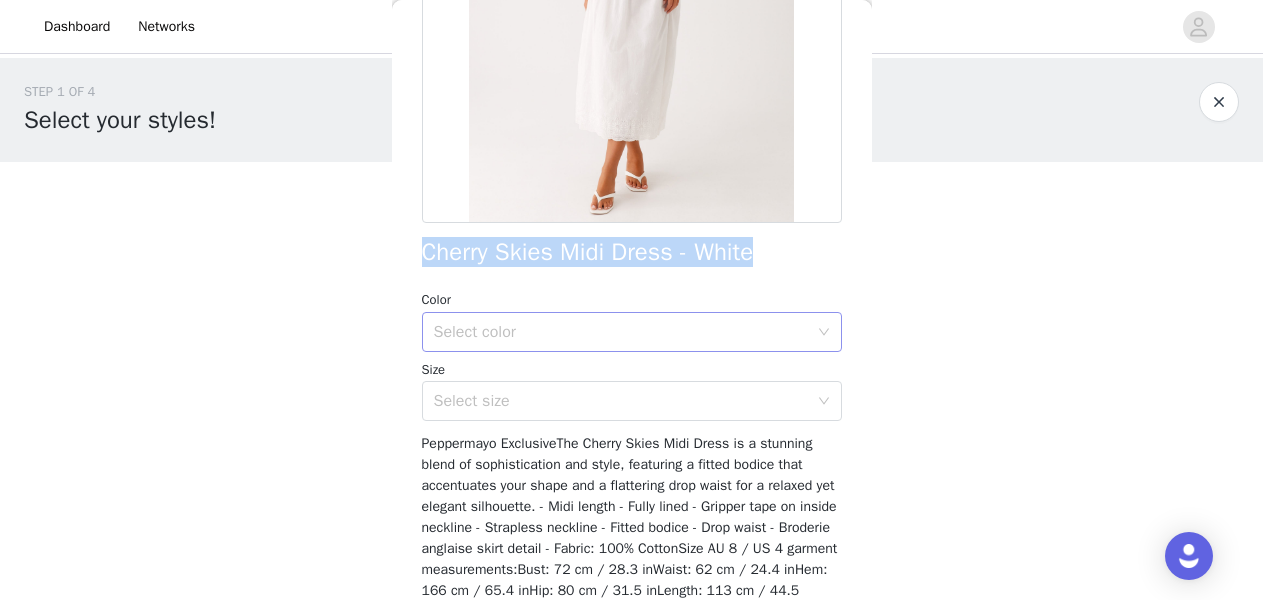 click on "Select color" at bounding box center [621, 332] 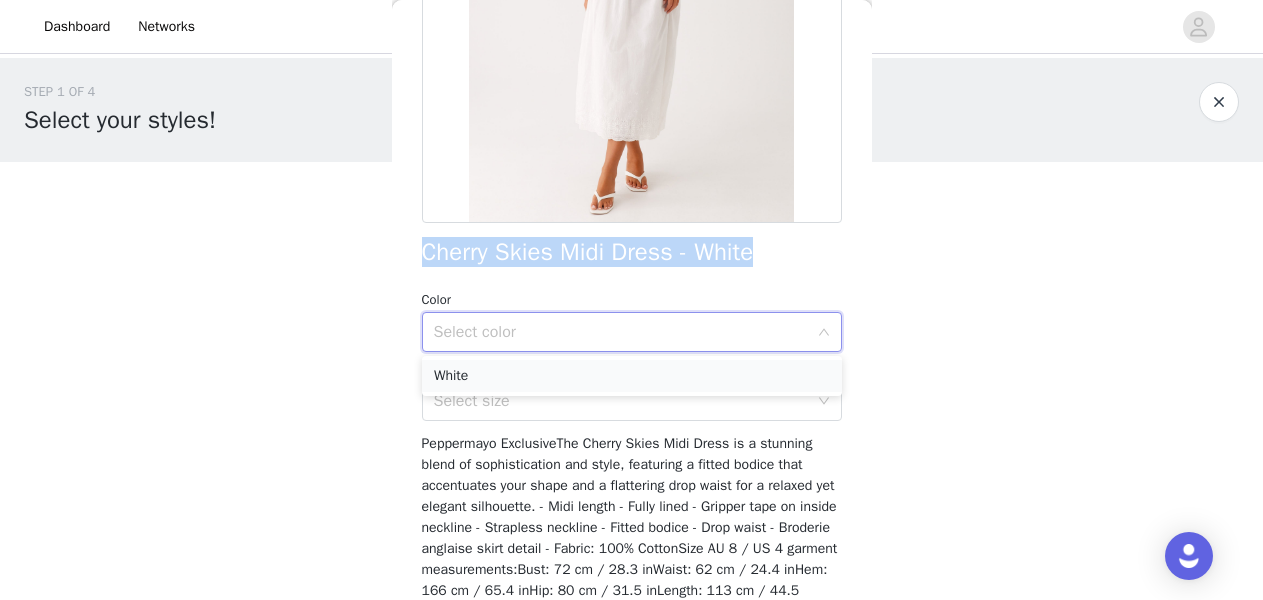 click on "White" at bounding box center [632, 376] 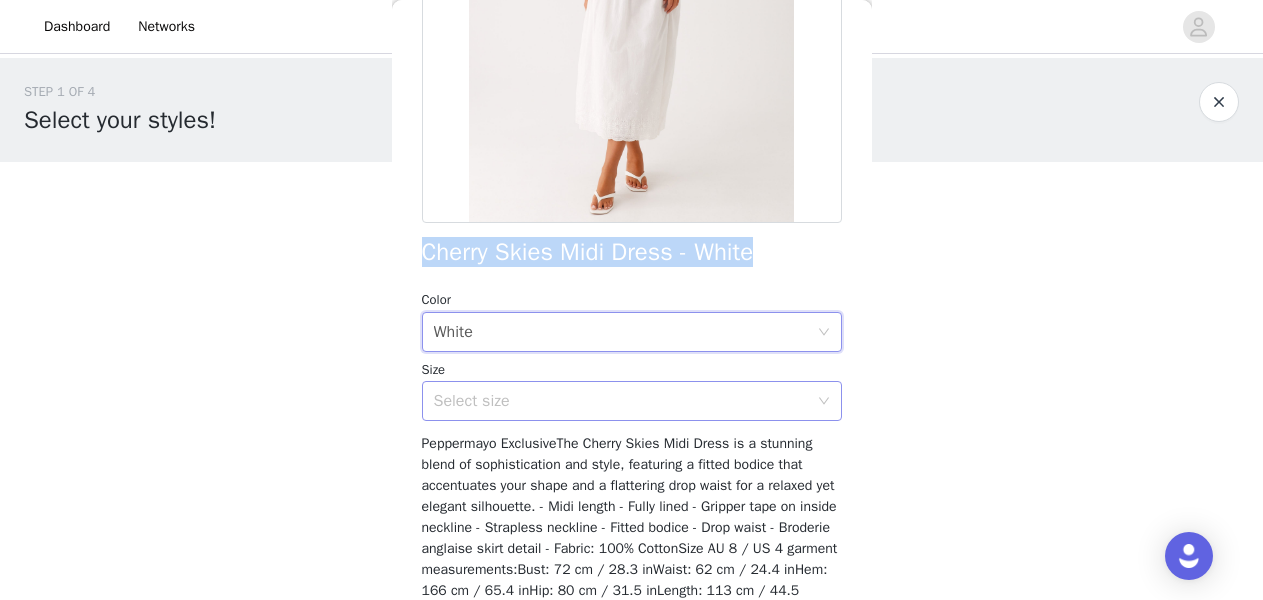 click on "Select size" at bounding box center [621, 401] 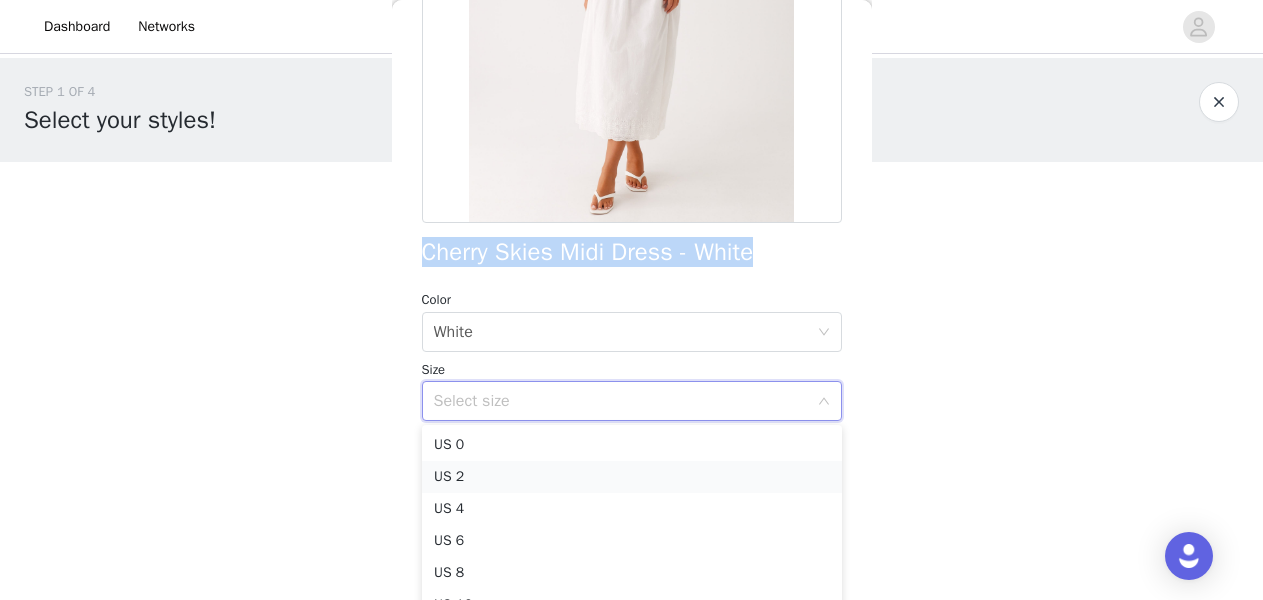 click on "US 2" at bounding box center [632, 477] 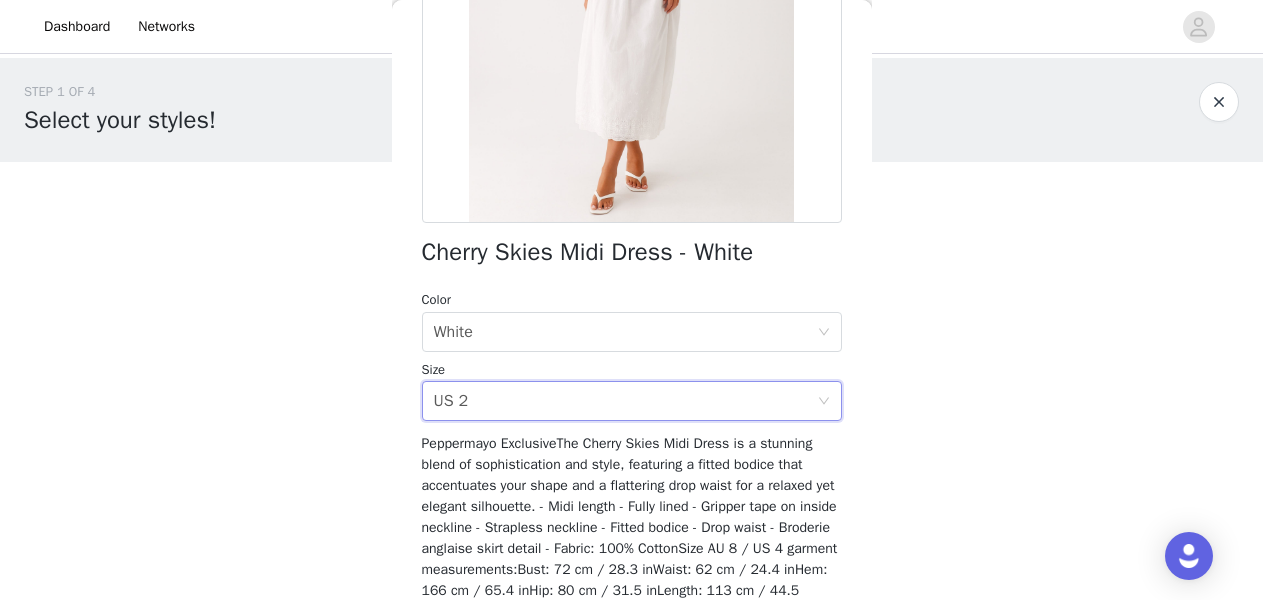 click on "STEP 1 OF 4
Select your styles!
You will receive 3 products.       0/3 Selected           Add Product       Back     Cherry Skies Midi Dress - White               Color   Select color White Size   Select size US 2   Peppermayo ExclusiveThe Cherry Skies Midi Dress is a stunning blend of sophistication and style, featuring a fitted bodice that accentuates your shape and a flattering drop waist for a relaxed yet elegant silhouette. - Midi length - Fully lined - Gripper tape on inside neckline - Strapless neckline - Fitted bodice - Drop waist - Broderie anglaise skirt detail - Fabric: 100% CottonSize AU 8 / US 4 garment measurements:Bust: 72 cm / 28.3 inWaist: 62 cm / 24.4 inHem: 166 cm / 65.4 inHip: 80 cm / 31.5 inLength: 113 cm / 44.5 inYasmin is 174cm and wearing a size AU 8 / and US 4   Add Product
Step 1 of 4" at bounding box center (631, 288) 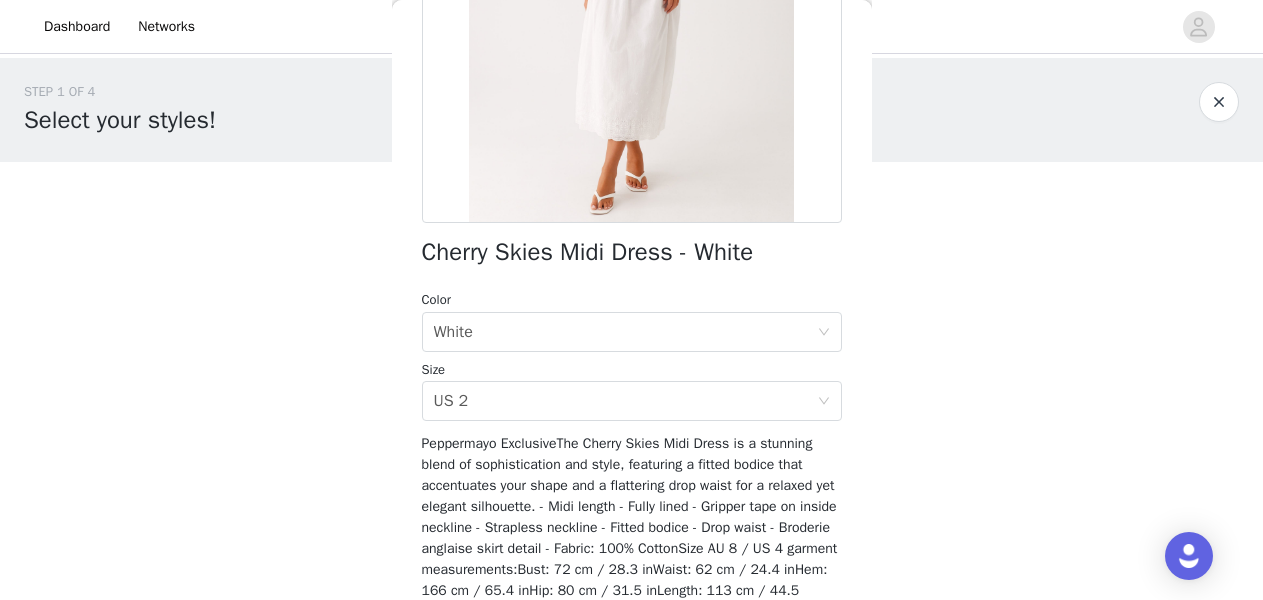 scroll, scrollTop: 454, scrollLeft: 0, axis: vertical 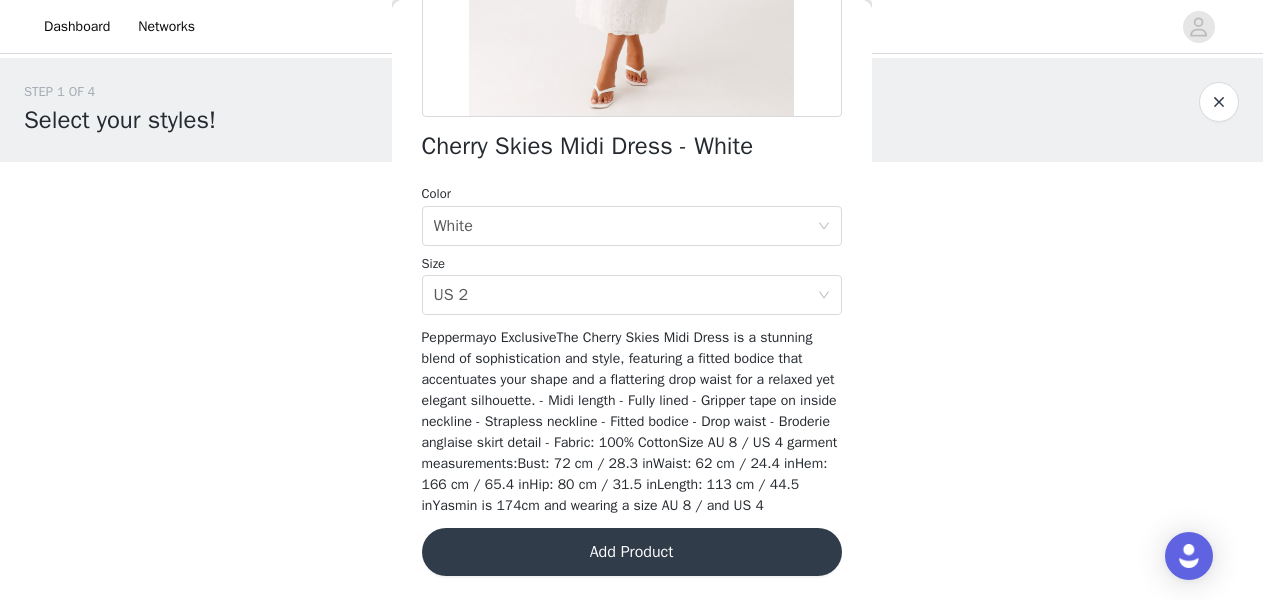 click on "Add Product" at bounding box center (632, 552) 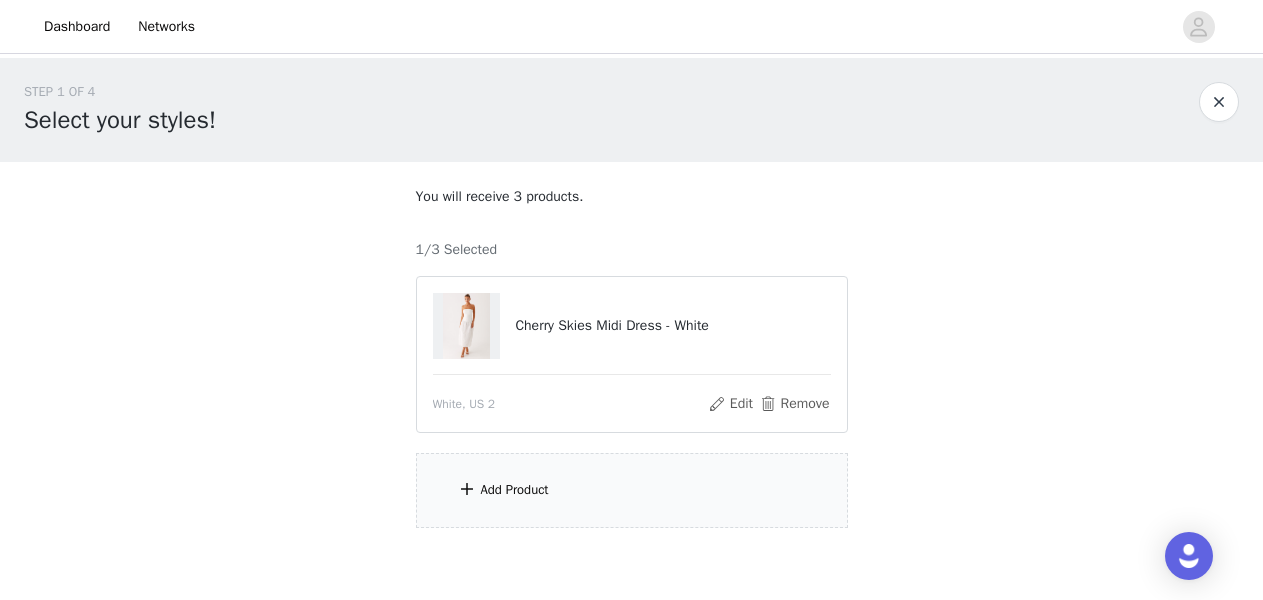 click on "Add Product" at bounding box center (632, 490) 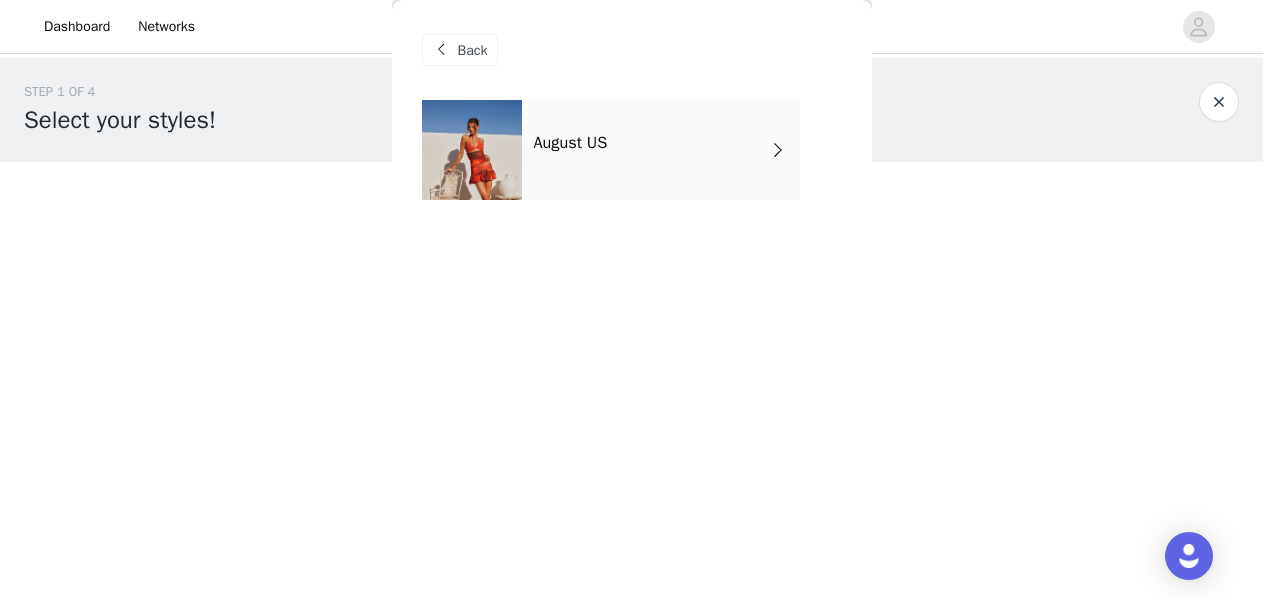 click on "August US" at bounding box center (661, 150) 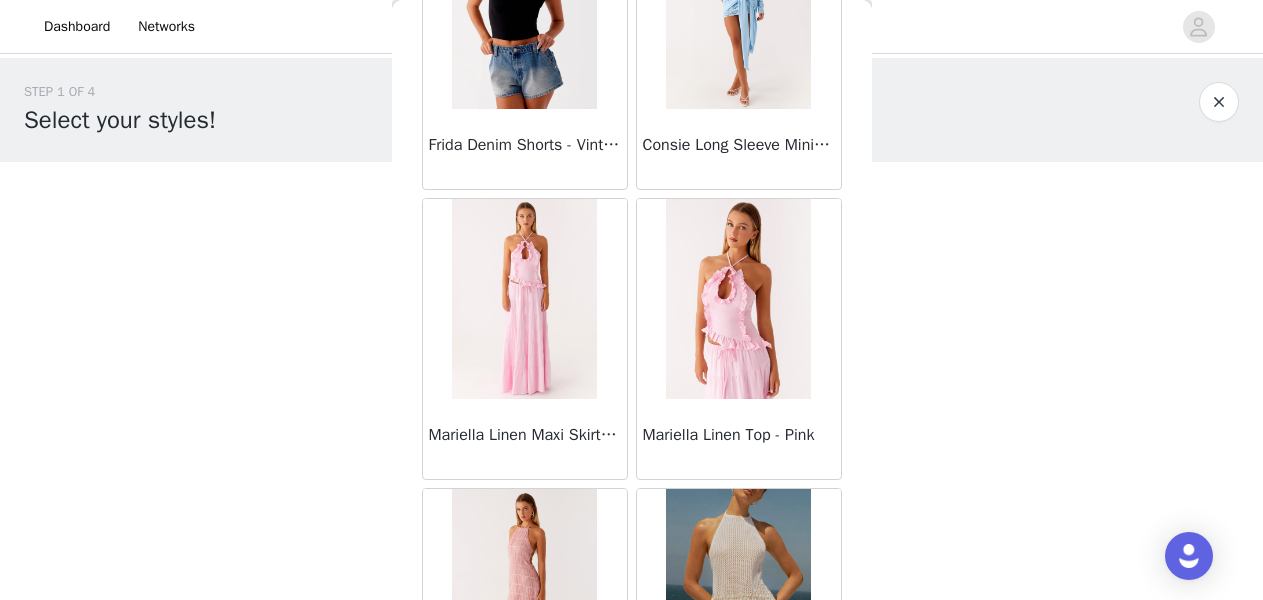 scroll, scrollTop: 2460, scrollLeft: 0, axis: vertical 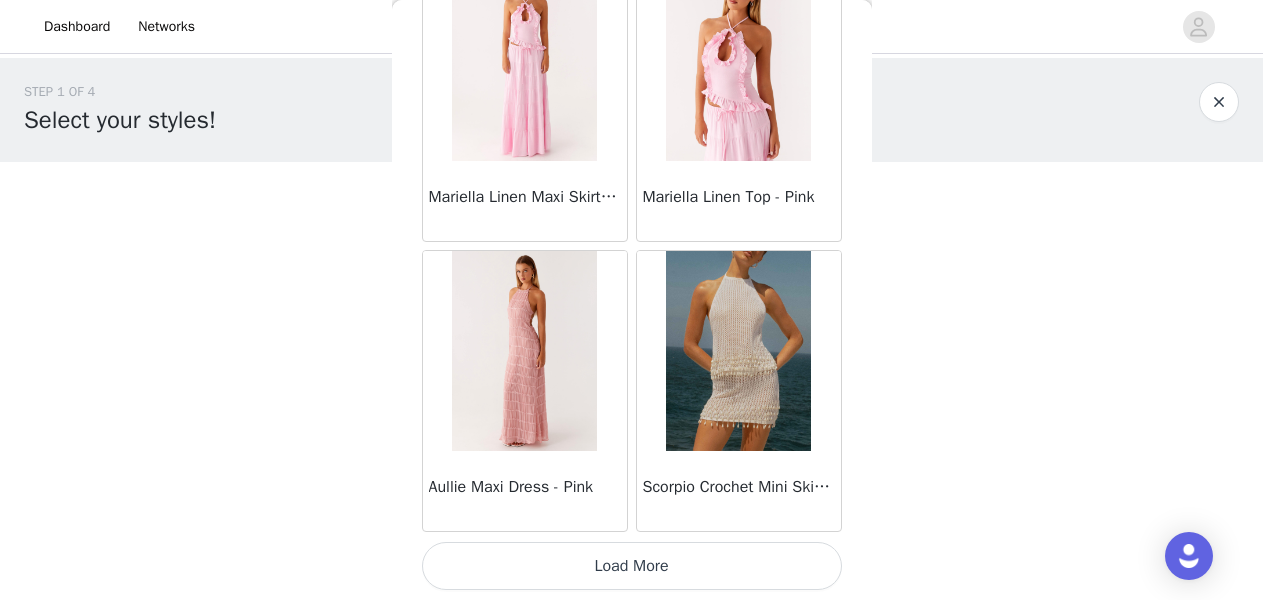 click on "Load More" at bounding box center [632, 566] 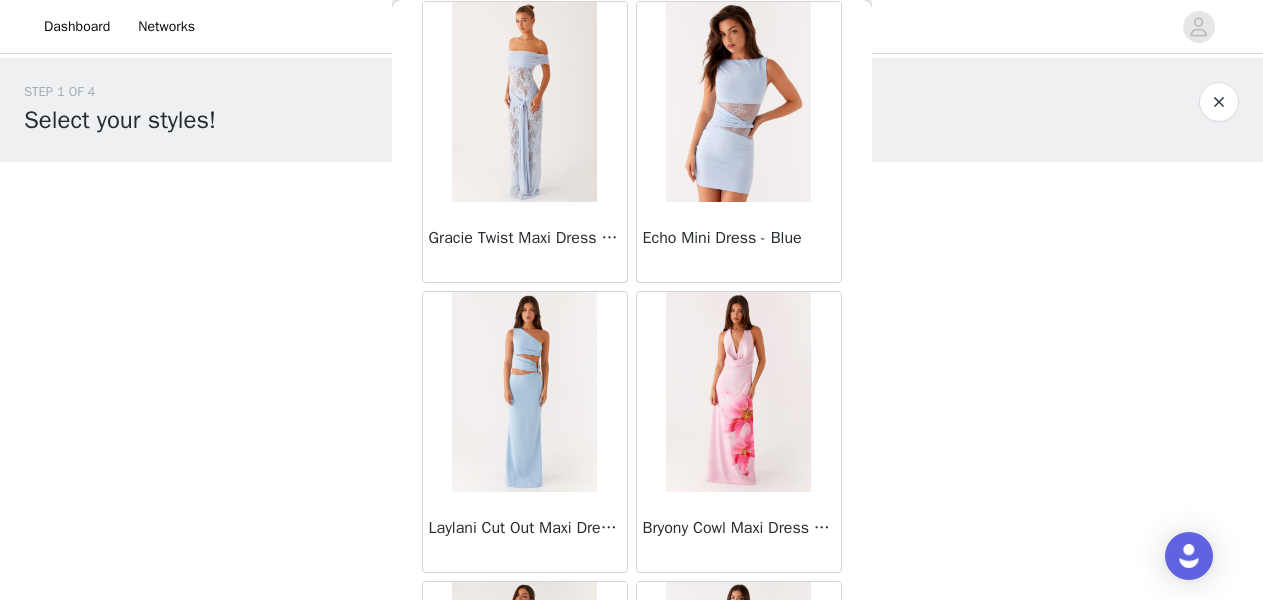 scroll, scrollTop: 5360, scrollLeft: 0, axis: vertical 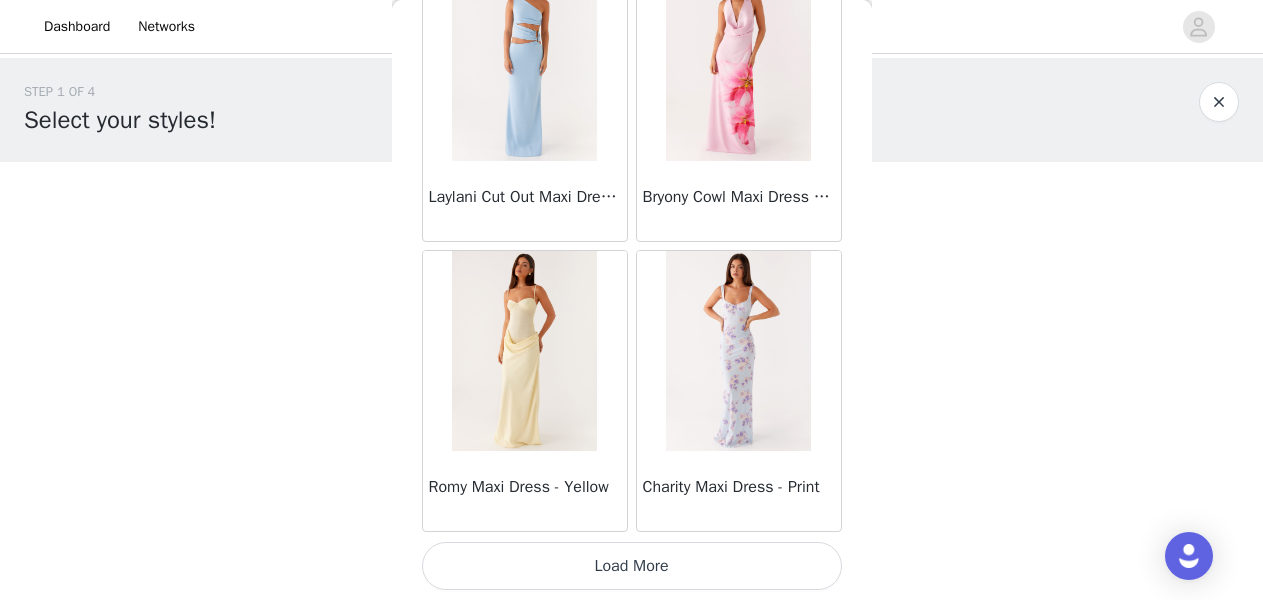 click on "Load More" at bounding box center (632, 566) 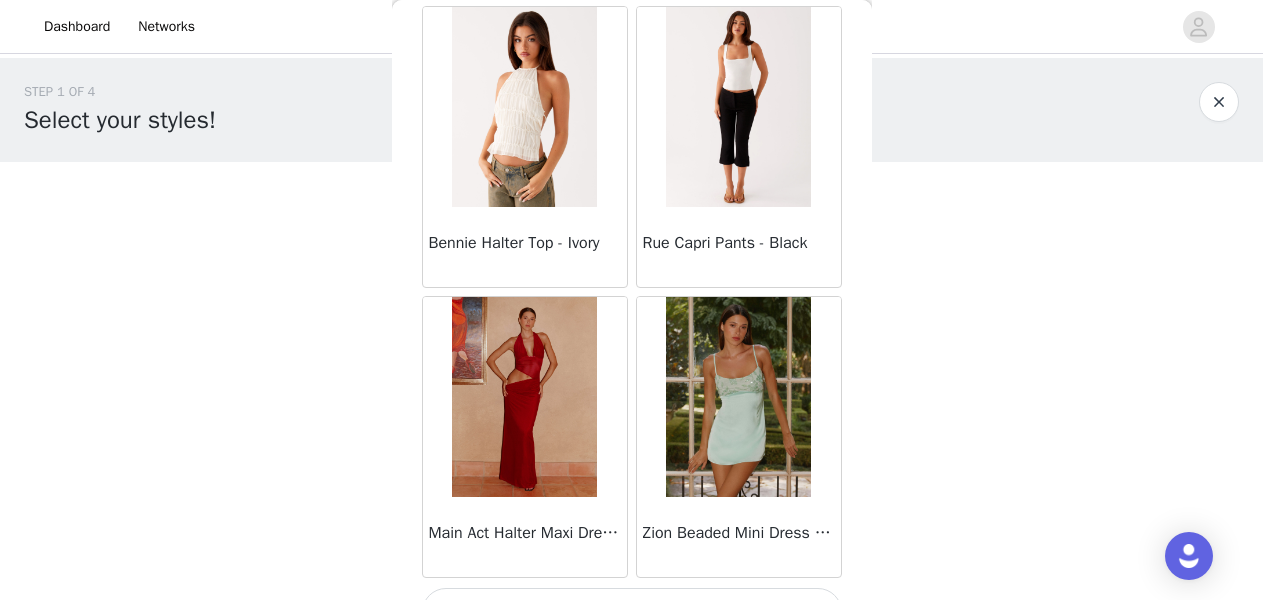 scroll, scrollTop: 8260, scrollLeft: 0, axis: vertical 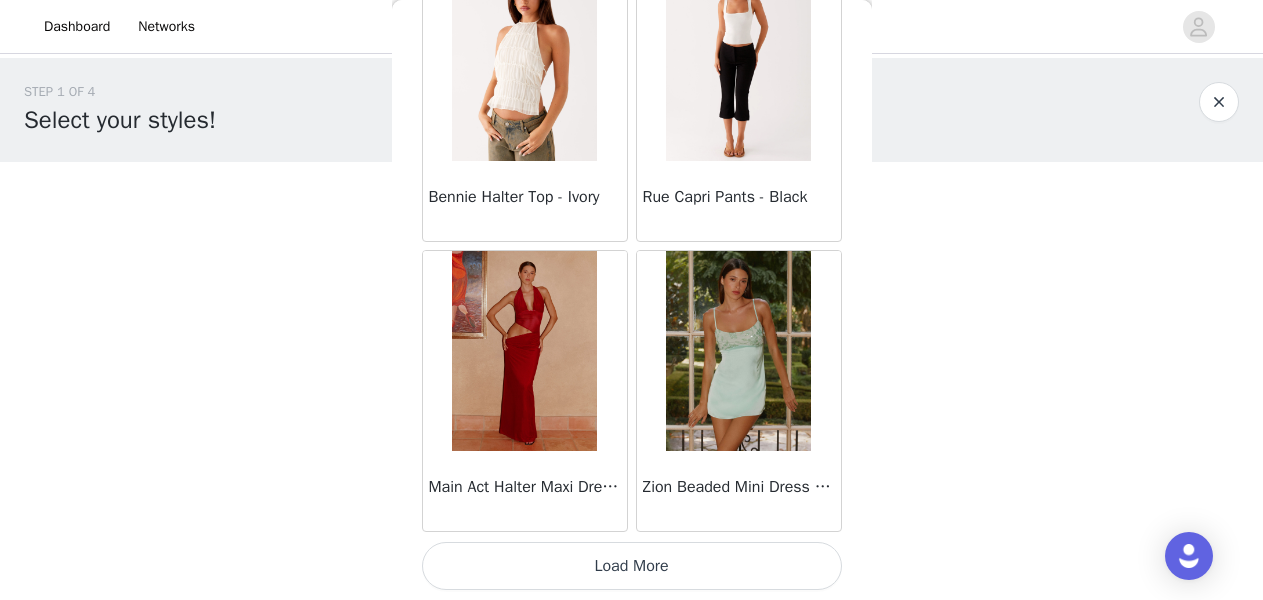 click on "Load More" at bounding box center [632, 566] 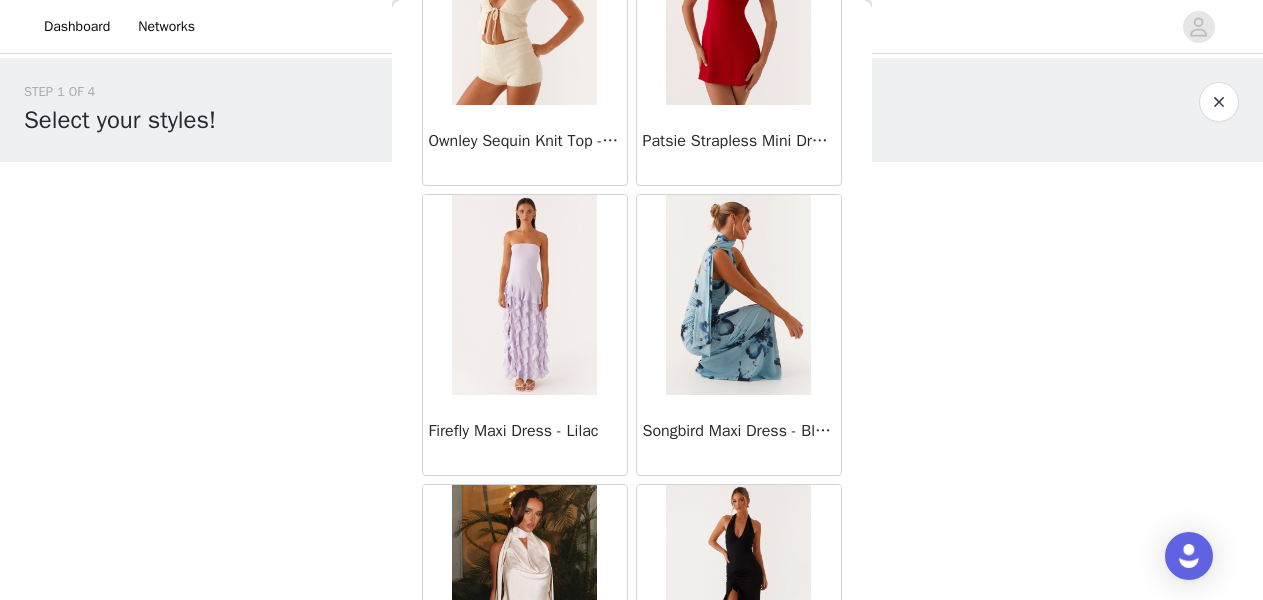scroll, scrollTop: 11160, scrollLeft: 0, axis: vertical 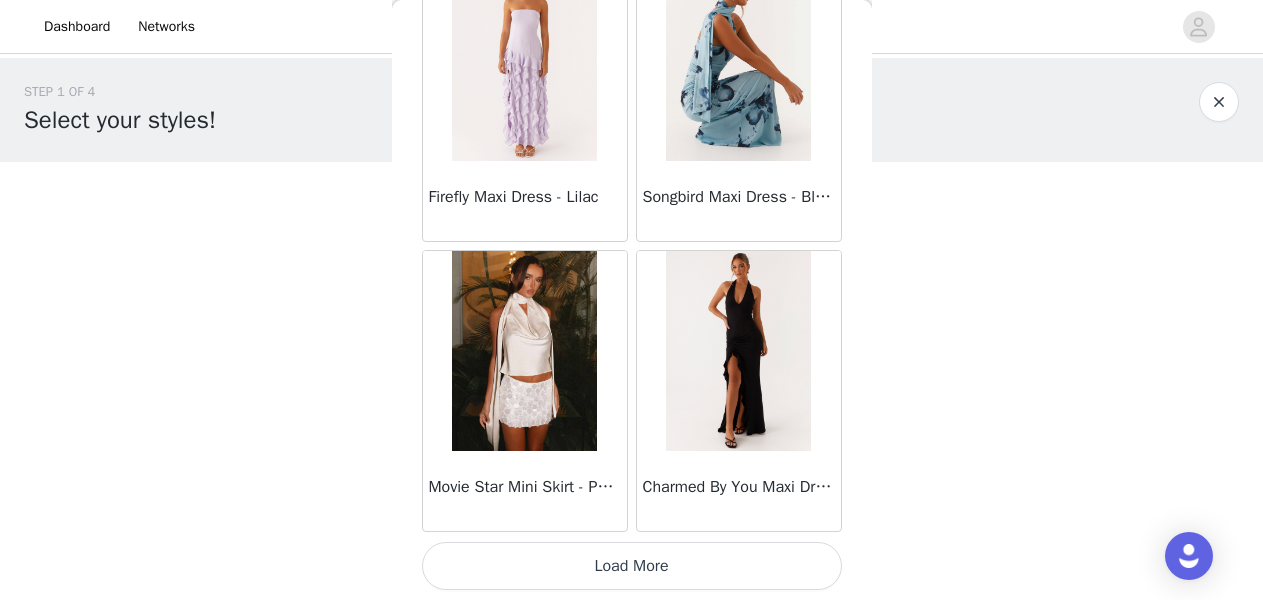 click on "Load More" at bounding box center (632, 566) 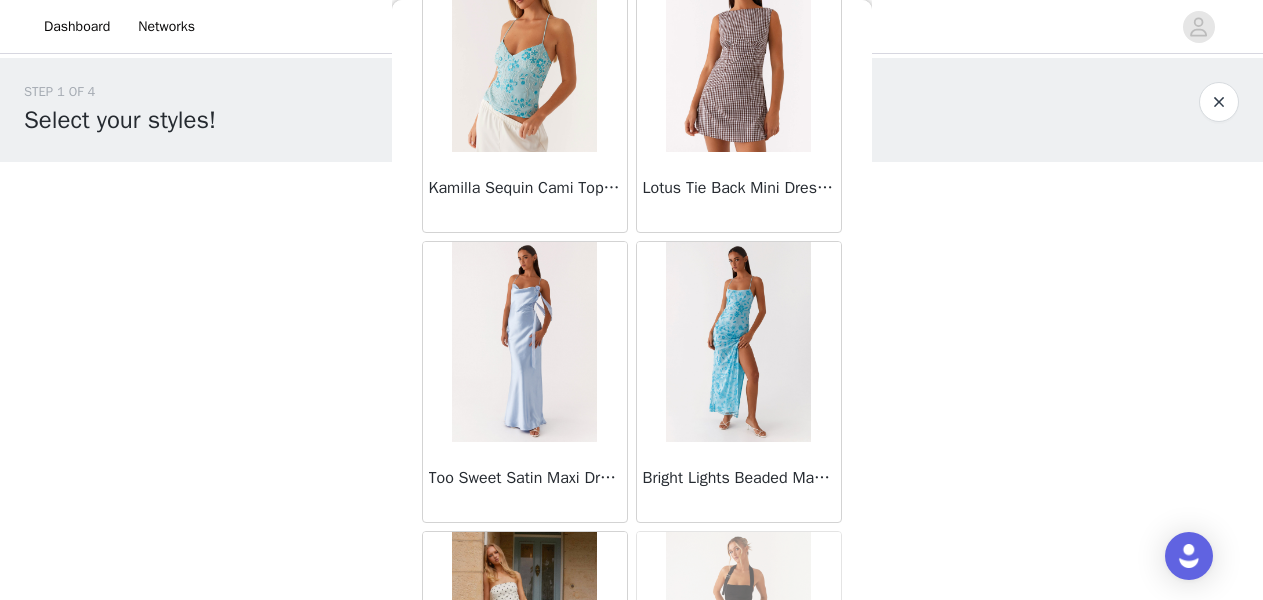 scroll, scrollTop: 14060, scrollLeft: 0, axis: vertical 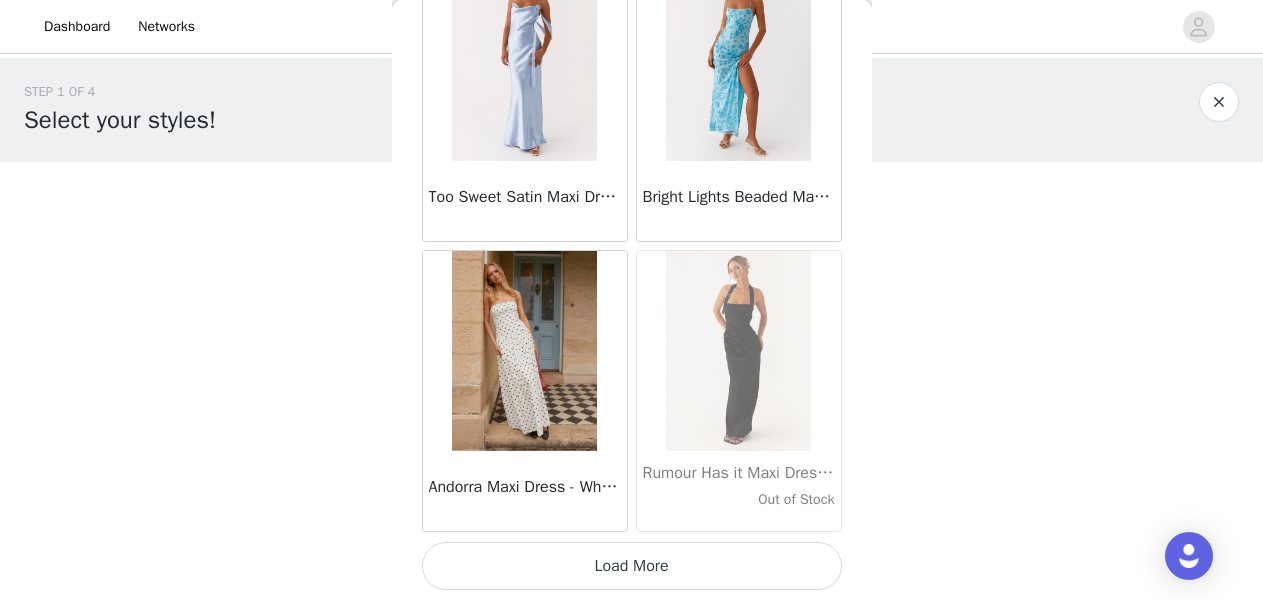 click on "Load More" at bounding box center [632, 566] 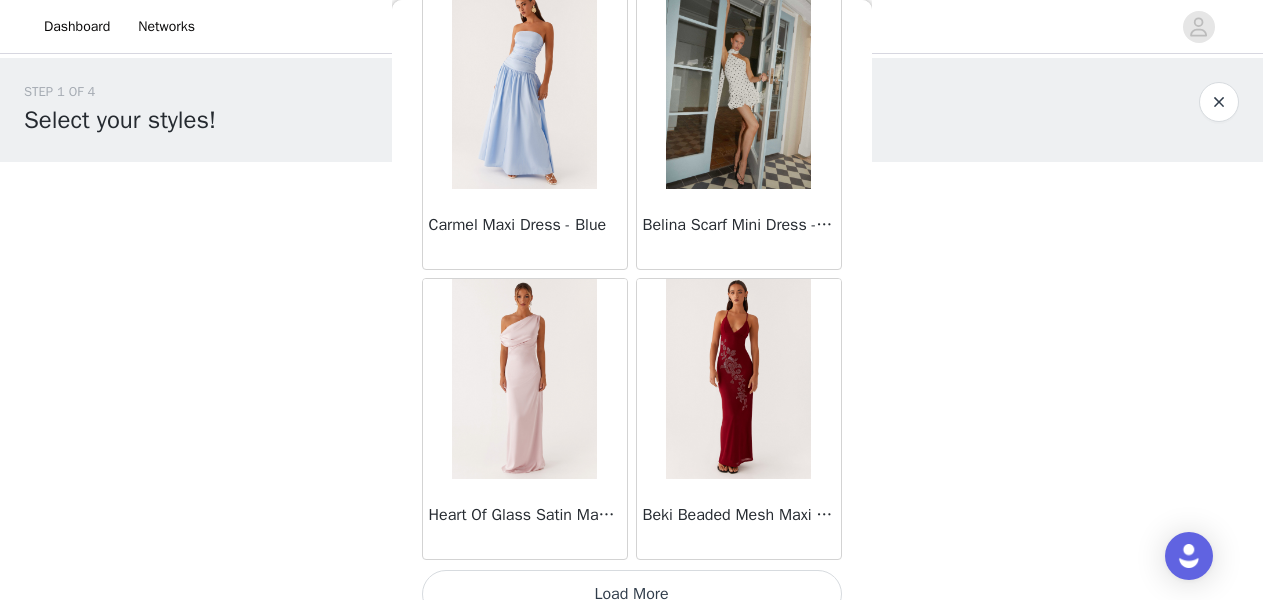 scroll, scrollTop: 16960, scrollLeft: 0, axis: vertical 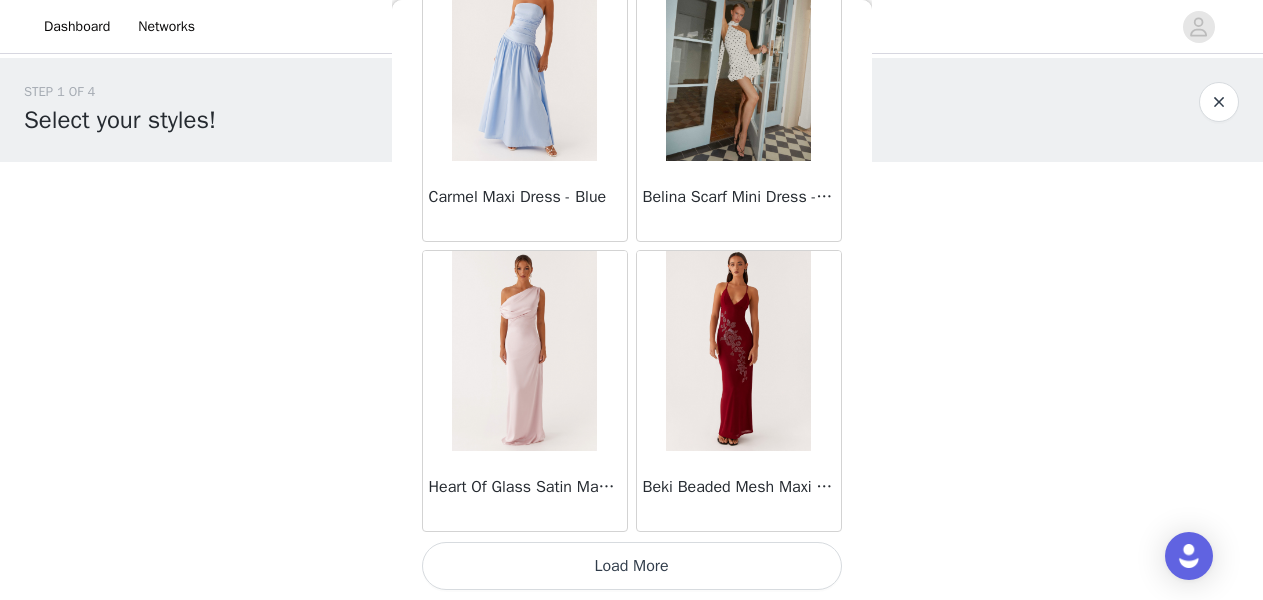 click on "Load More" at bounding box center (632, 566) 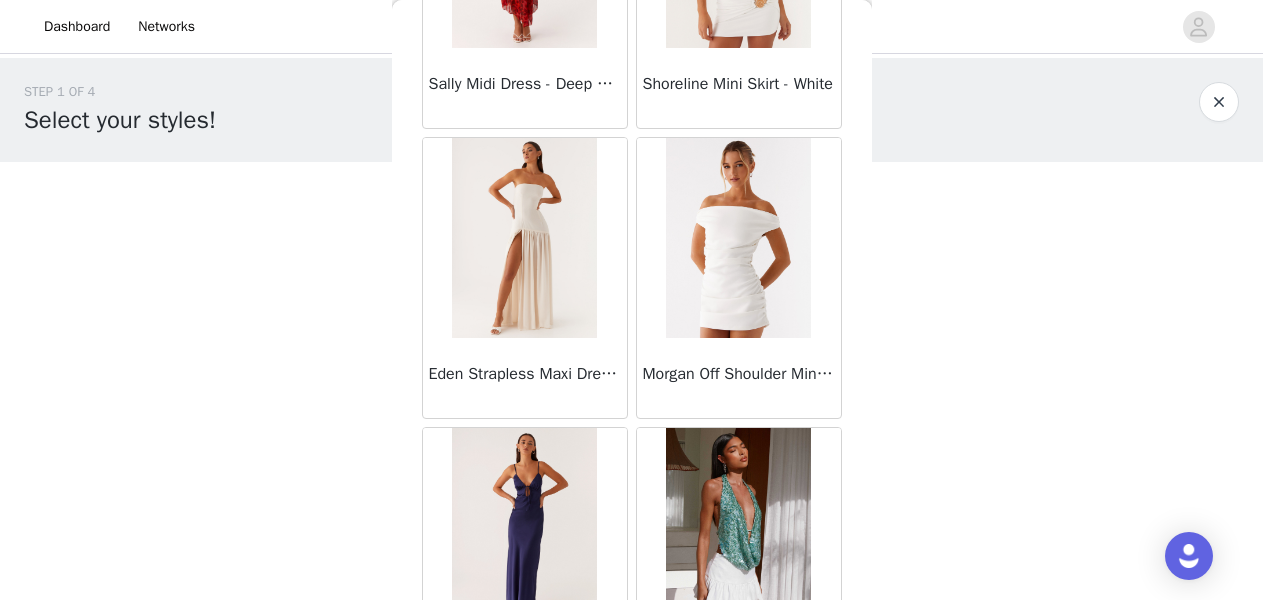 scroll, scrollTop: 19860, scrollLeft: 0, axis: vertical 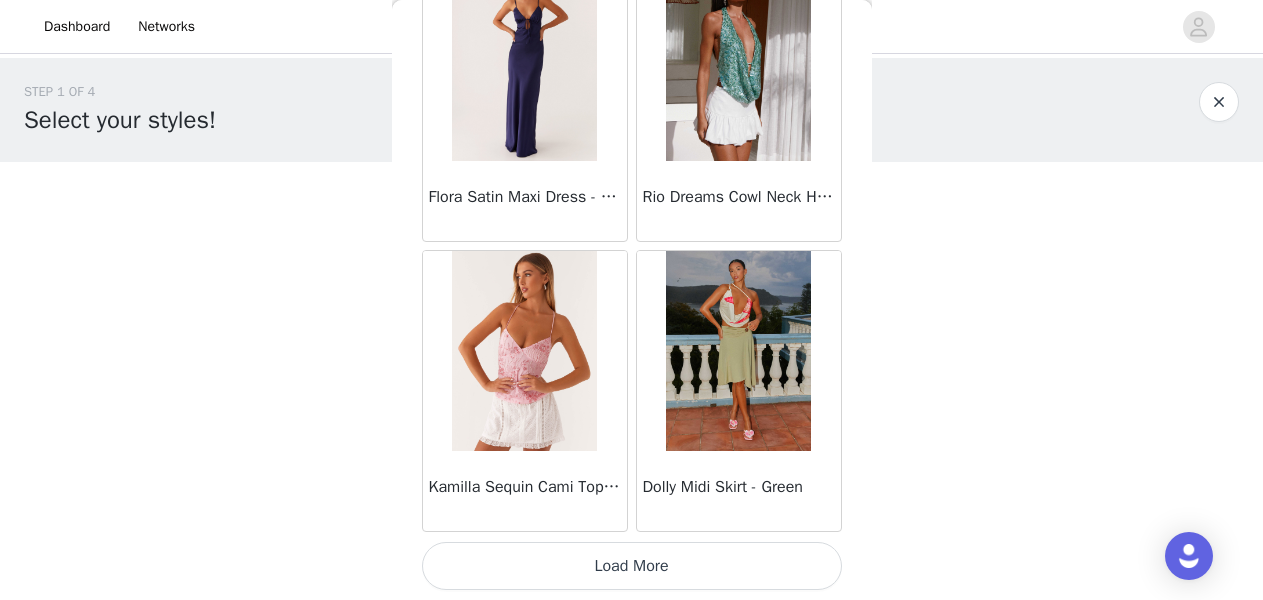 click on "Load More" at bounding box center (632, 566) 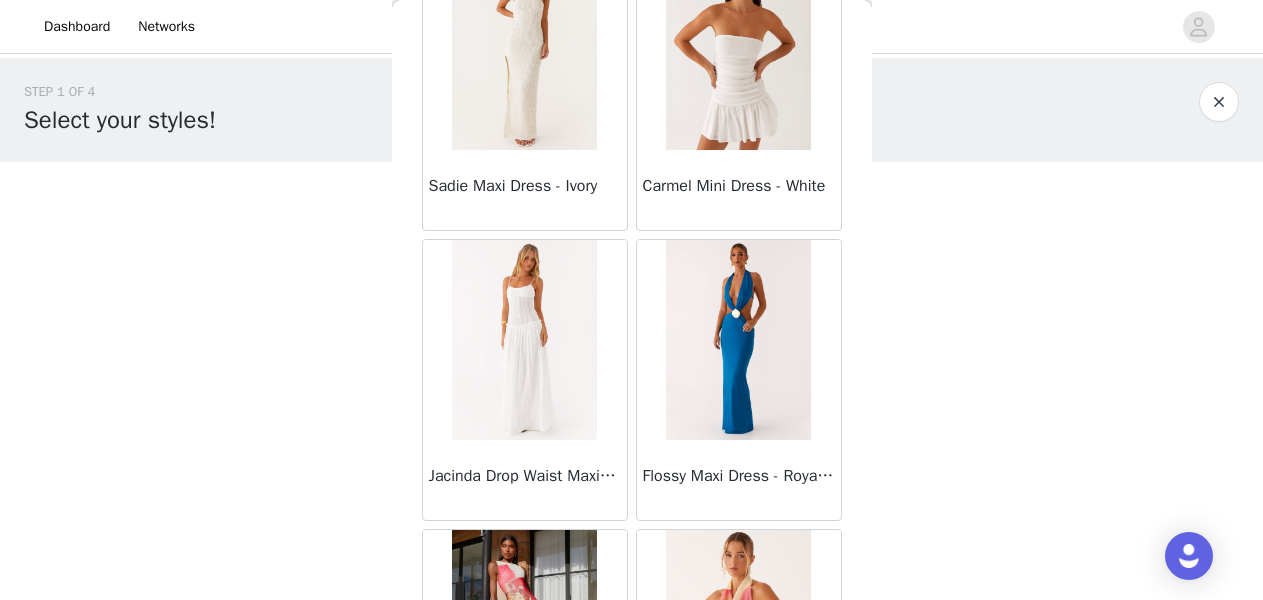 scroll, scrollTop: 22760, scrollLeft: 0, axis: vertical 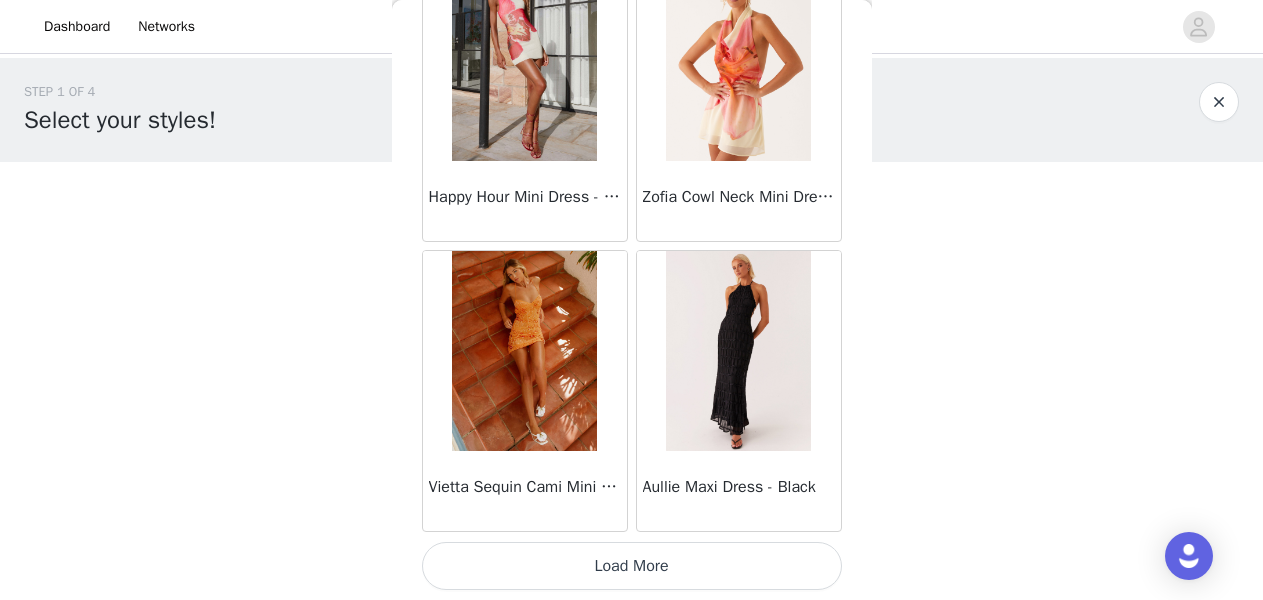 click on "Load More" at bounding box center (632, 566) 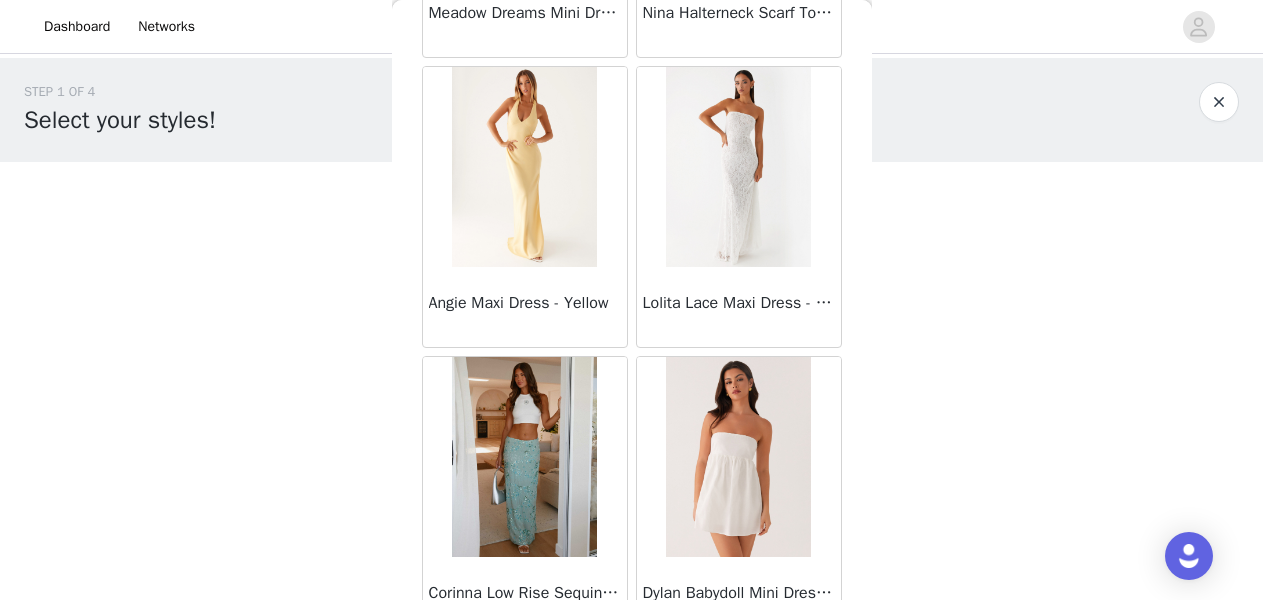 scroll, scrollTop: 25660, scrollLeft: 0, axis: vertical 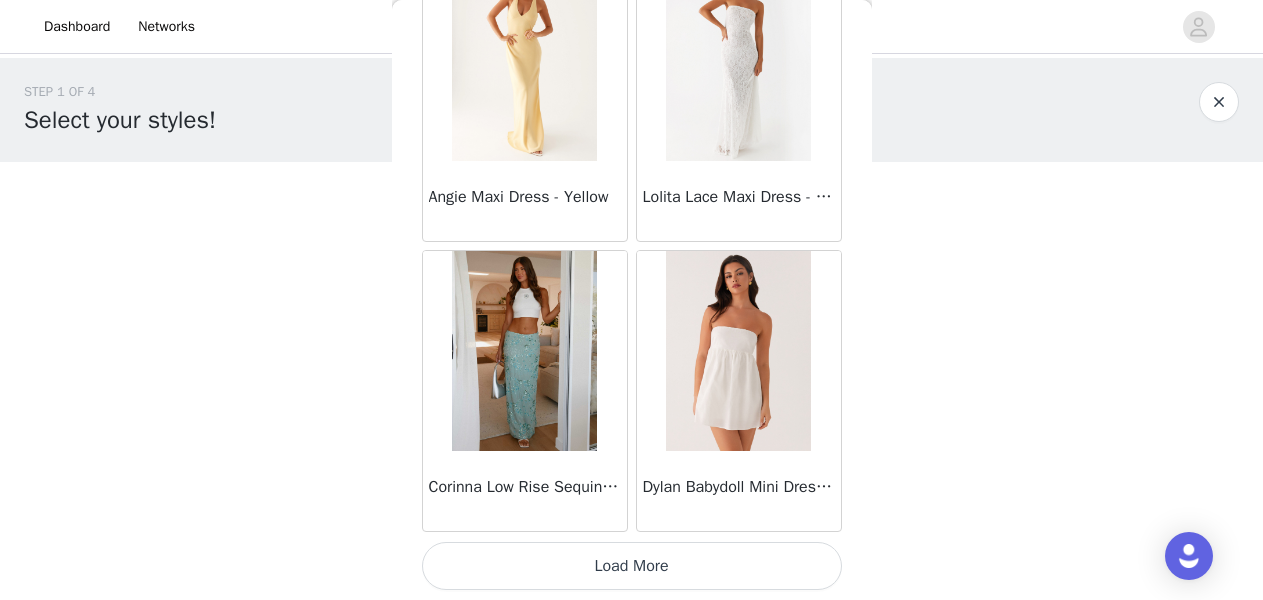 click on "Load More" at bounding box center [632, 566] 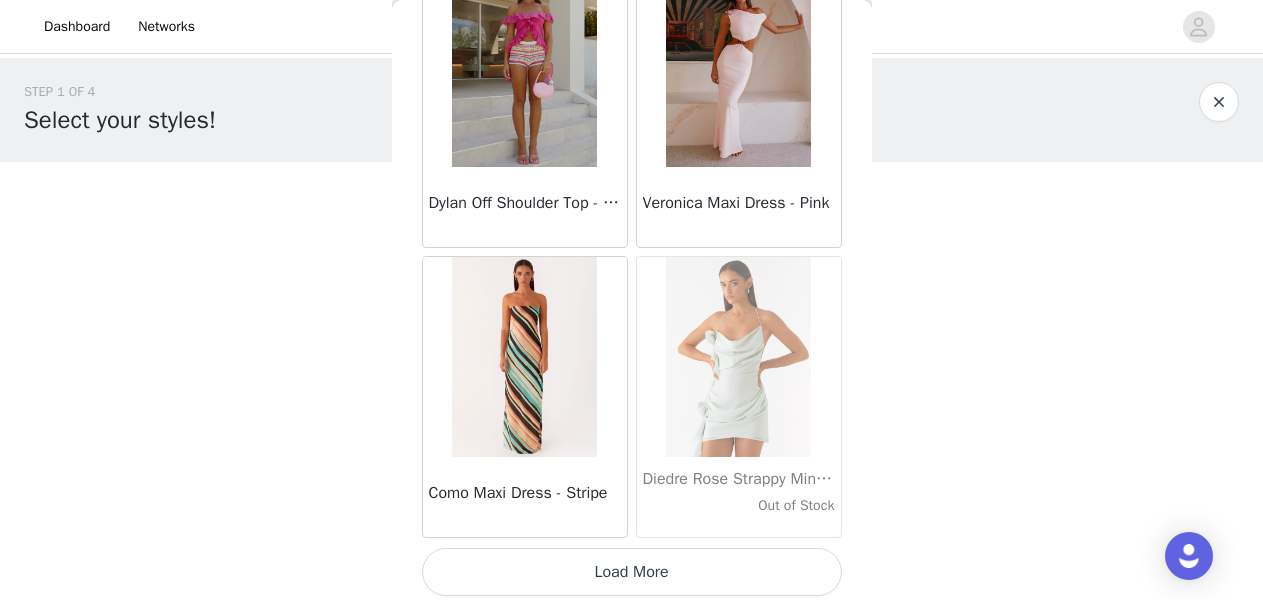 scroll, scrollTop: 28560, scrollLeft: 0, axis: vertical 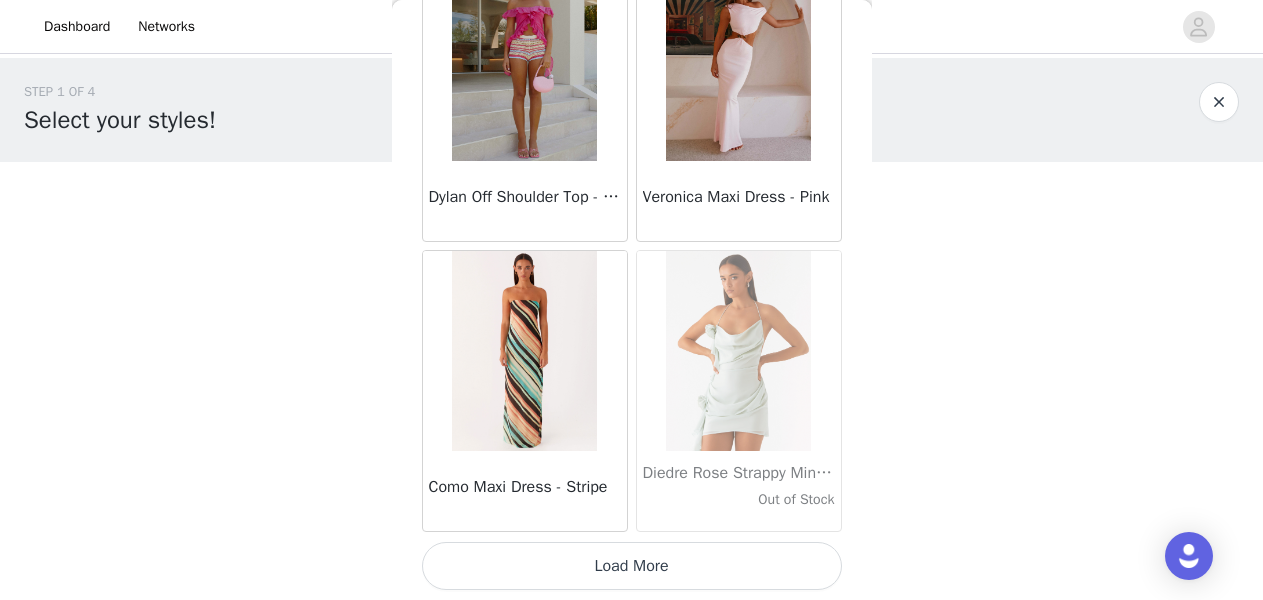 click on "Load More" at bounding box center (632, 566) 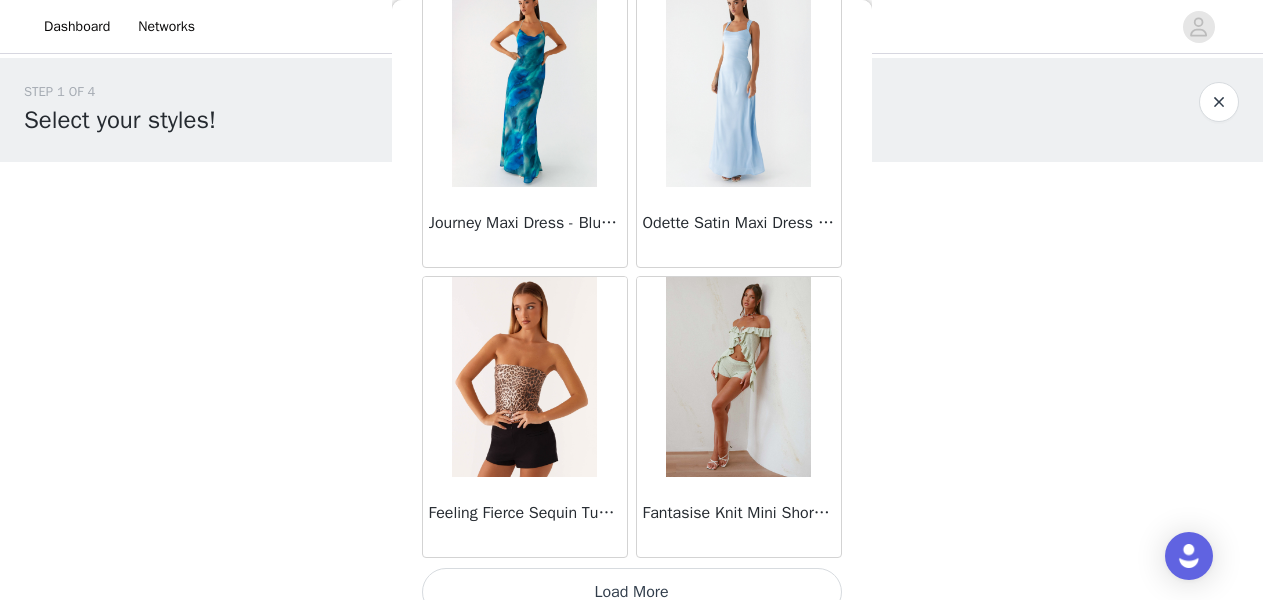 scroll, scrollTop: 31460, scrollLeft: 0, axis: vertical 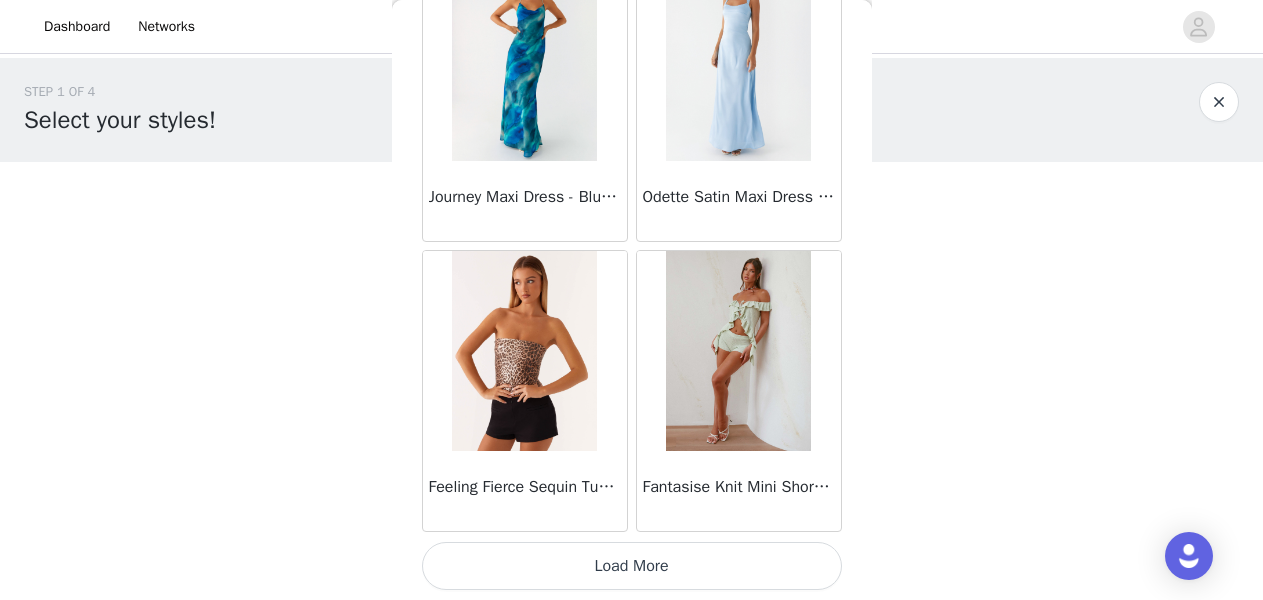 click on "Load More" at bounding box center [632, 566] 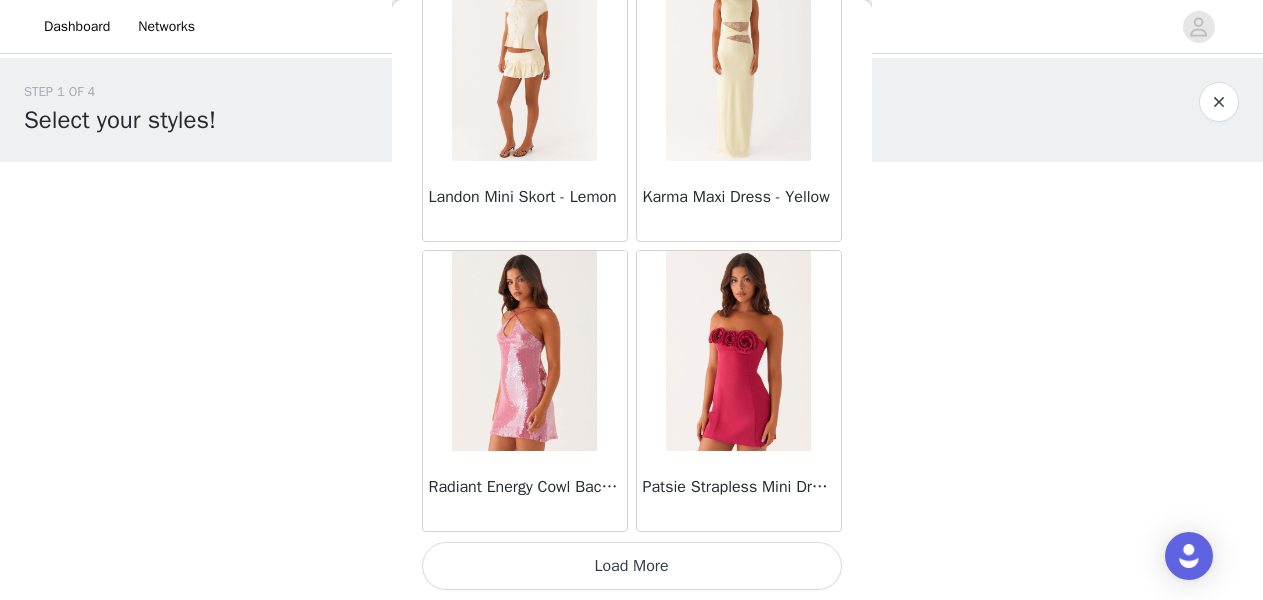 click on "Load More" at bounding box center (632, 566) 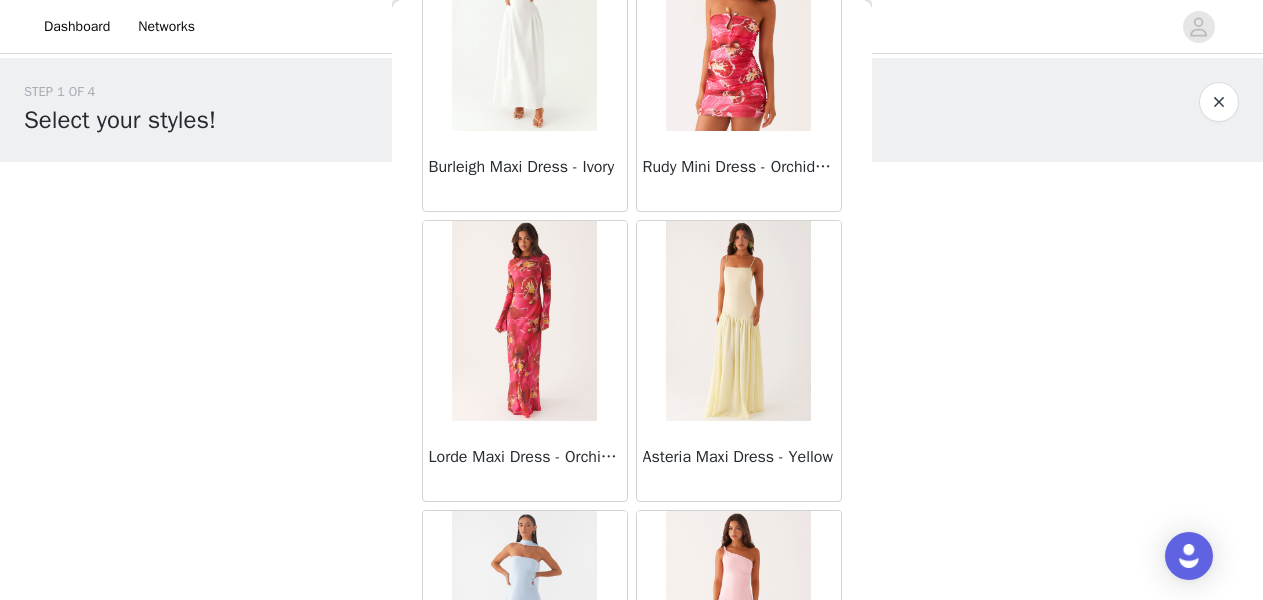 scroll, scrollTop: 35899, scrollLeft: 0, axis: vertical 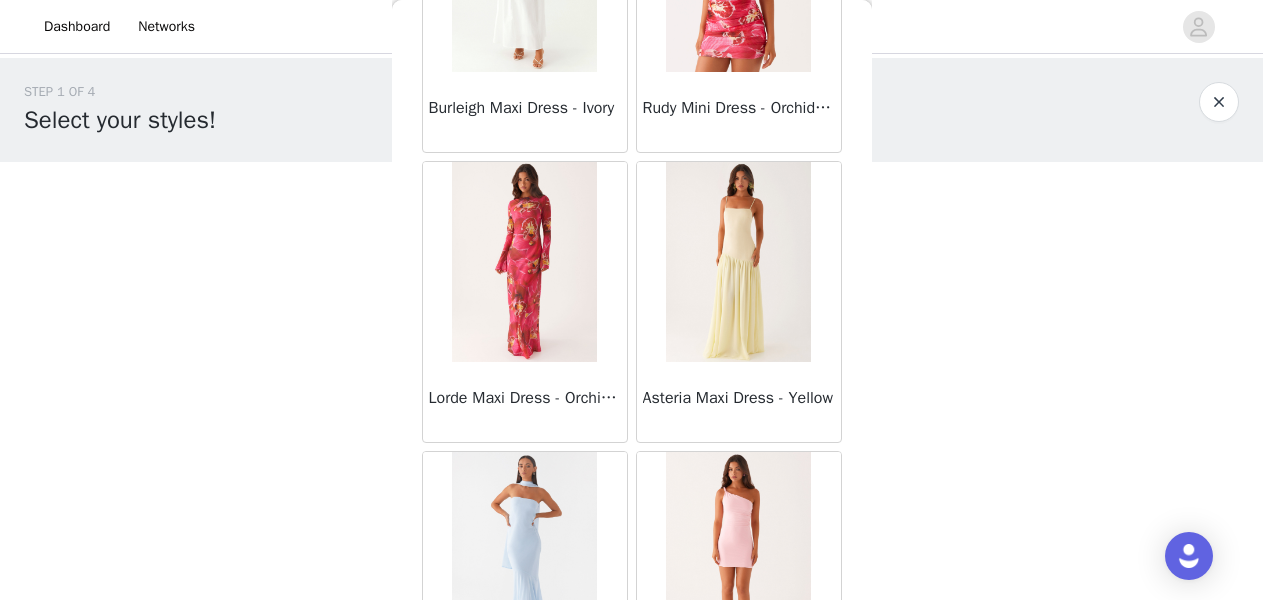 click at bounding box center (524, 262) 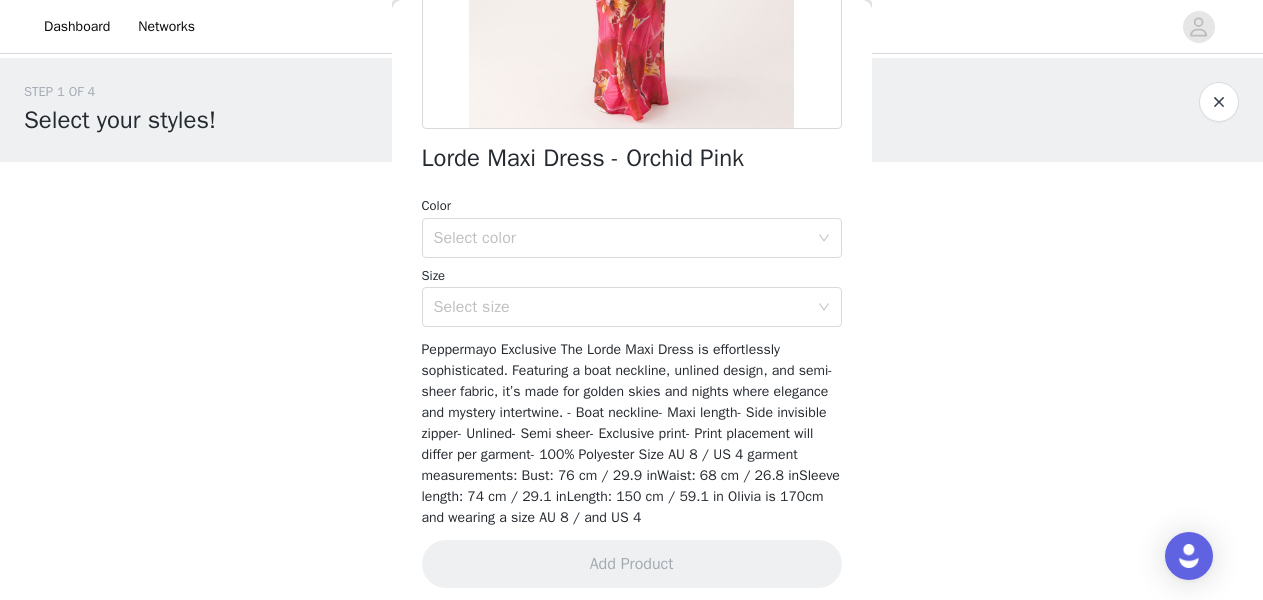 scroll, scrollTop: 422, scrollLeft: 0, axis: vertical 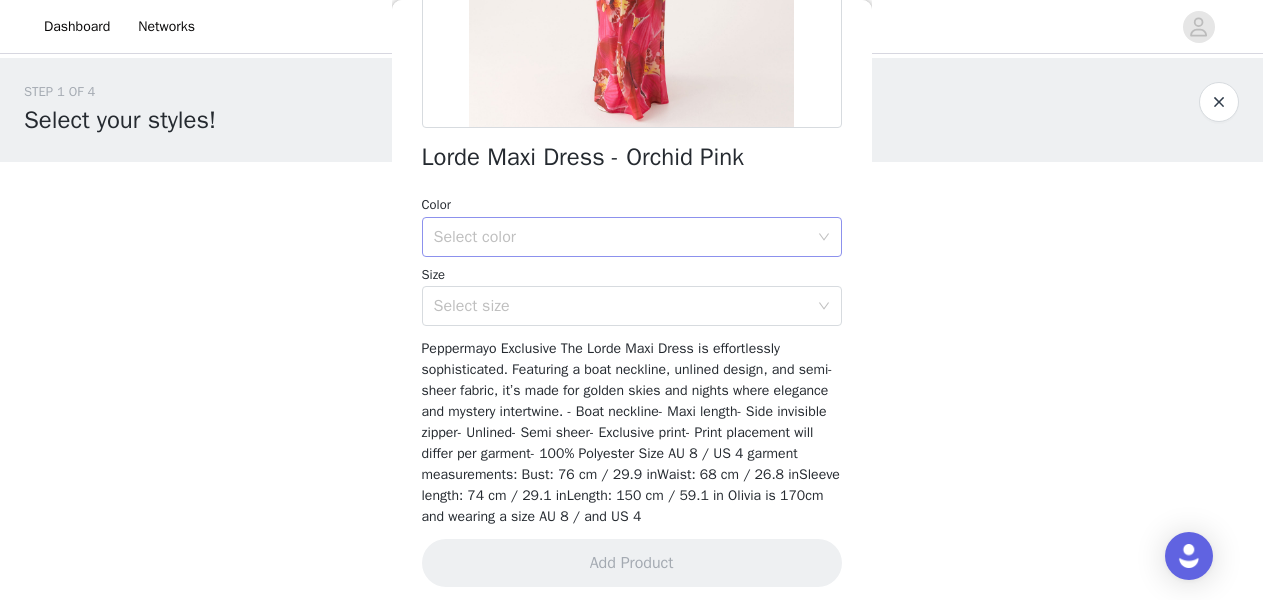 click on "Select color" at bounding box center [621, 237] 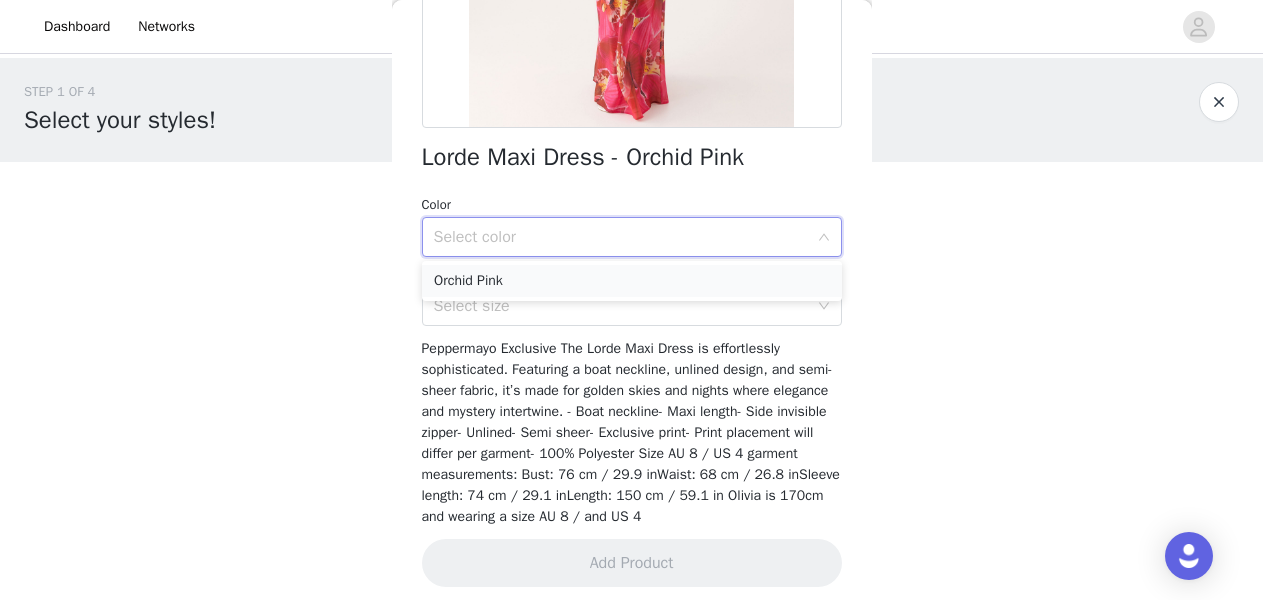 click on "Orchid Pink" at bounding box center (632, 281) 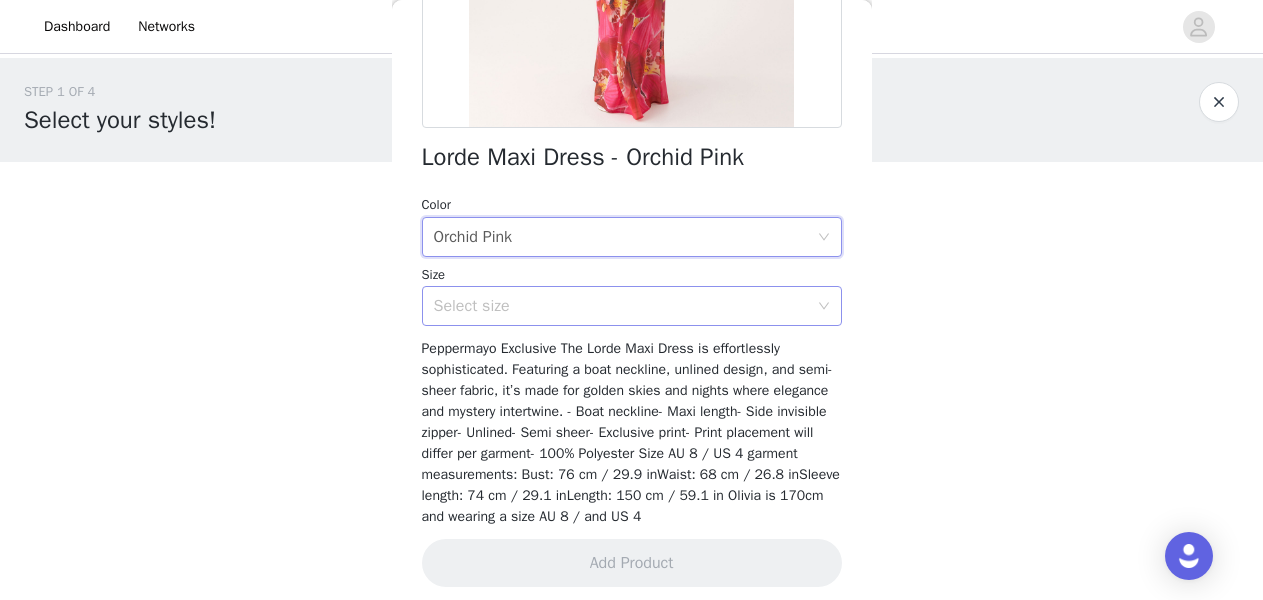 click on "Select size" at bounding box center (621, 306) 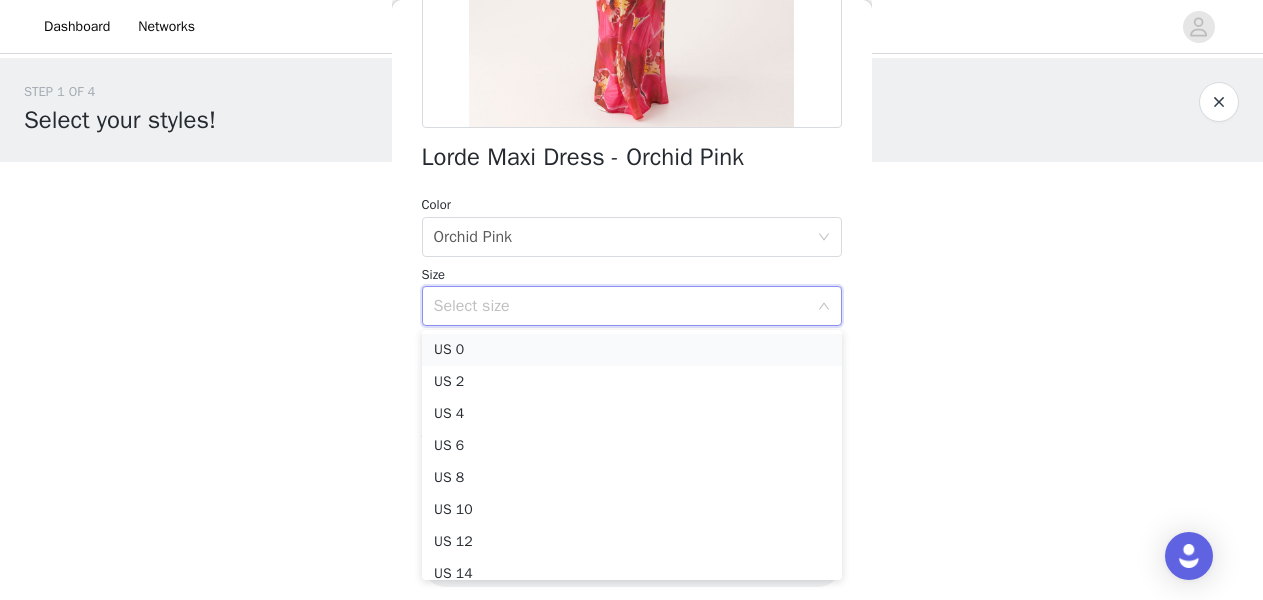 click on "US 0" at bounding box center (632, 350) 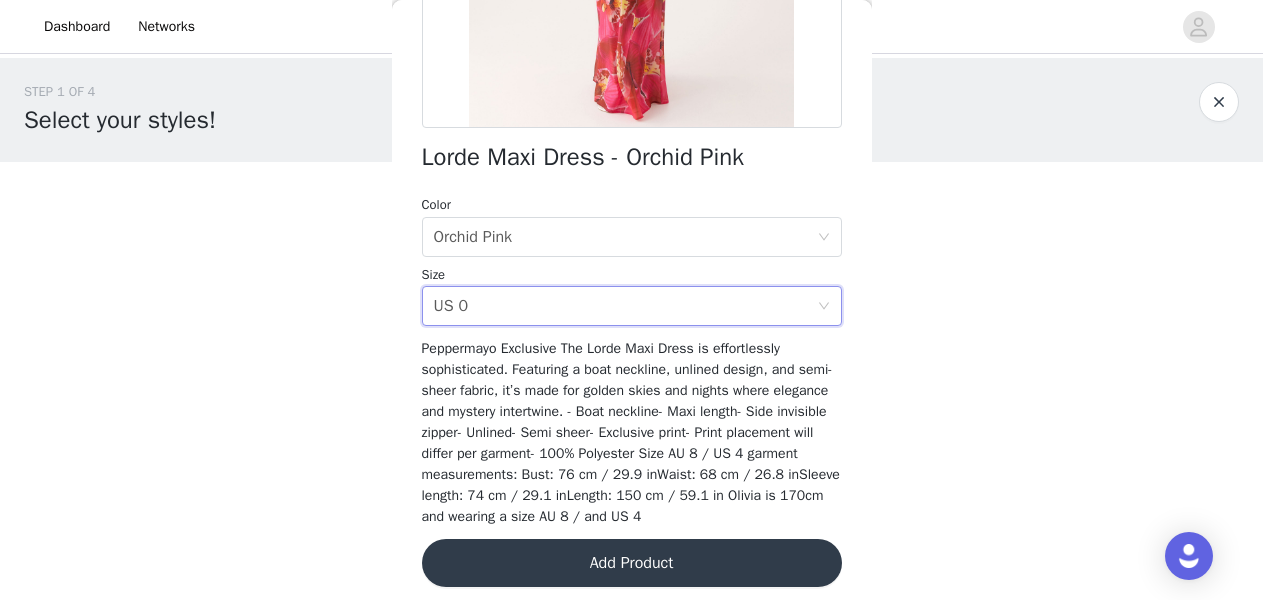click on "Add Product" at bounding box center [632, 563] 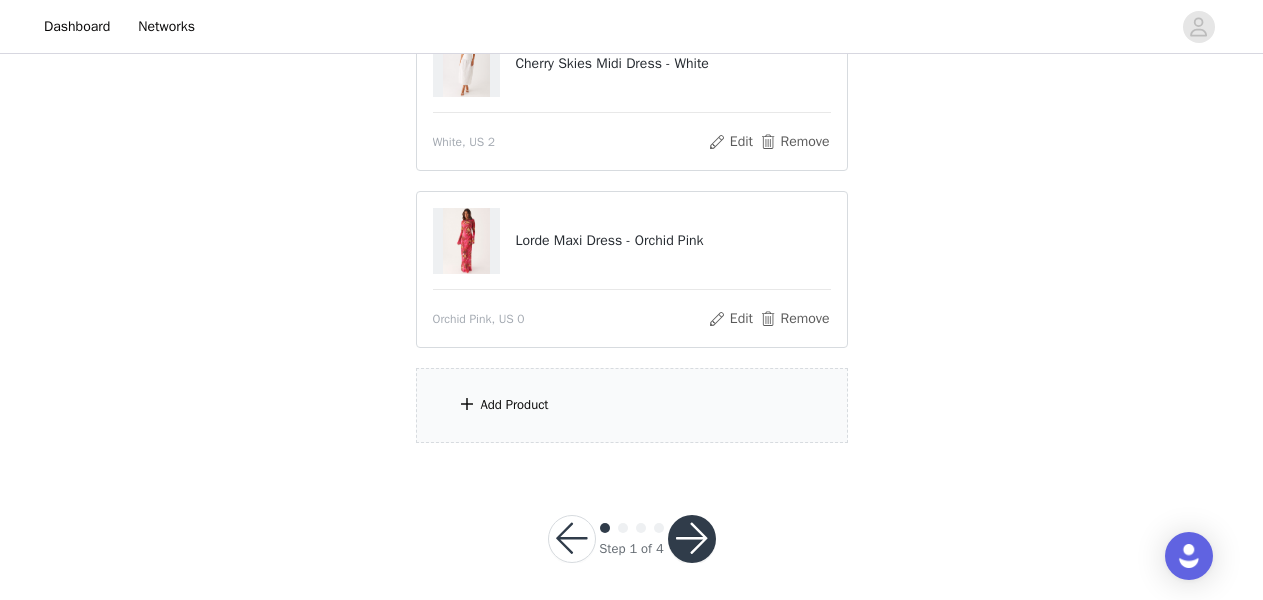 scroll, scrollTop: 272, scrollLeft: 0, axis: vertical 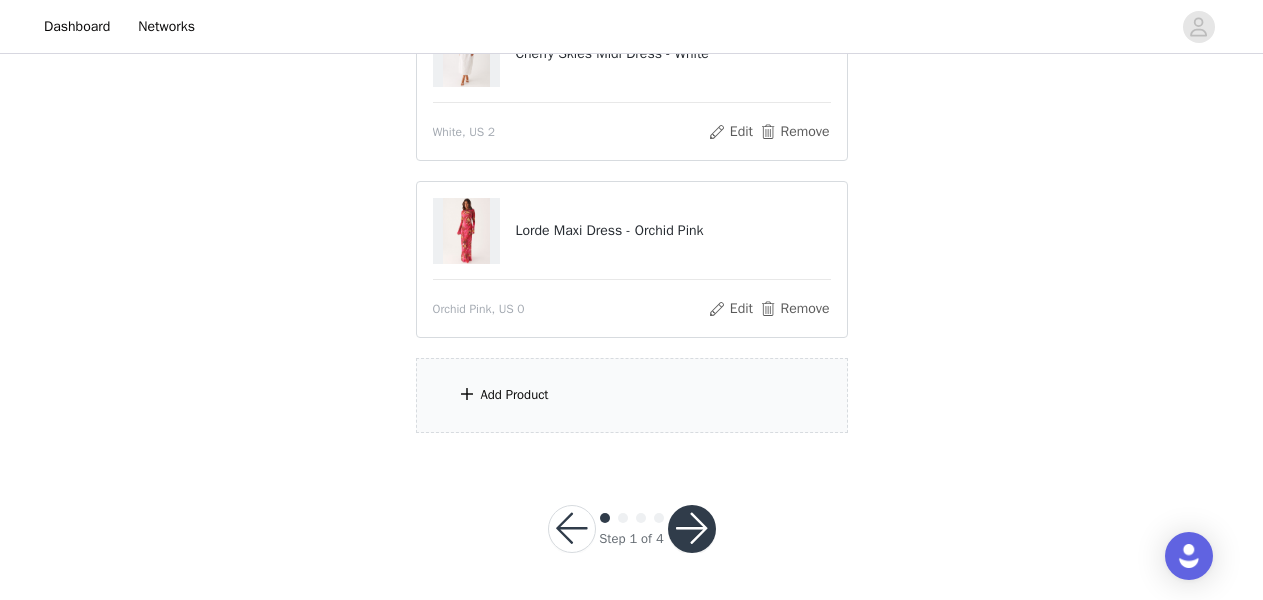 click on "Add Product" at bounding box center [632, 395] 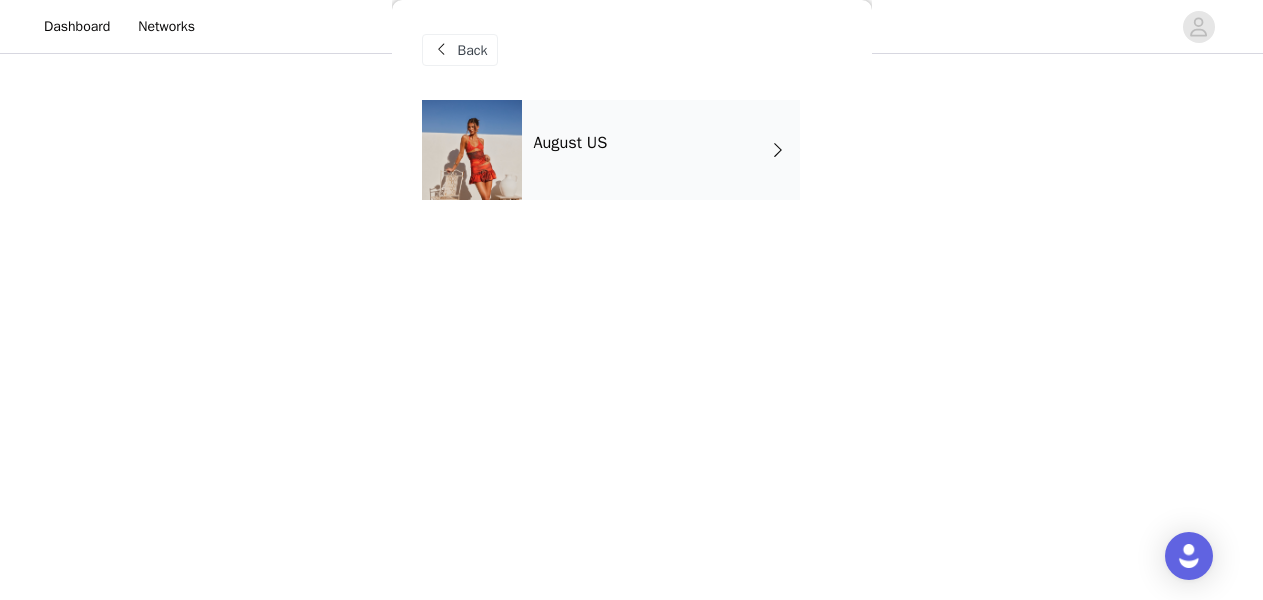 click on "August US" at bounding box center (661, 150) 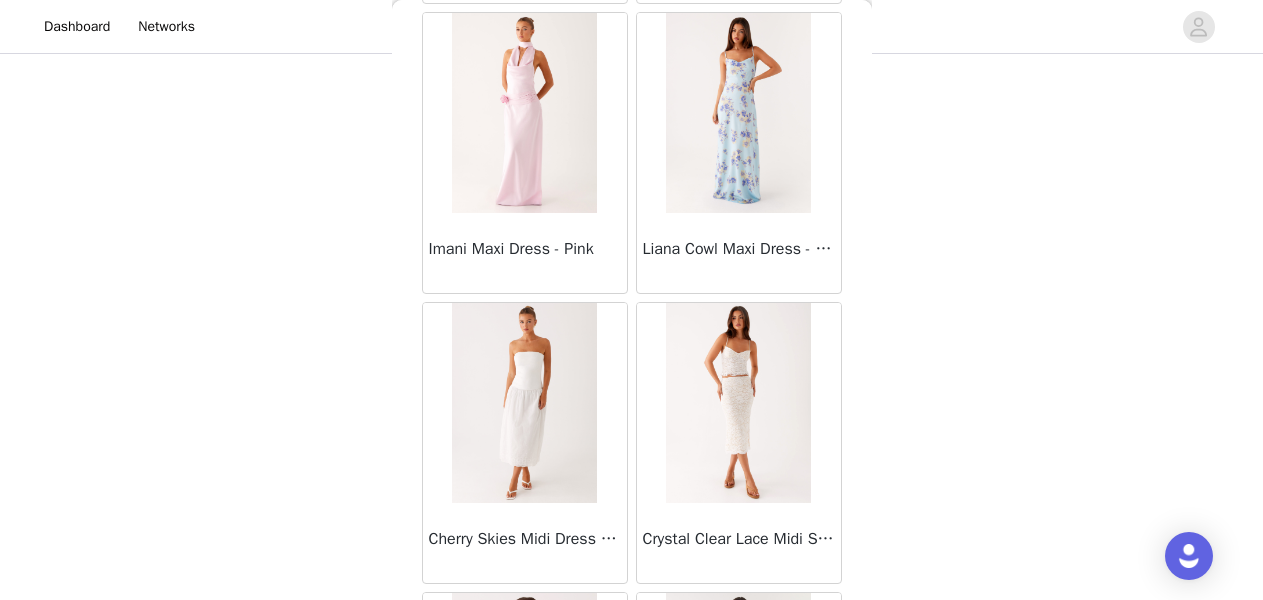 scroll, scrollTop: 676, scrollLeft: 0, axis: vertical 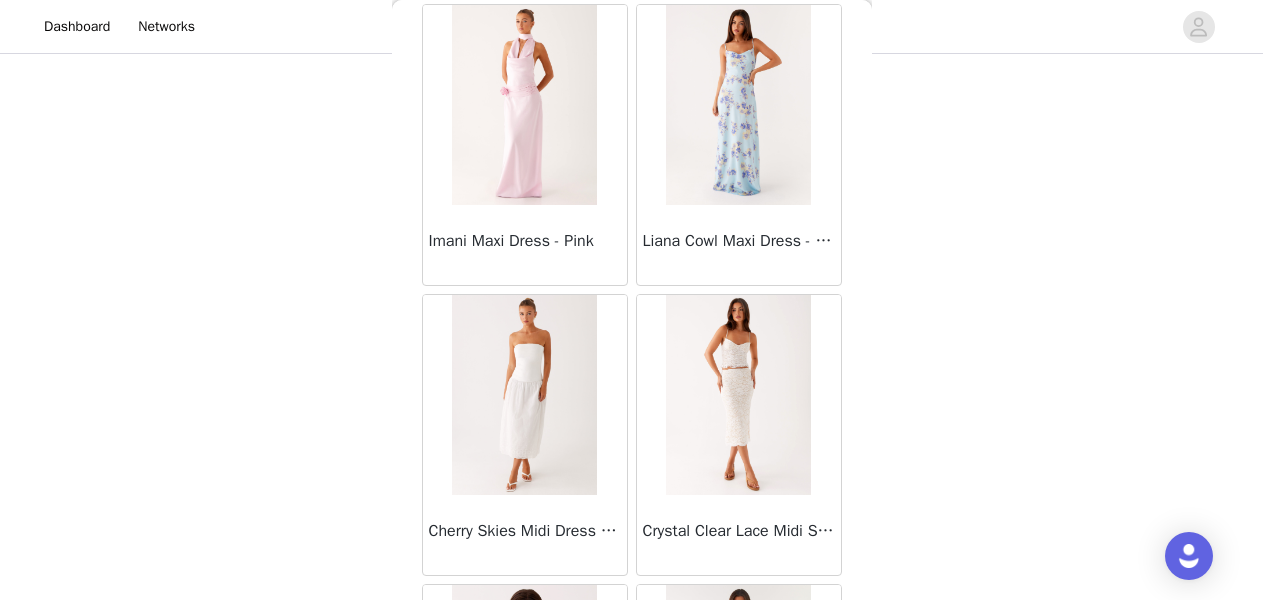 click at bounding box center (738, 395) 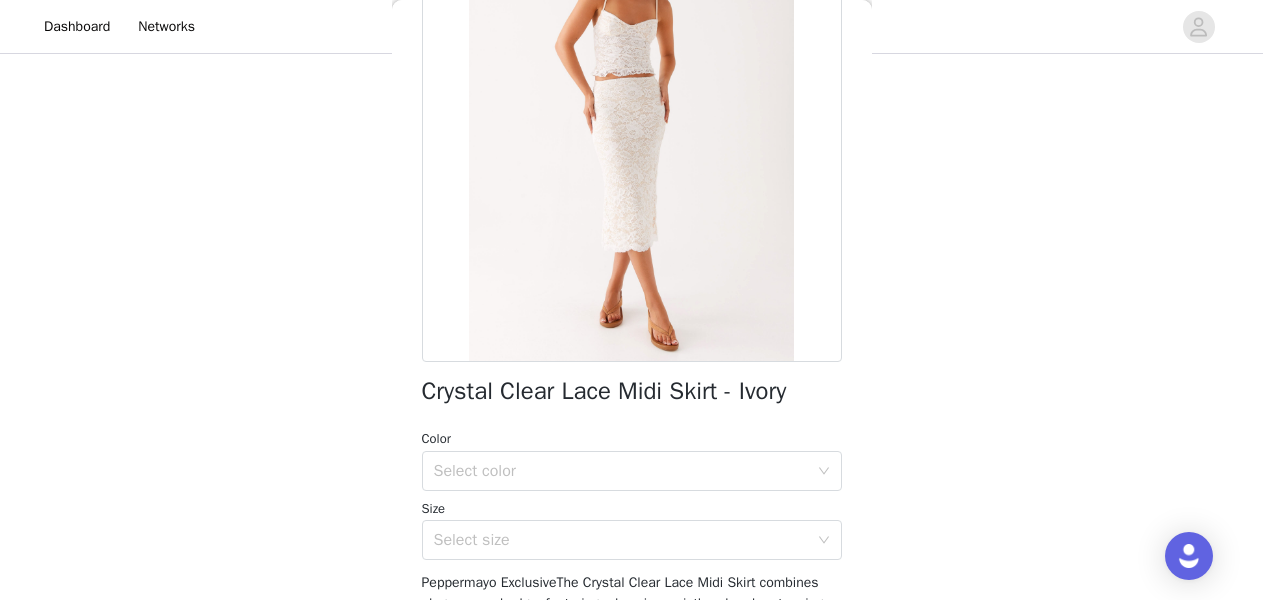 scroll, scrollTop: 308, scrollLeft: 0, axis: vertical 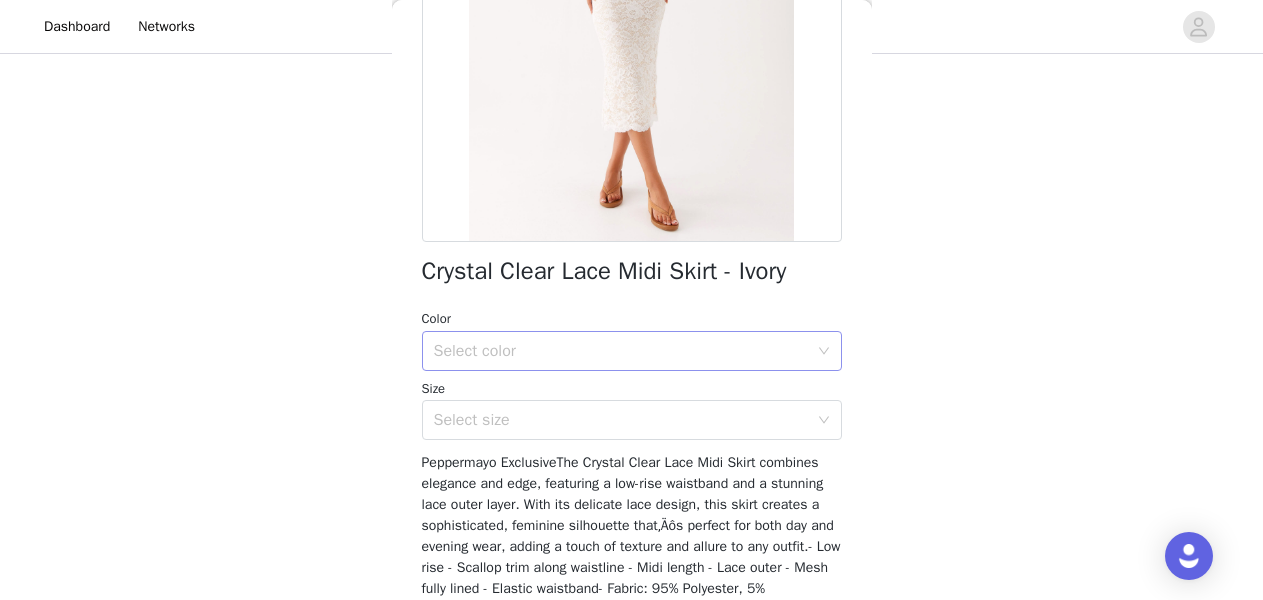 click on "Select color" at bounding box center [621, 351] 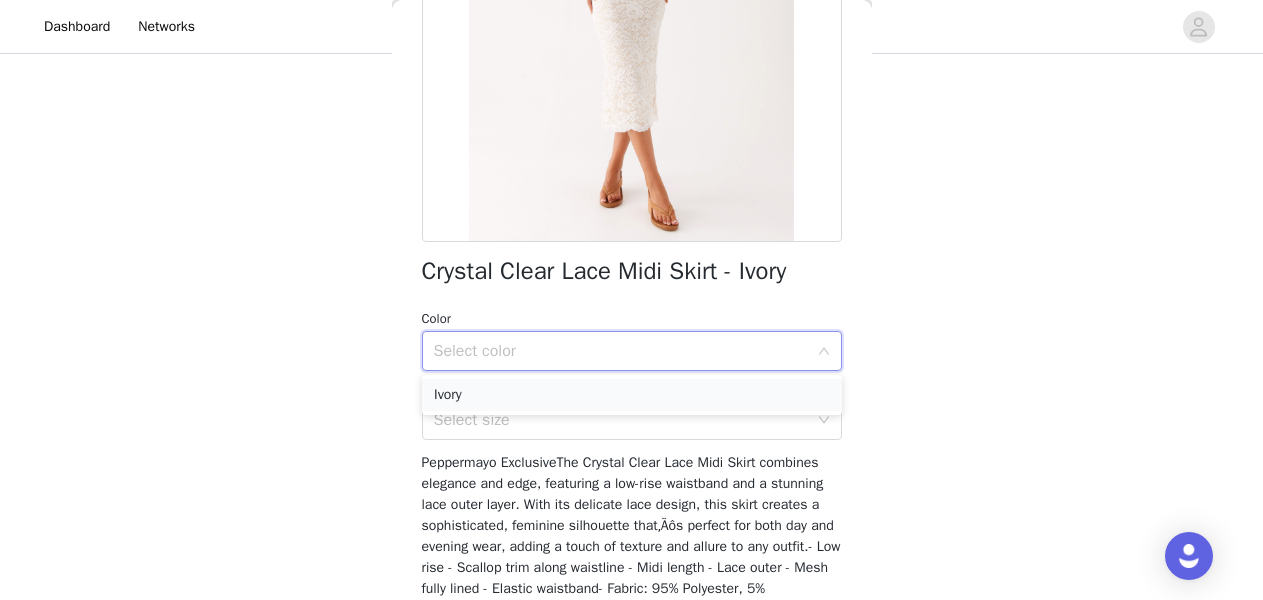 click on "Ivory" at bounding box center [632, 395] 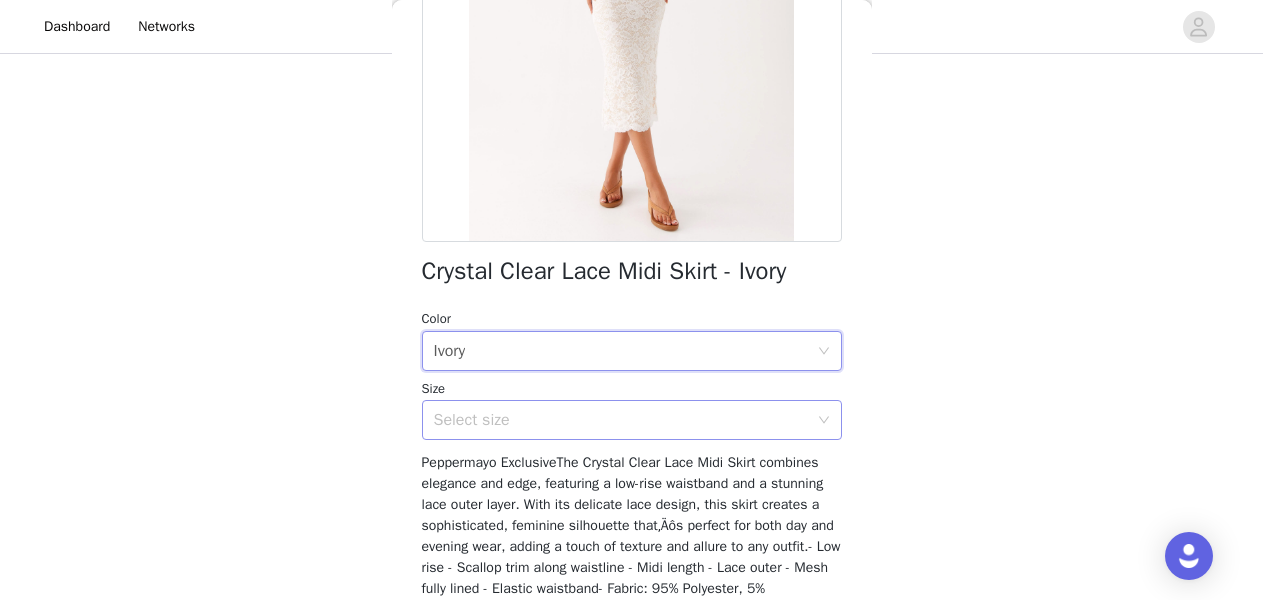 click on "Select size" at bounding box center (621, 420) 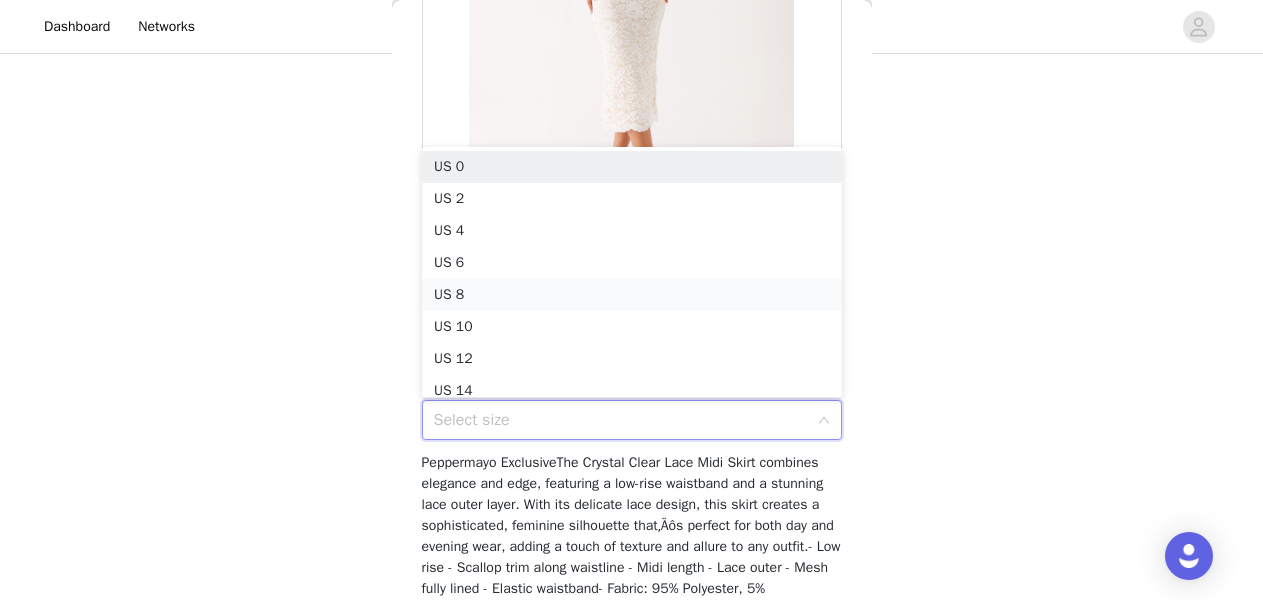 scroll, scrollTop: 10, scrollLeft: 0, axis: vertical 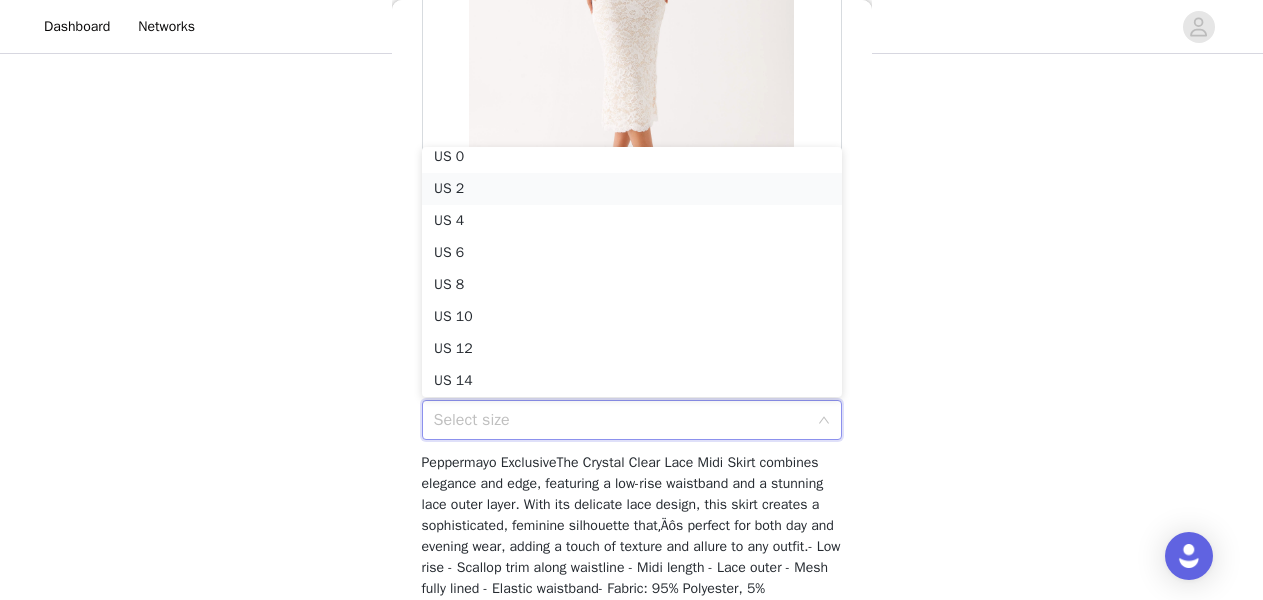 click on "US 2" at bounding box center [632, 189] 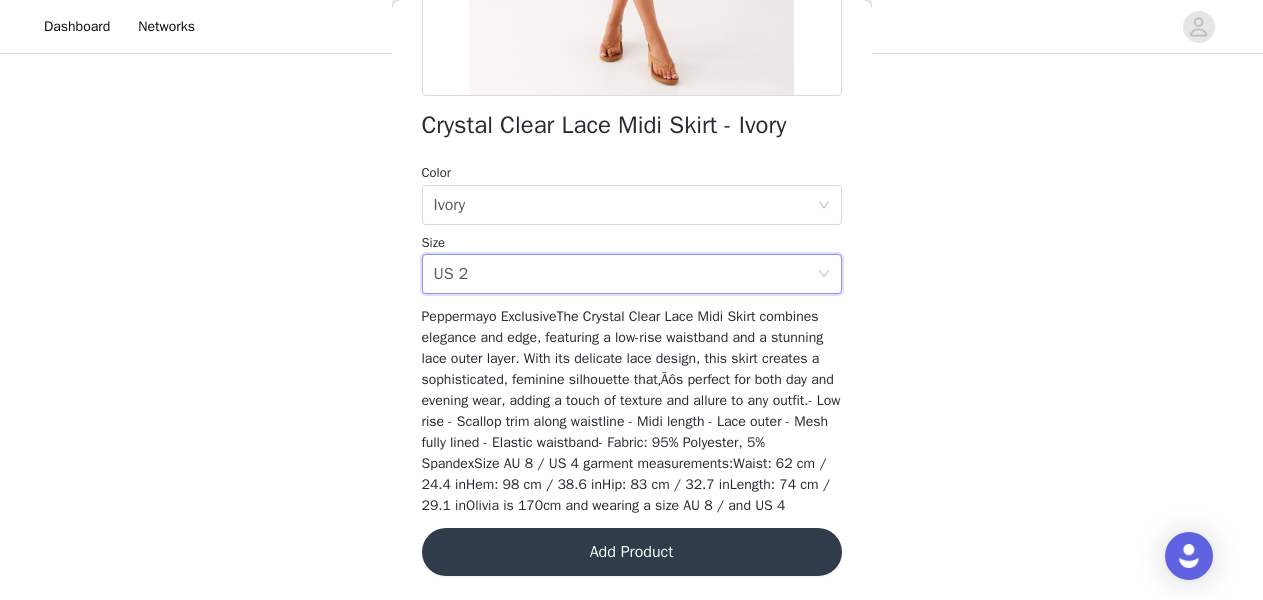 scroll, scrollTop: 475, scrollLeft: 0, axis: vertical 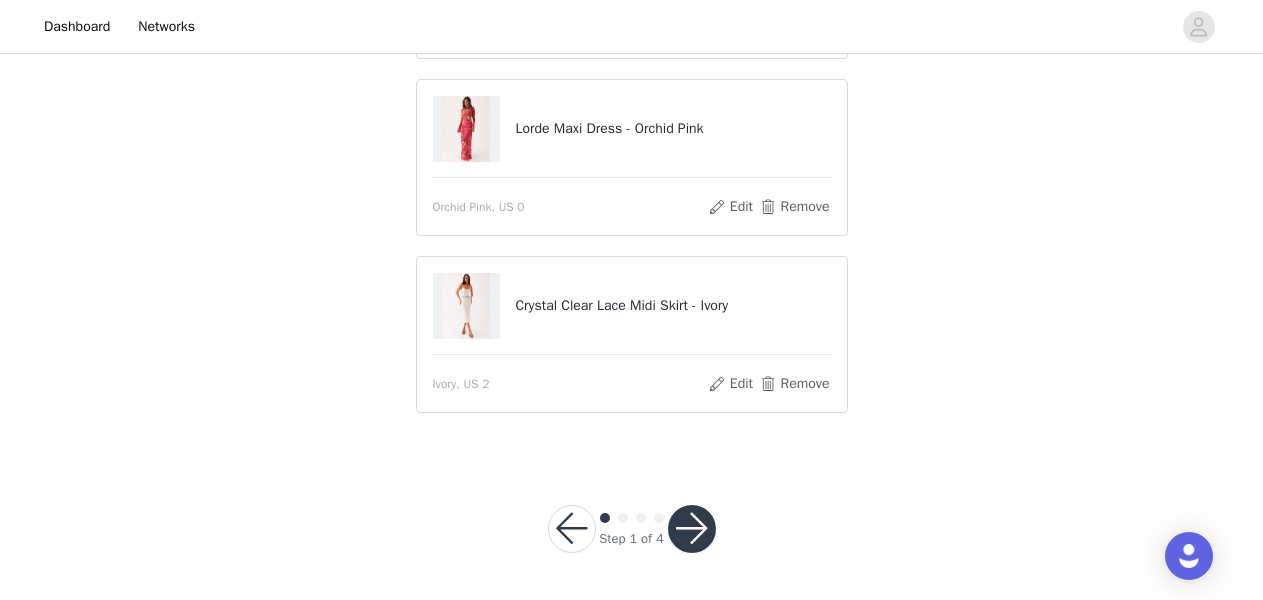 click at bounding box center [692, 529] 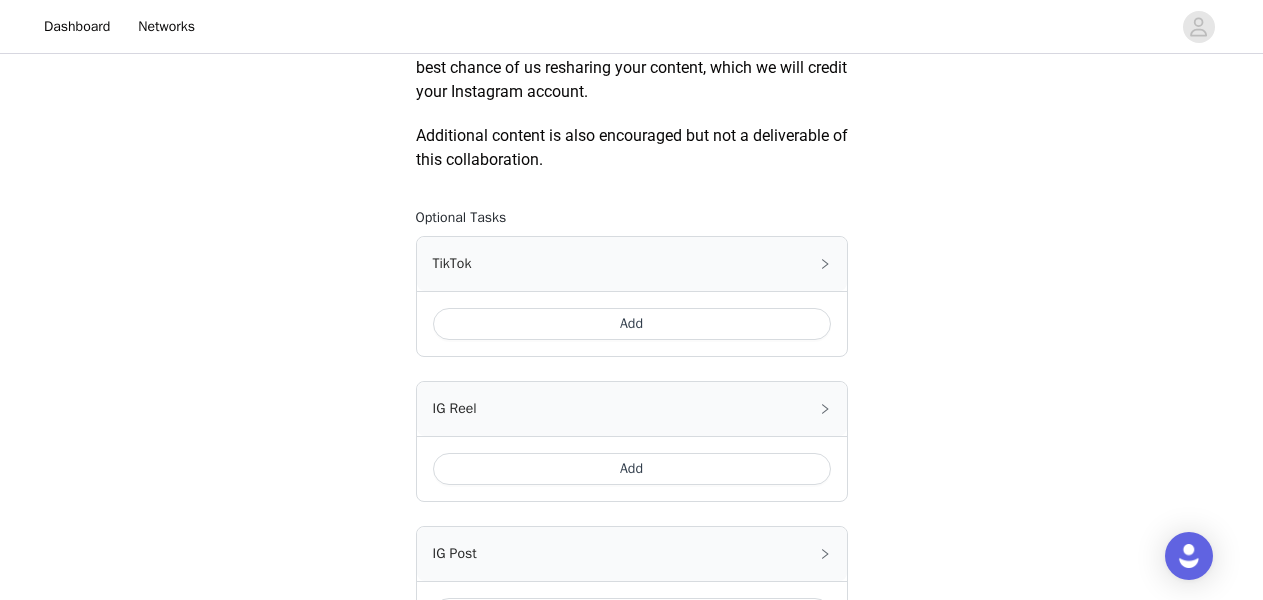 scroll, scrollTop: 1145, scrollLeft: 0, axis: vertical 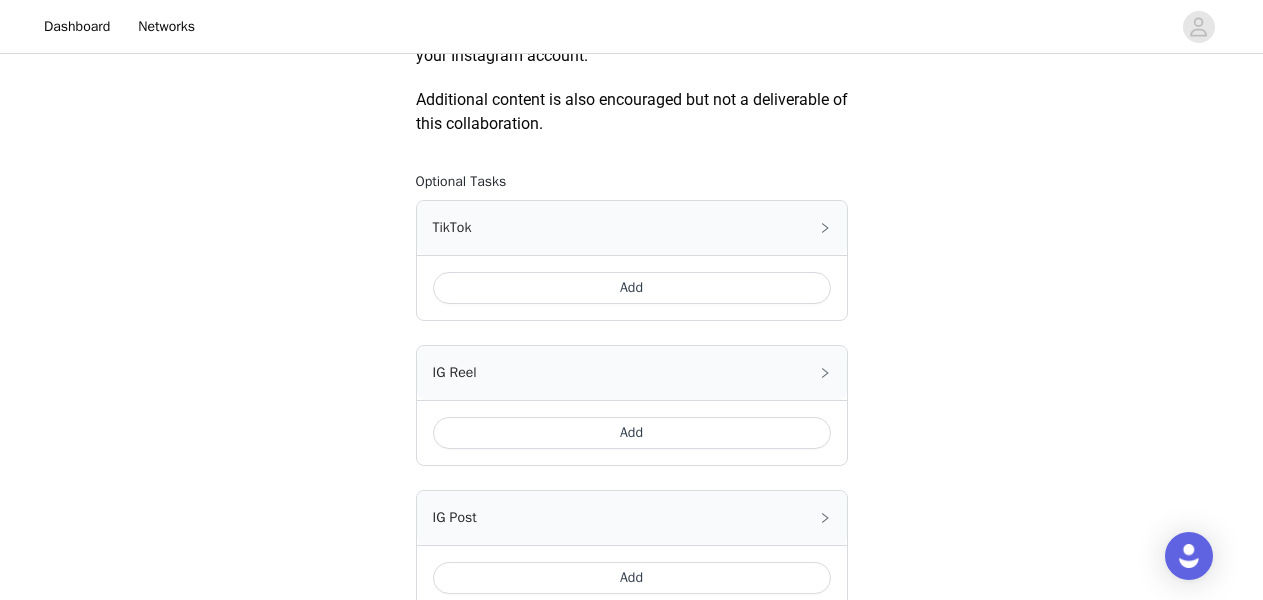 click on "Add" at bounding box center (632, 288) 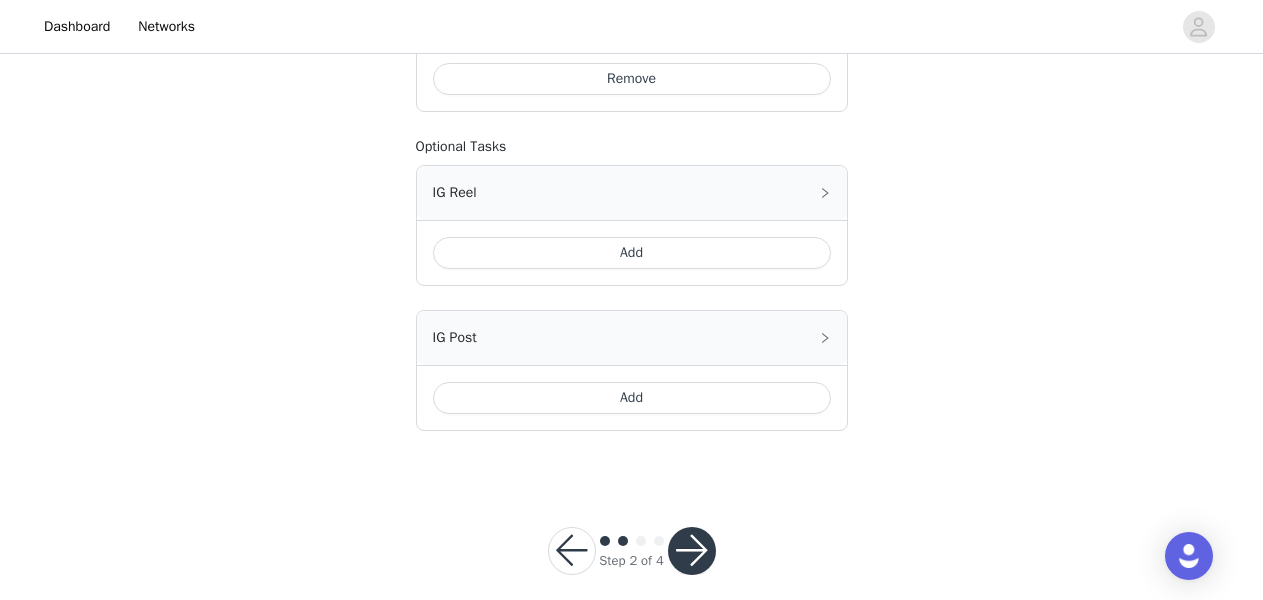 scroll, scrollTop: 1704, scrollLeft: 0, axis: vertical 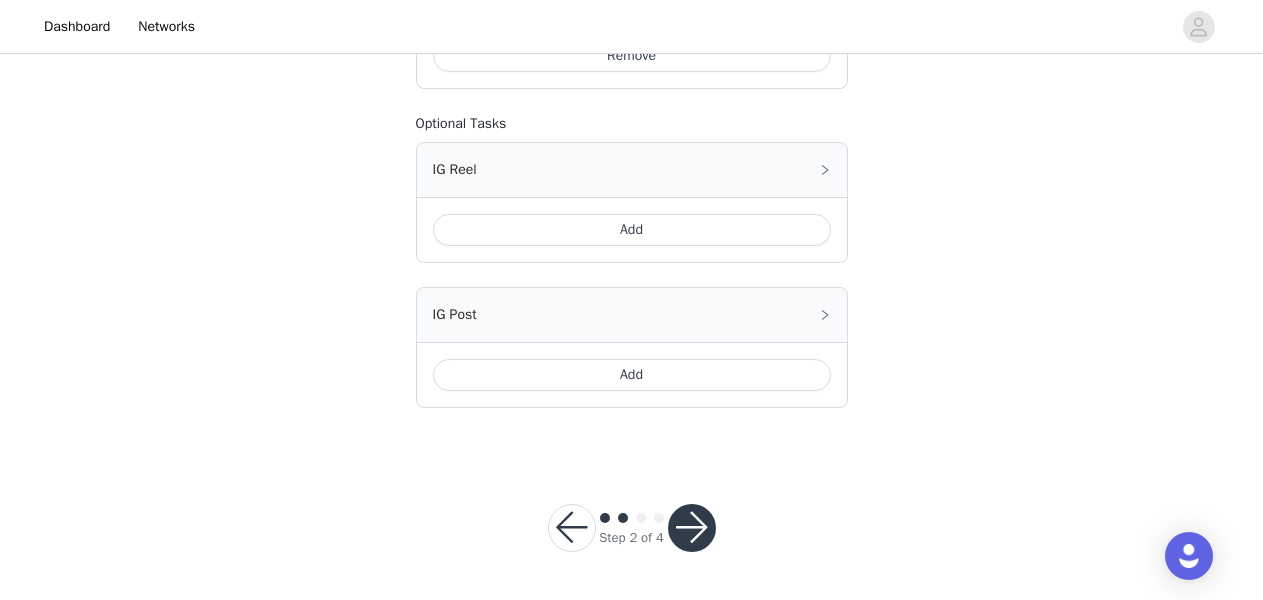click on "Add" at bounding box center (632, 375) 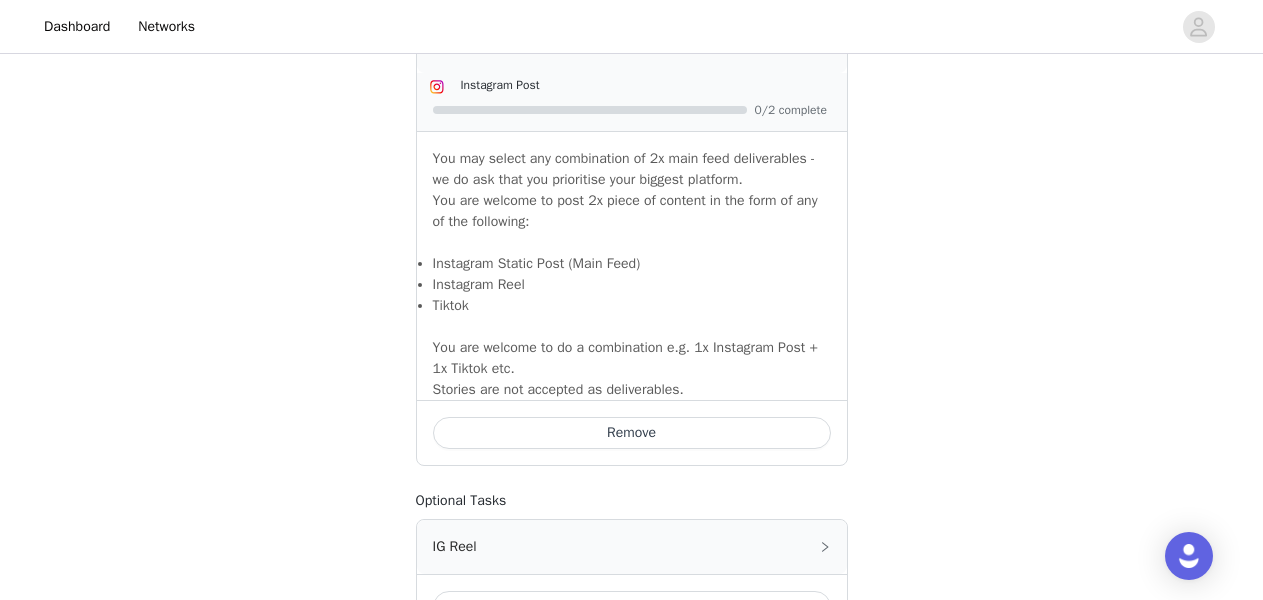 scroll, scrollTop: 2031, scrollLeft: 0, axis: vertical 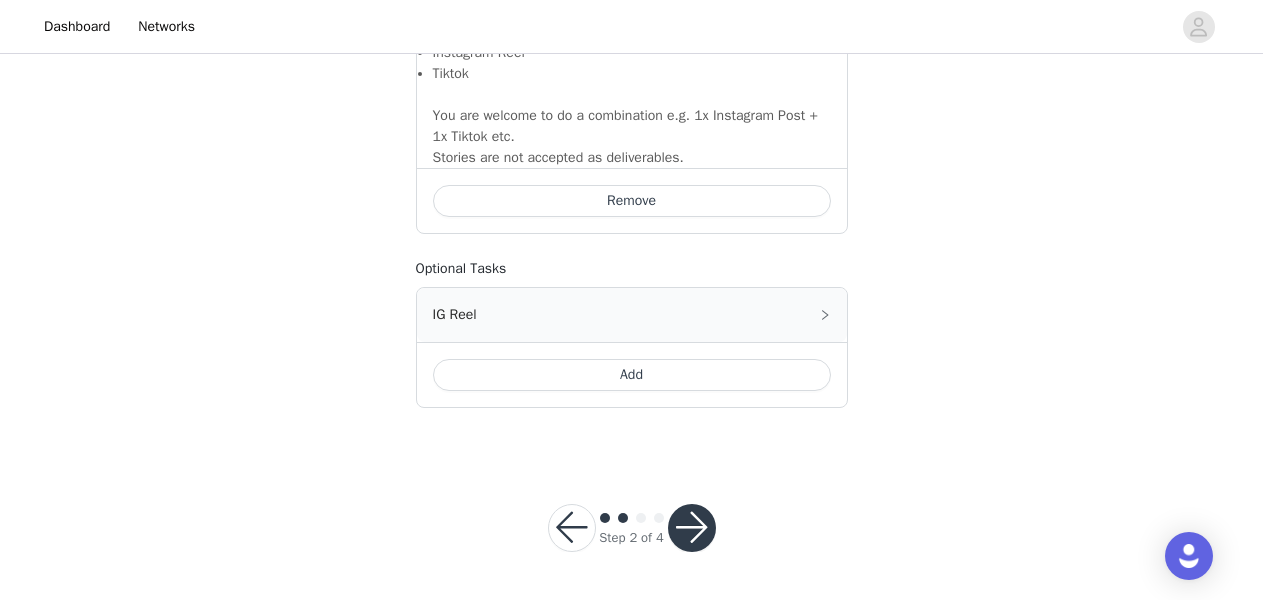 click at bounding box center [692, 528] 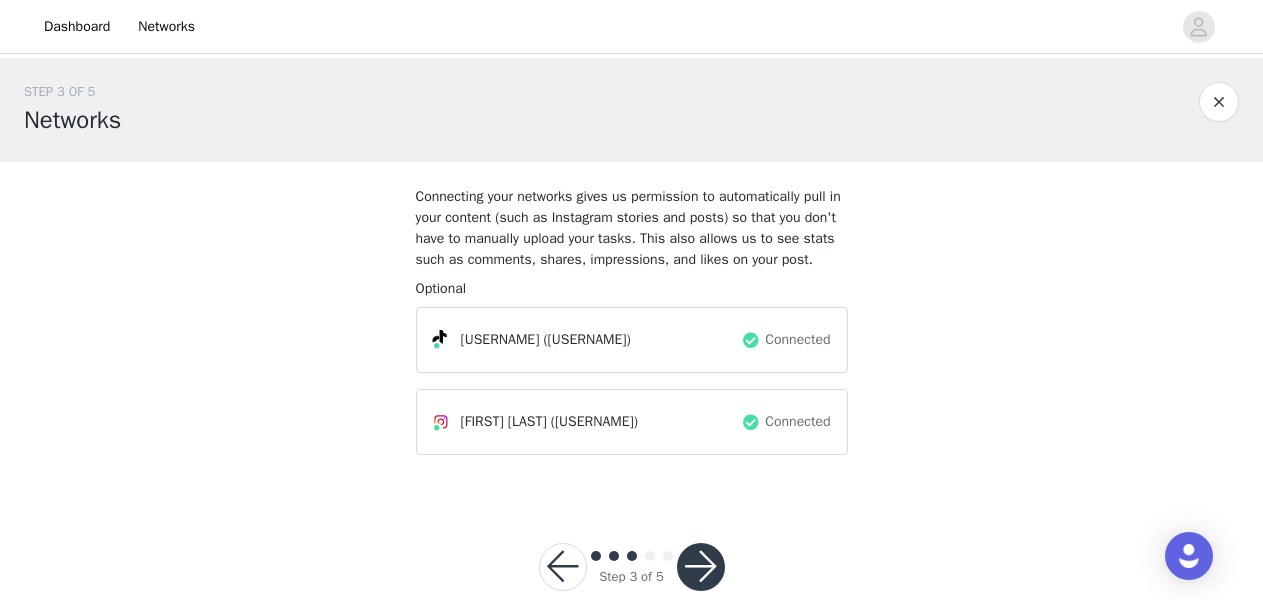 scroll, scrollTop: 59, scrollLeft: 0, axis: vertical 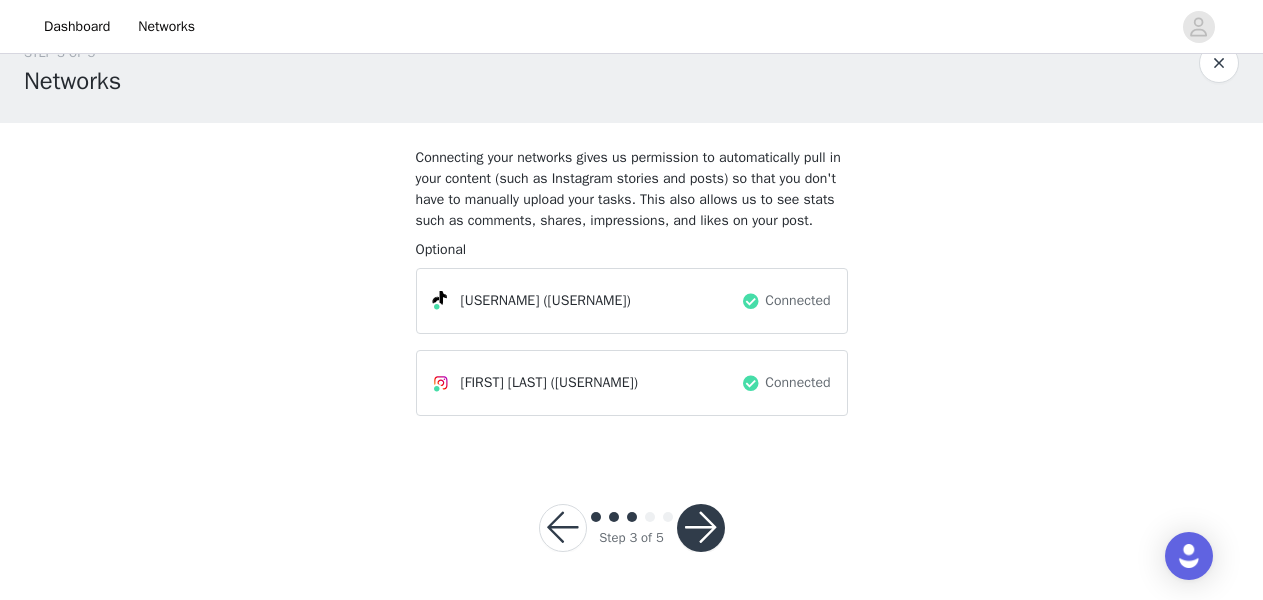 click at bounding box center (701, 528) 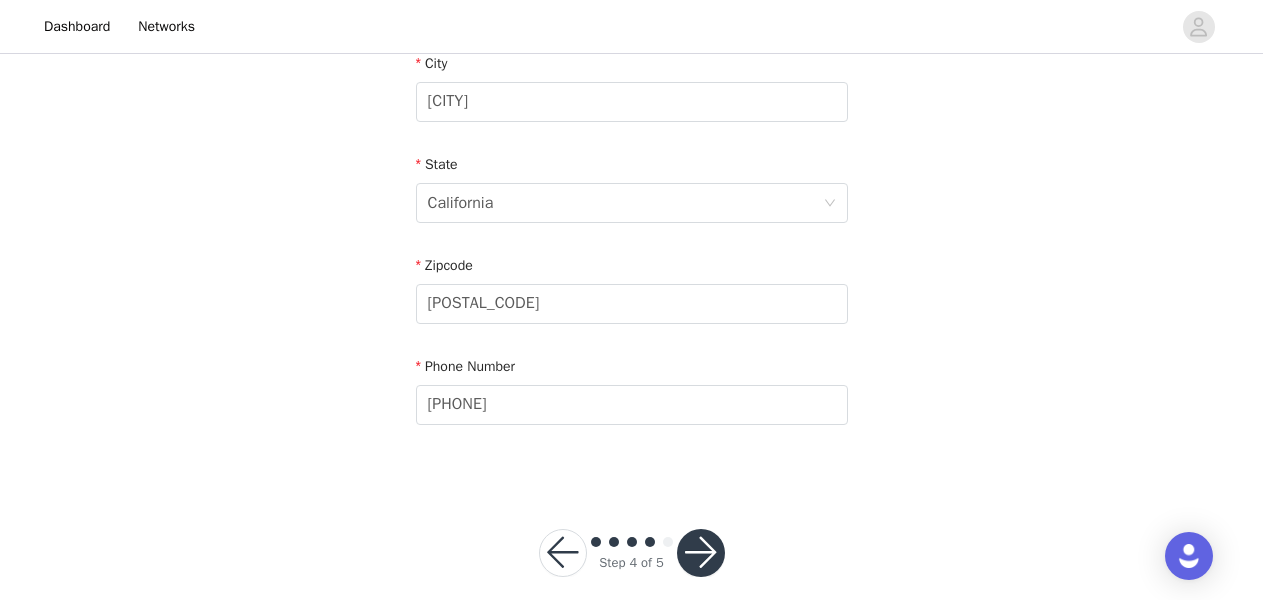 scroll, scrollTop: 763, scrollLeft: 0, axis: vertical 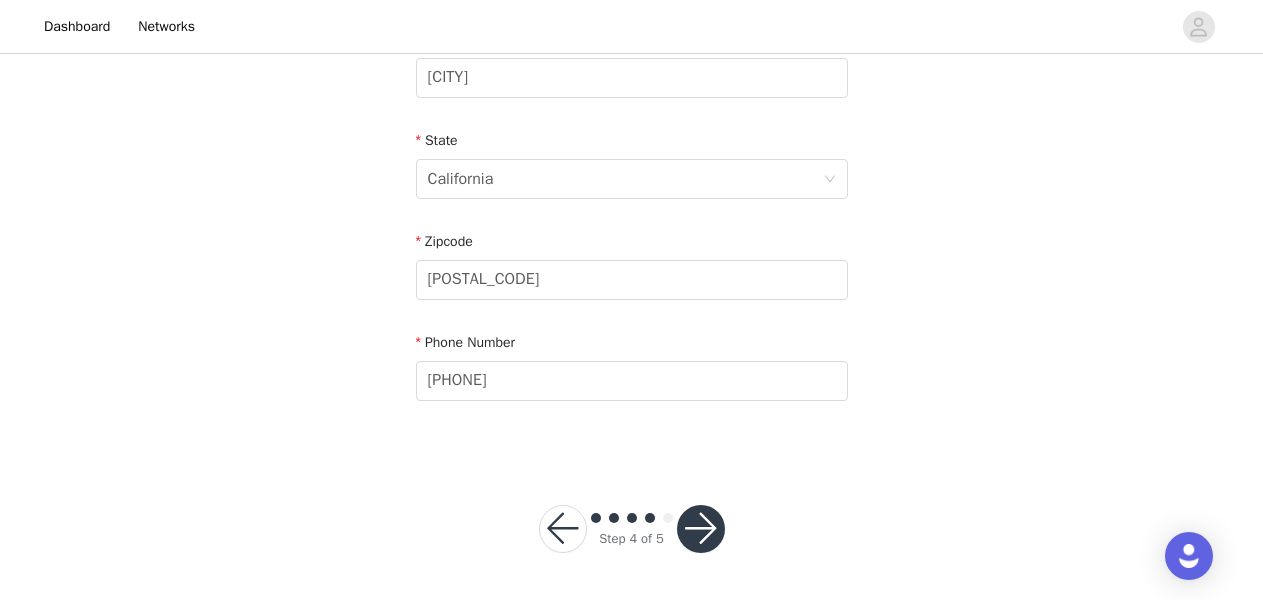 click at bounding box center (701, 529) 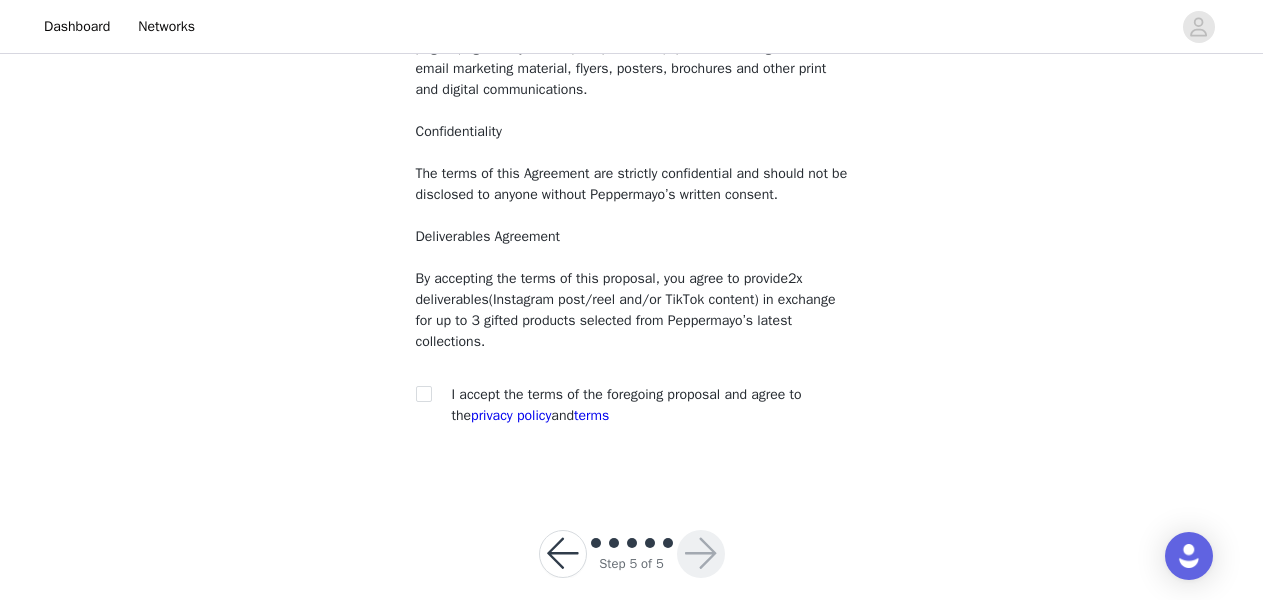 scroll, scrollTop: 324, scrollLeft: 0, axis: vertical 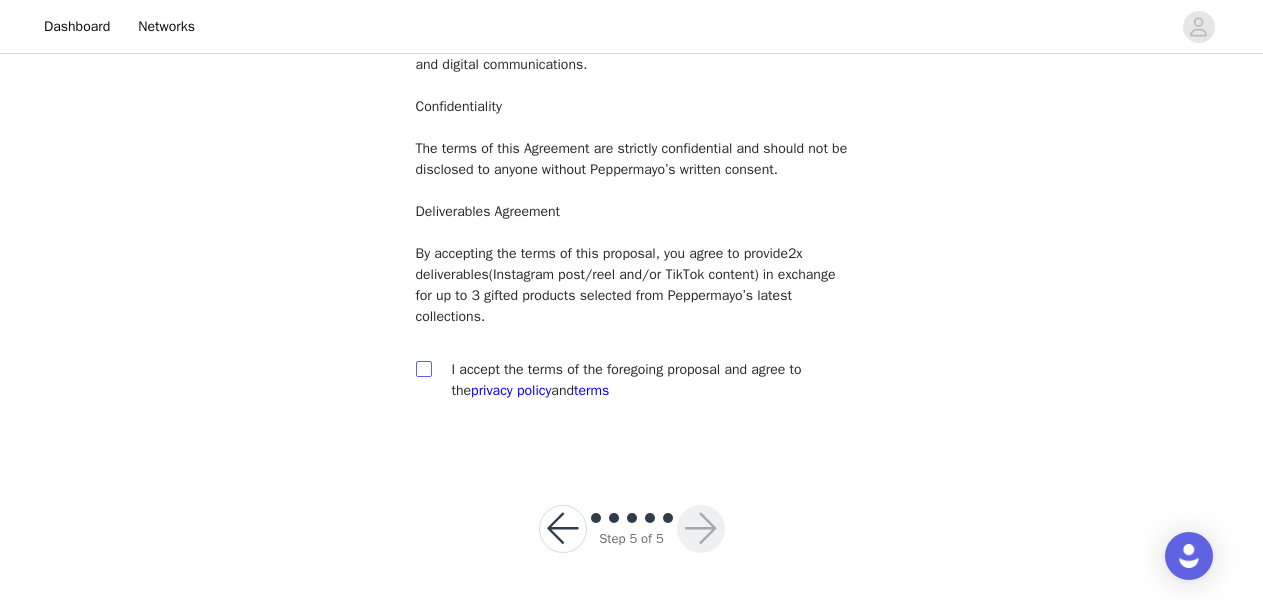 click at bounding box center (424, 369) 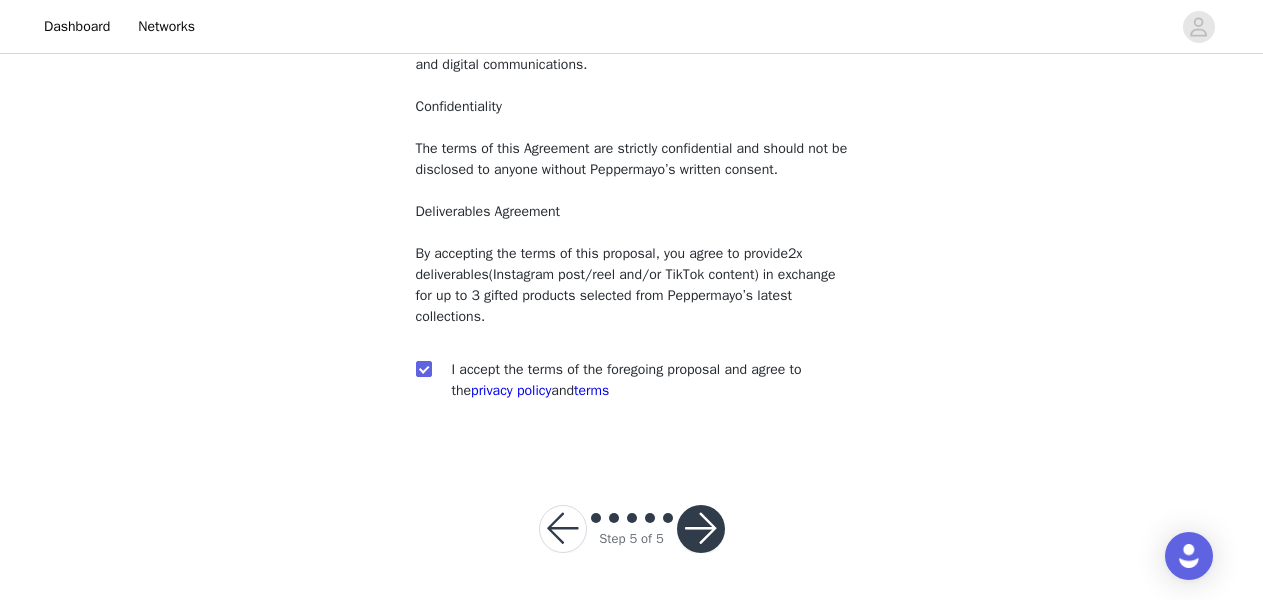 click at bounding box center (701, 529) 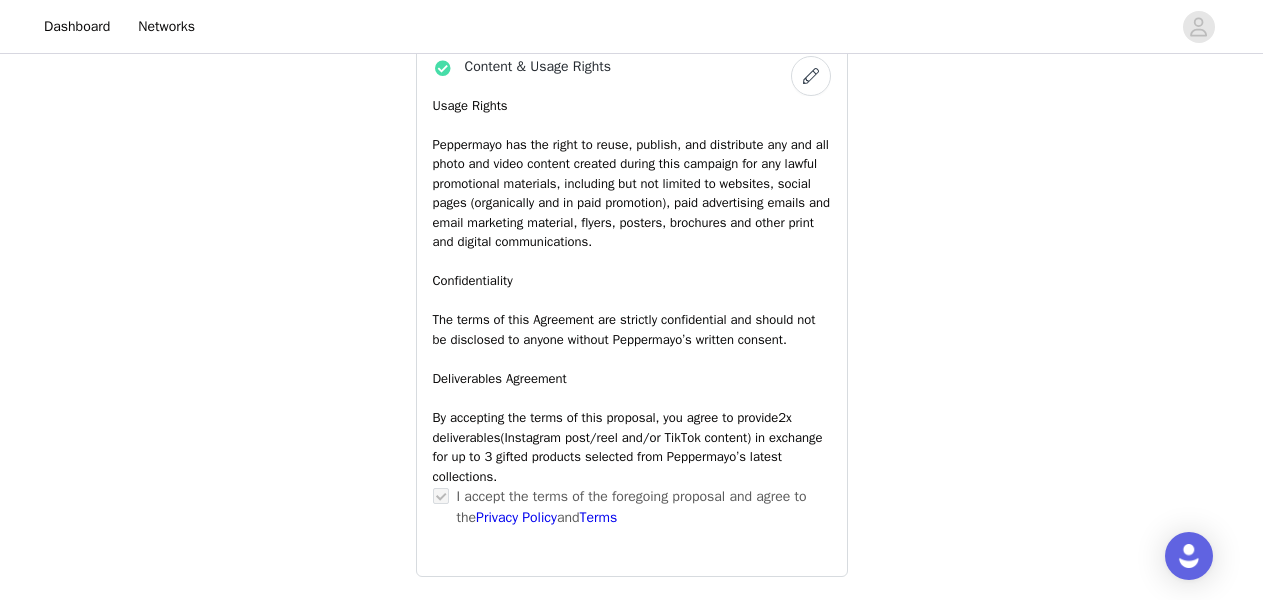scroll, scrollTop: 1776, scrollLeft: 0, axis: vertical 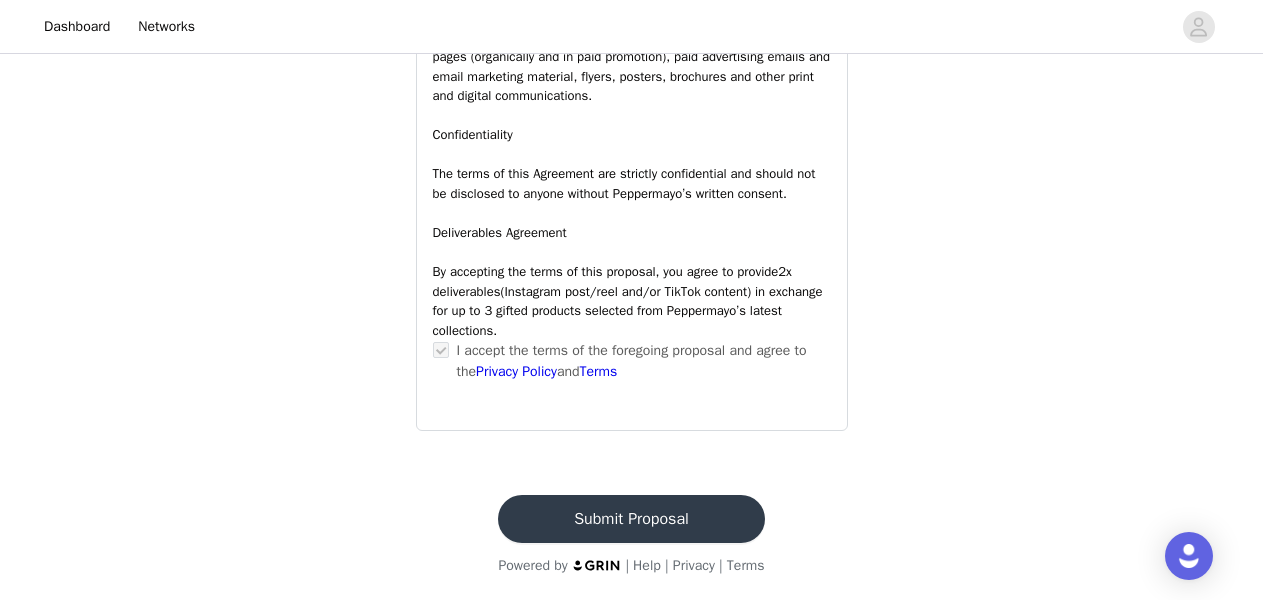 click on "Submit Proposal" at bounding box center (631, 519) 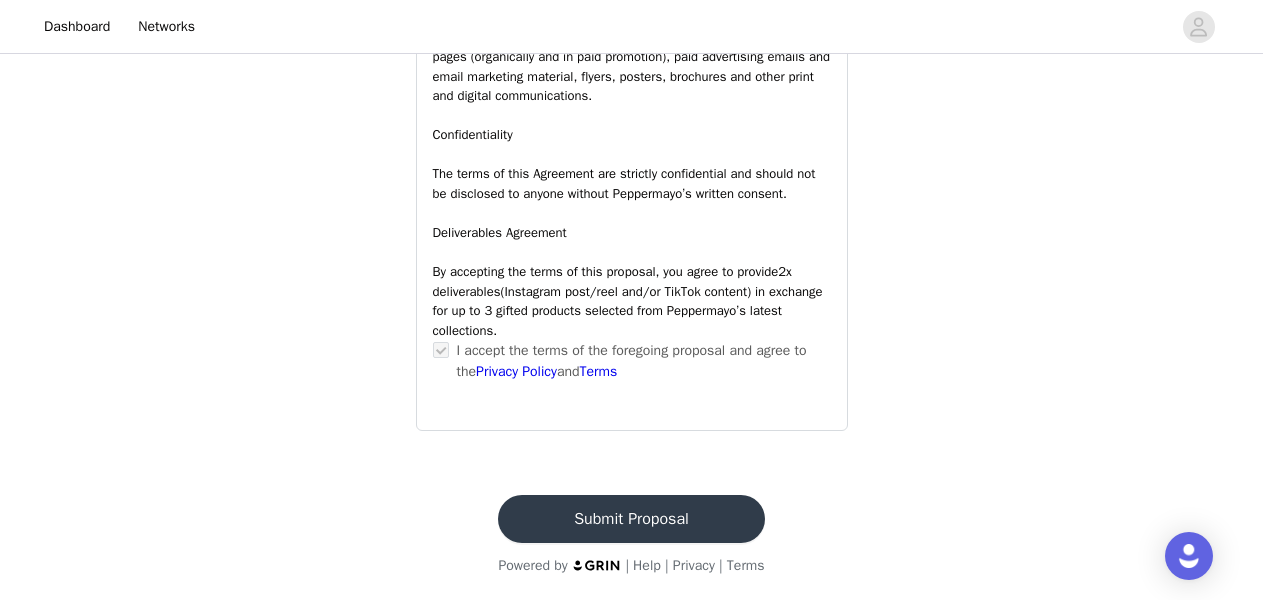 scroll, scrollTop: 0, scrollLeft: 0, axis: both 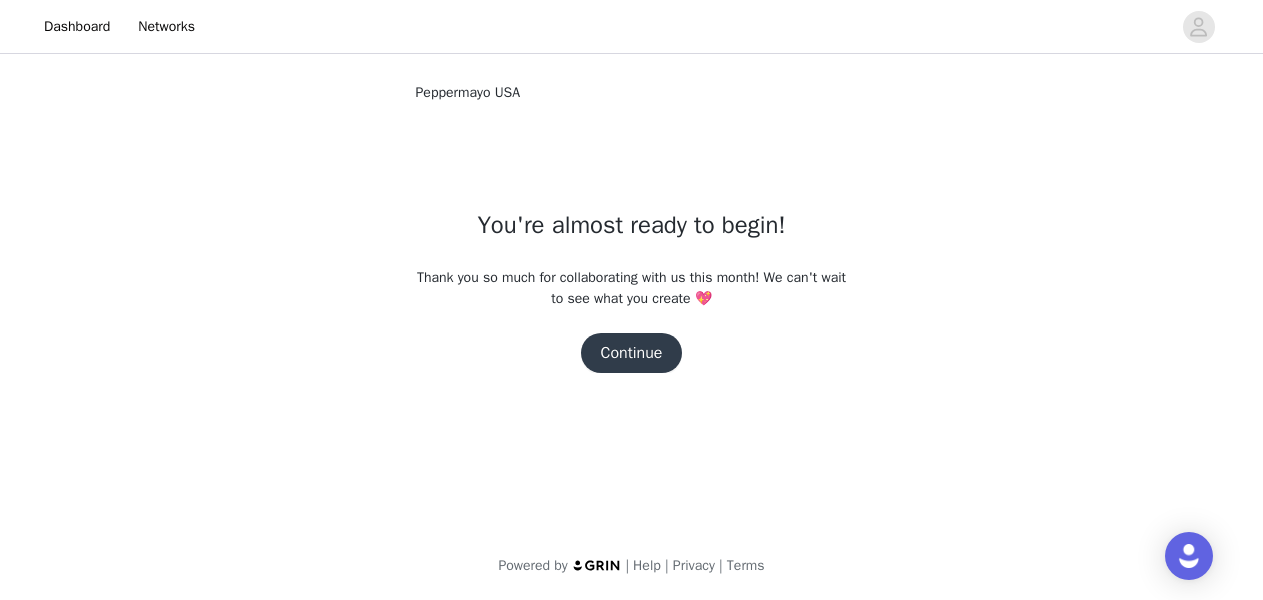 click on "Continue" at bounding box center [632, 353] 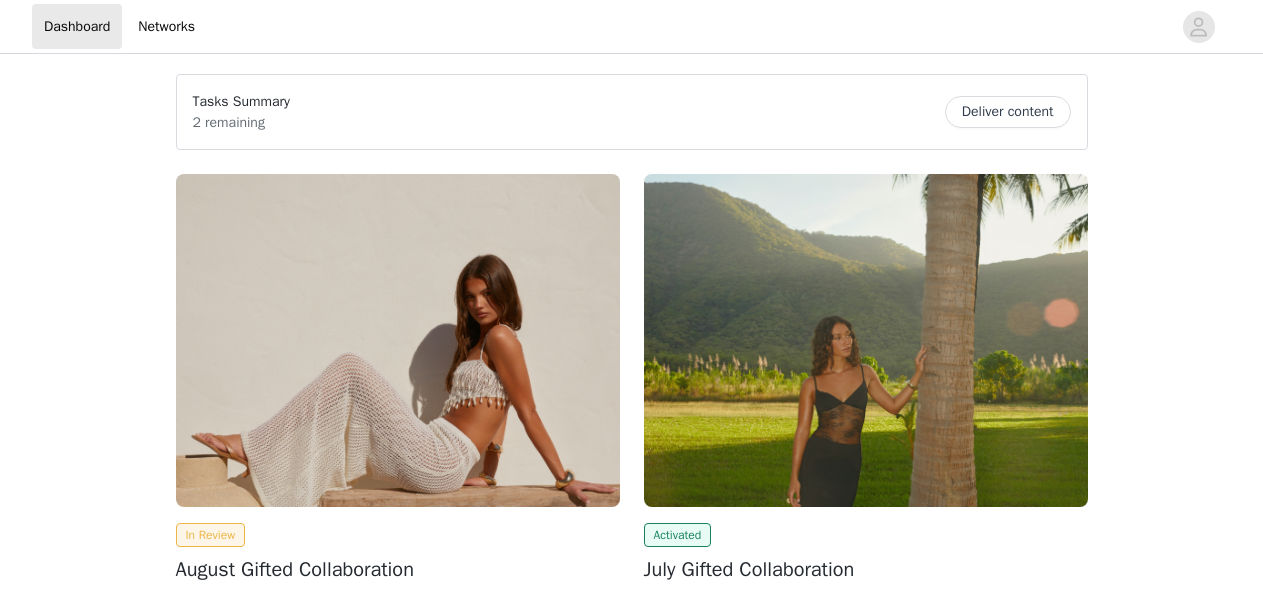 scroll, scrollTop: 0, scrollLeft: 0, axis: both 